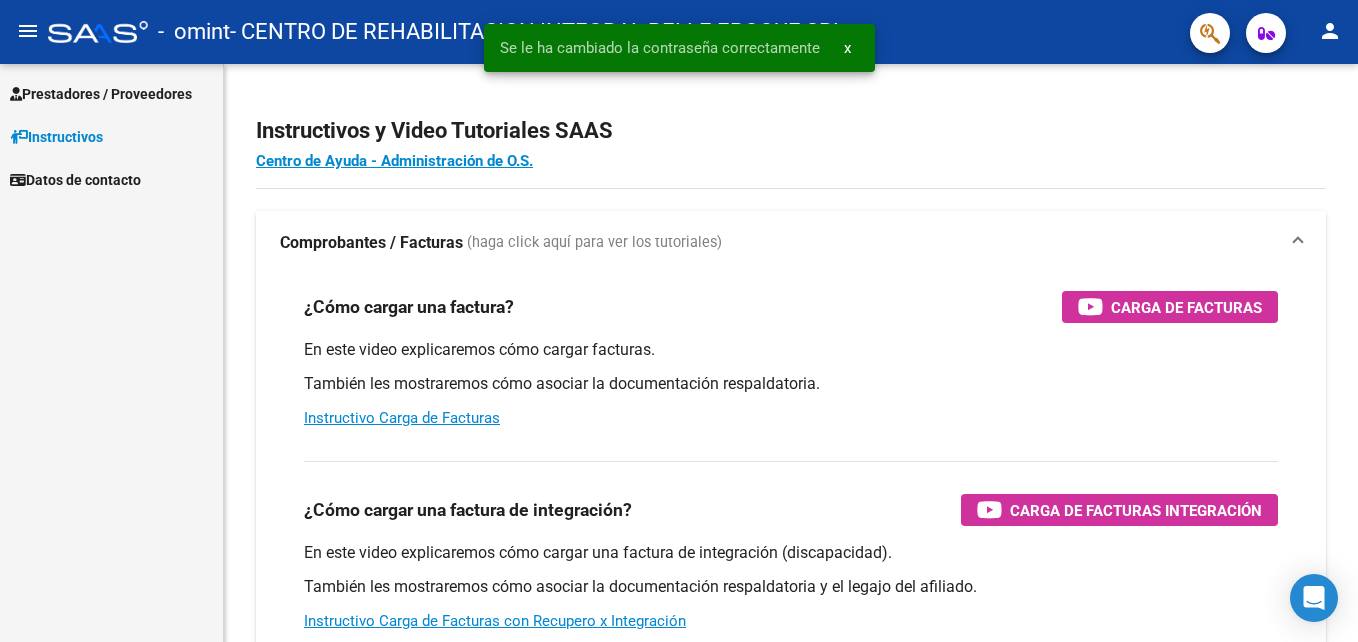 scroll, scrollTop: 0, scrollLeft: 0, axis: both 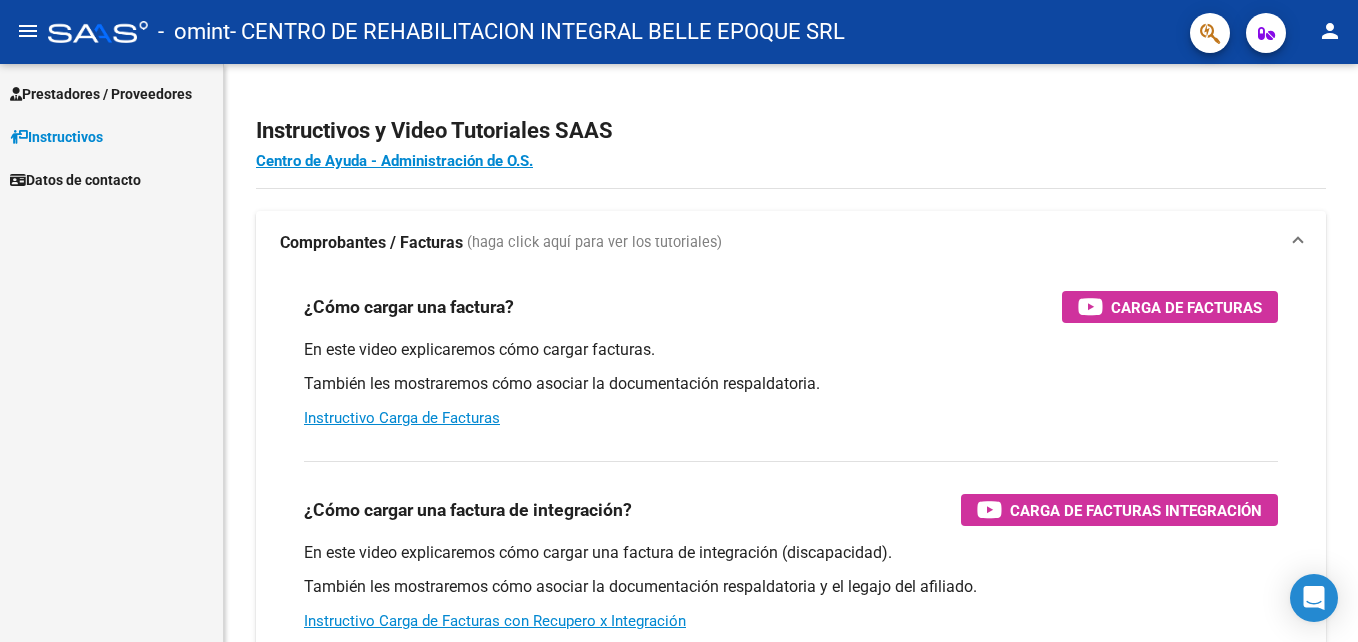 click on "Prestadores / Proveedores" at bounding box center [101, 94] 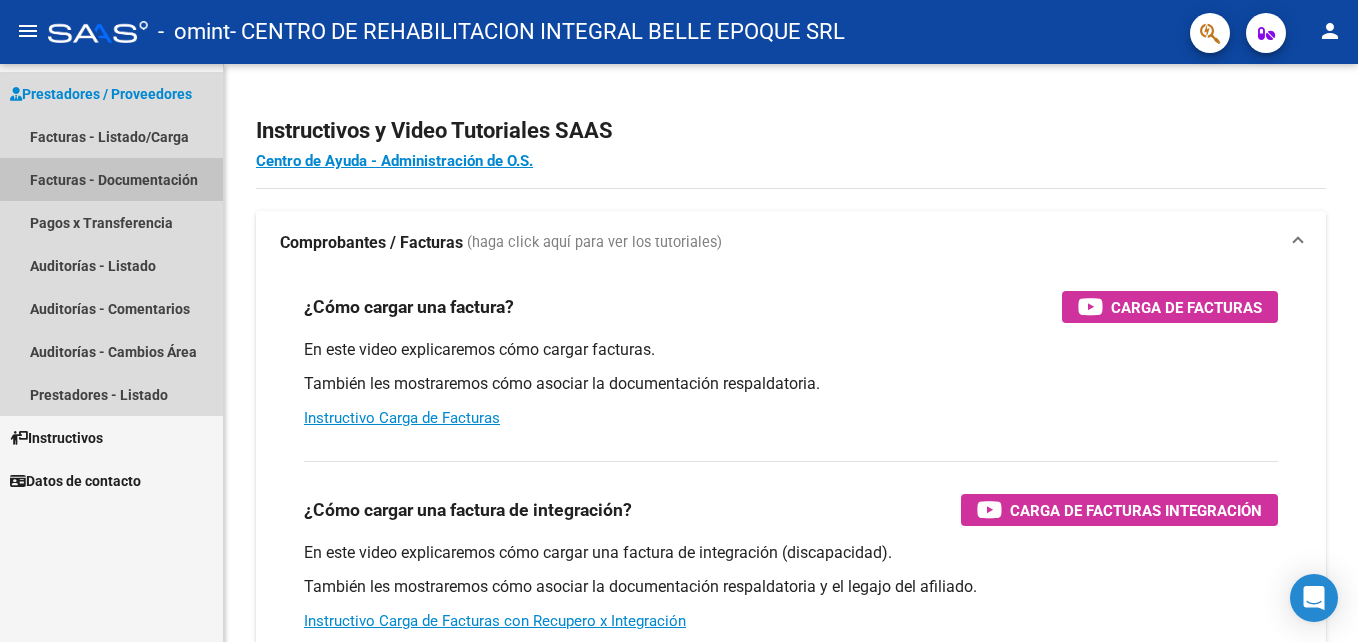 click on "Facturas - Documentación" at bounding box center [111, 179] 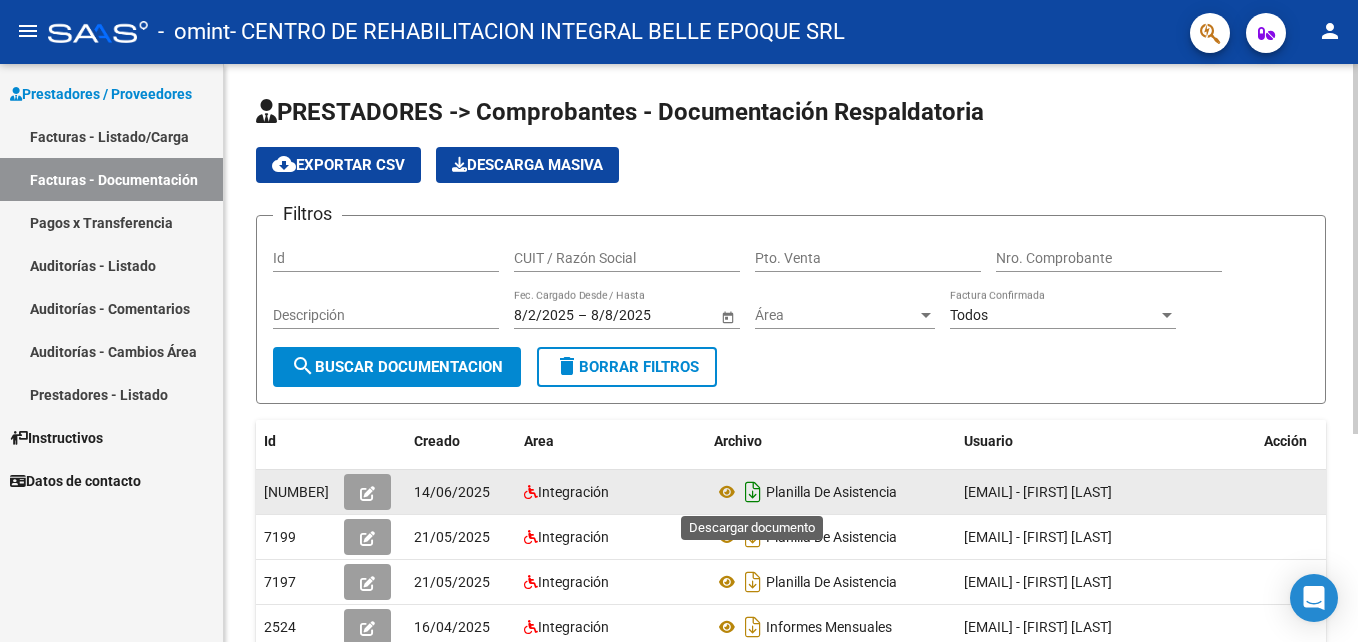 click 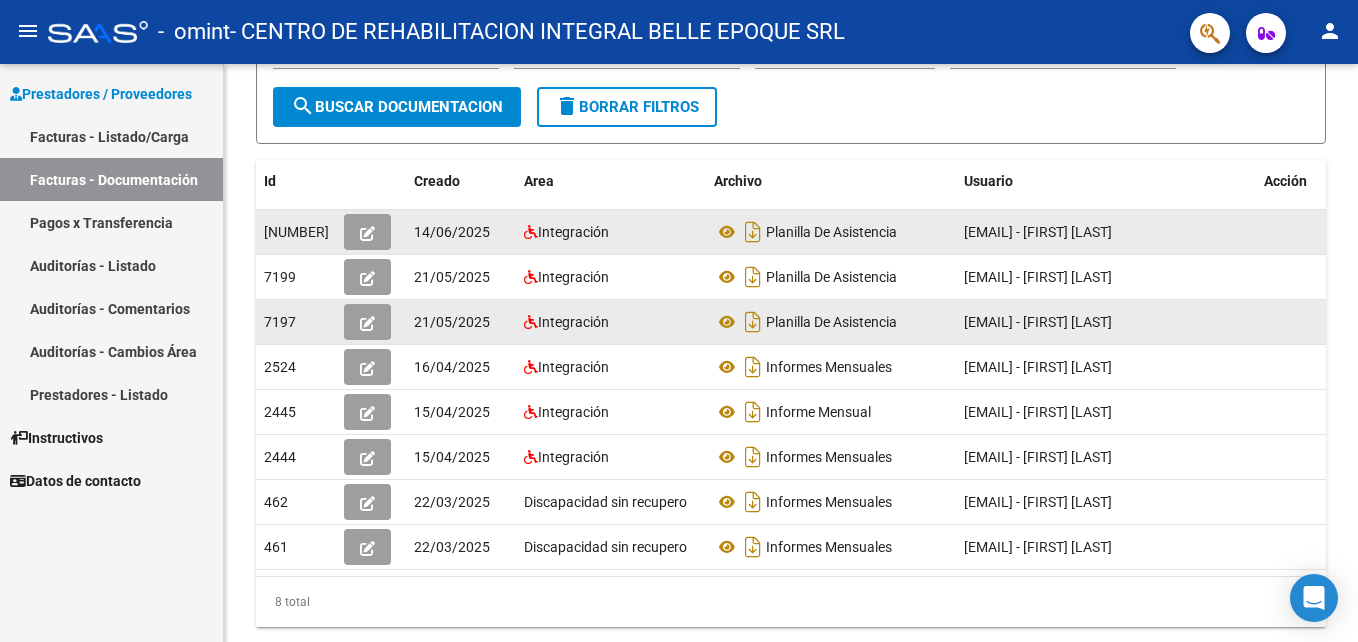 scroll, scrollTop: 300, scrollLeft: 0, axis: vertical 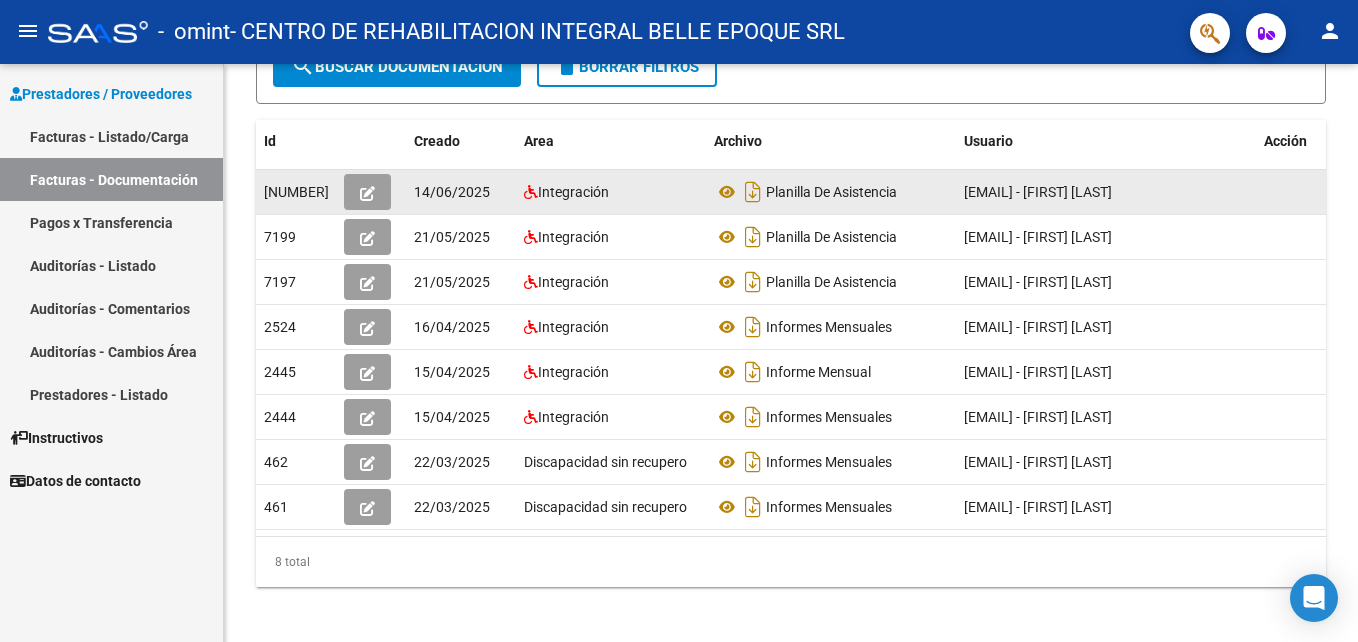 click 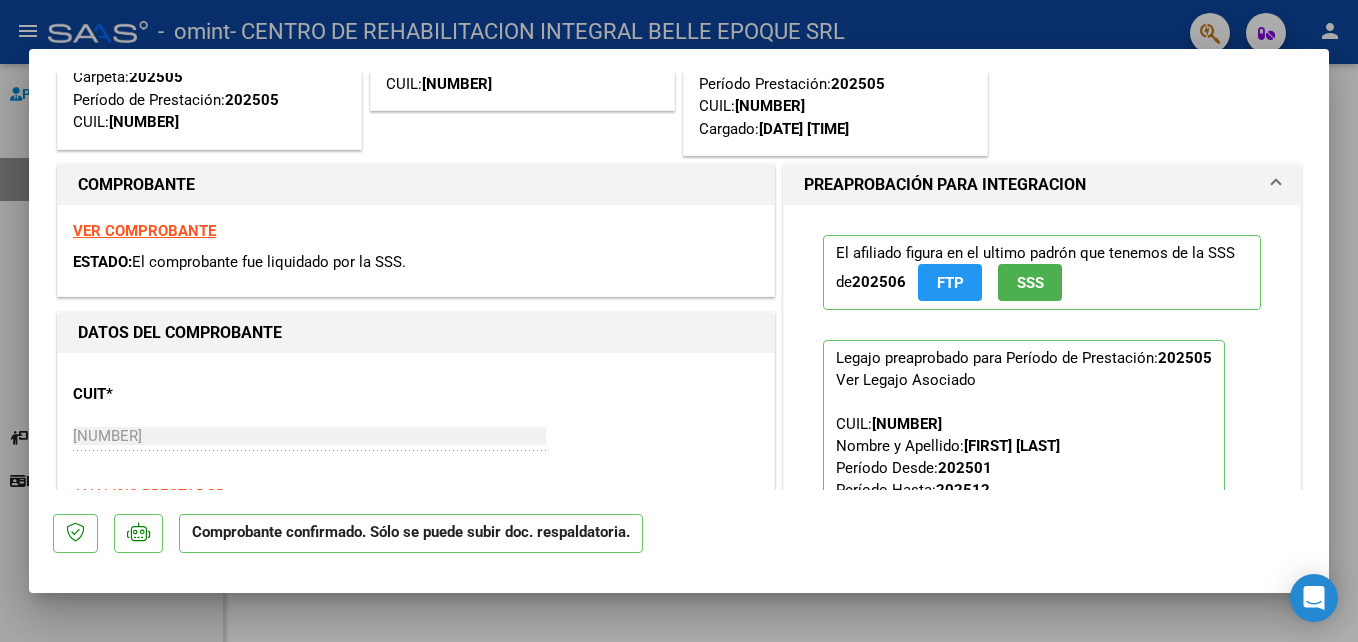 scroll, scrollTop: 0, scrollLeft: 0, axis: both 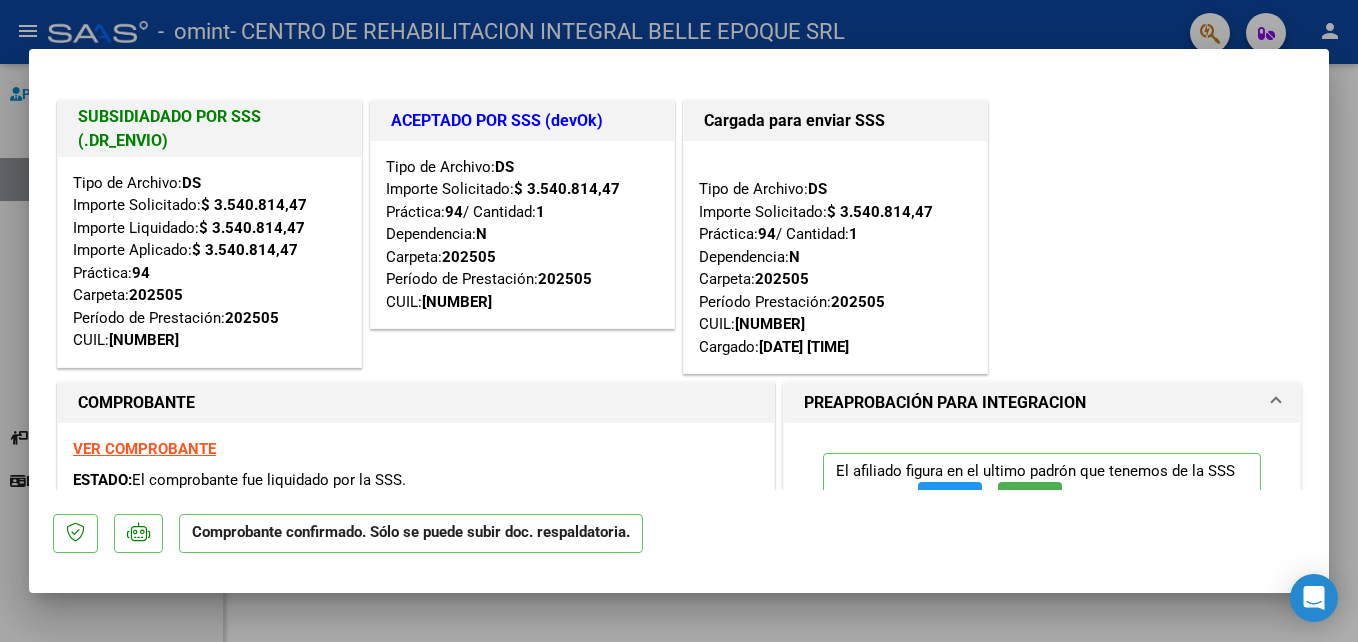 click at bounding box center (679, 321) 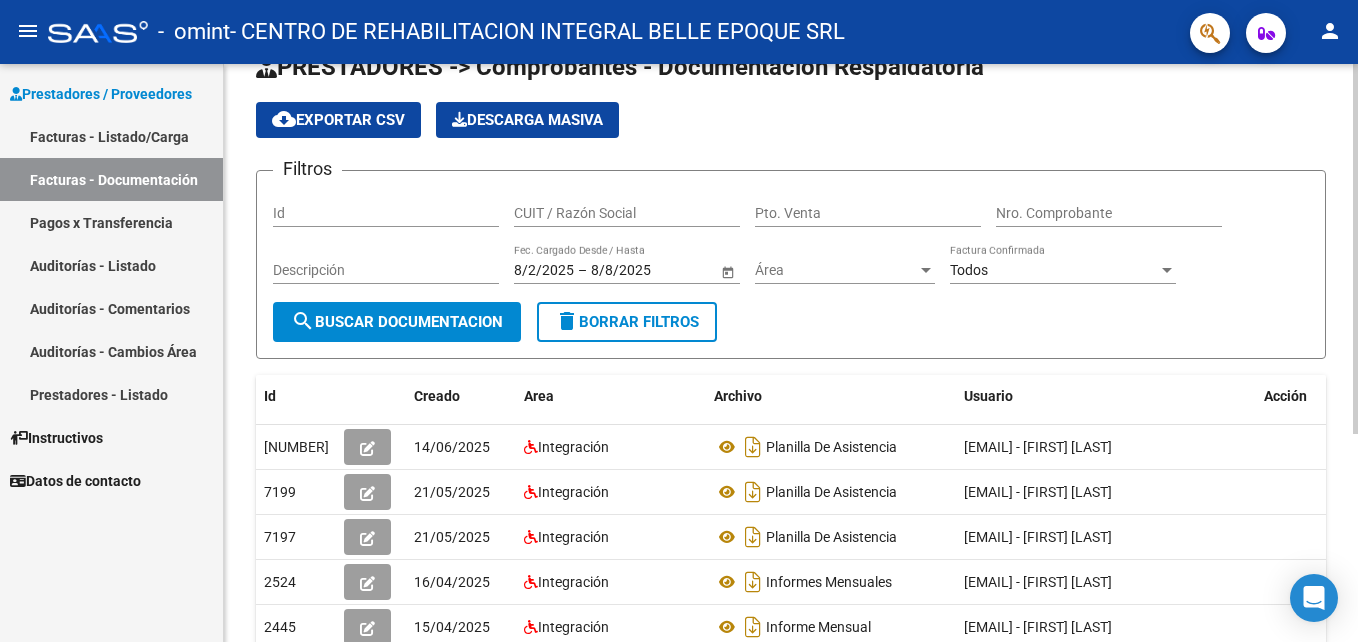 scroll, scrollTop: 0, scrollLeft: 0, axis: both 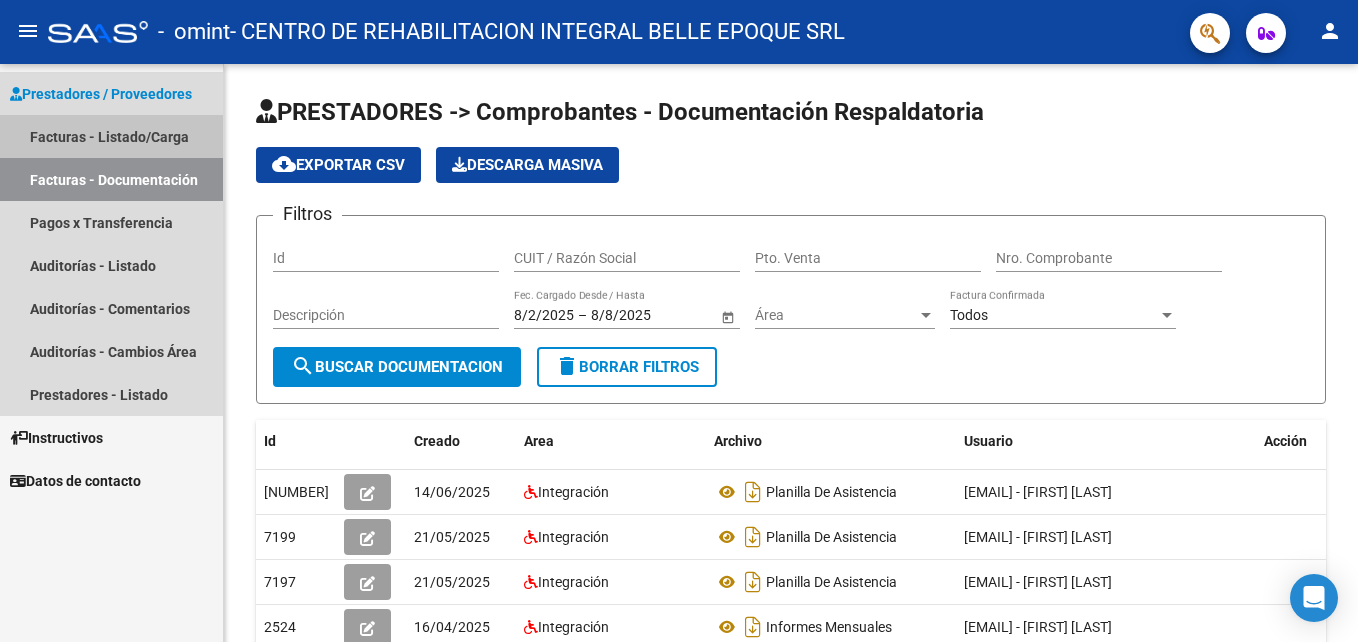 click on "Facturas - Listado/Carga" at bounding box center [111, 136] 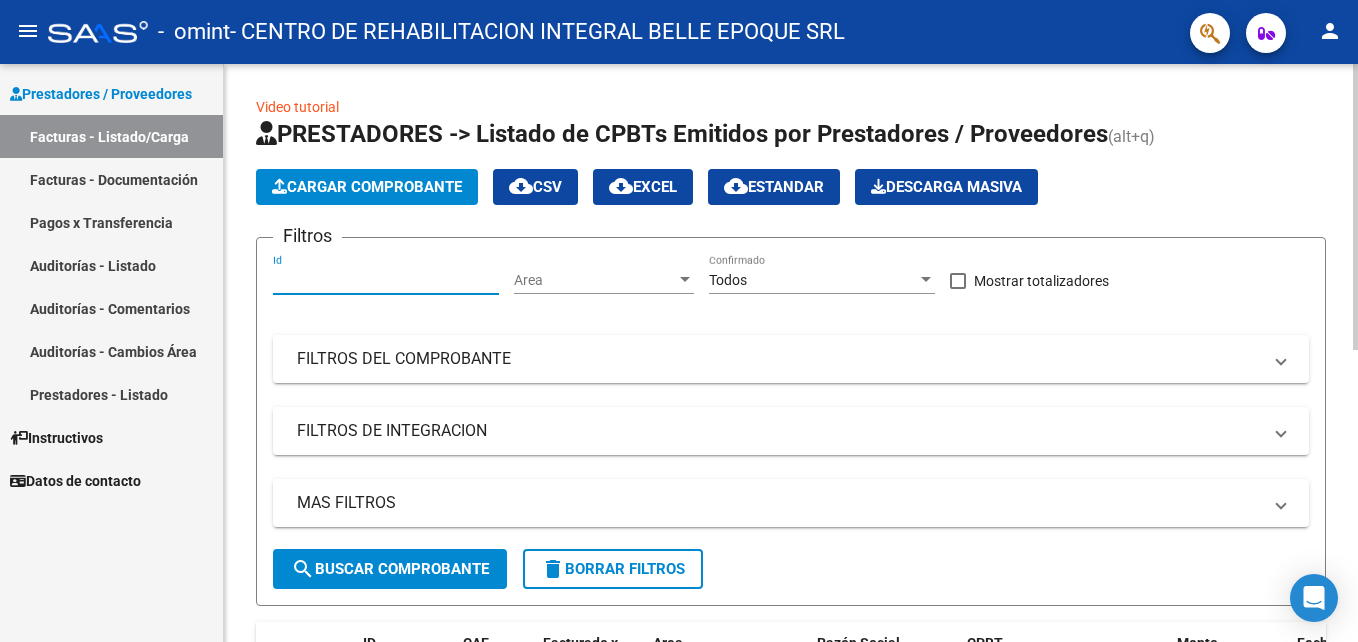 click on "Id" at bounding box center [386, 280] 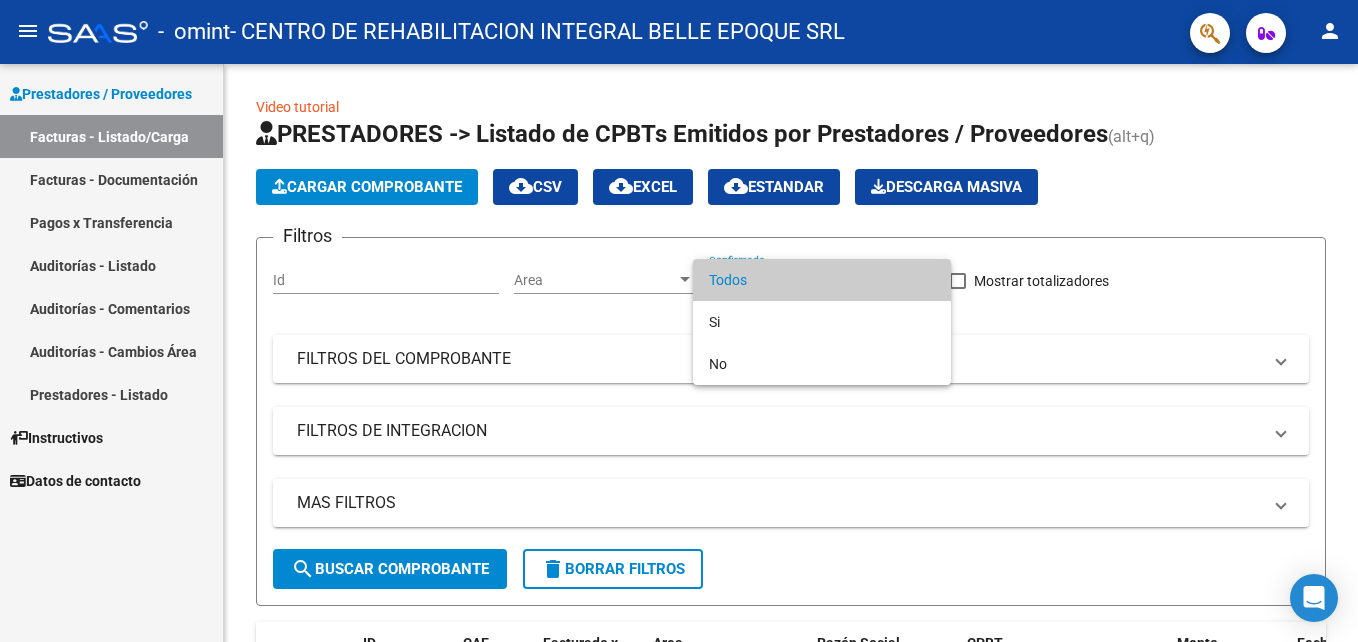 click at bounding box center (679, 321) 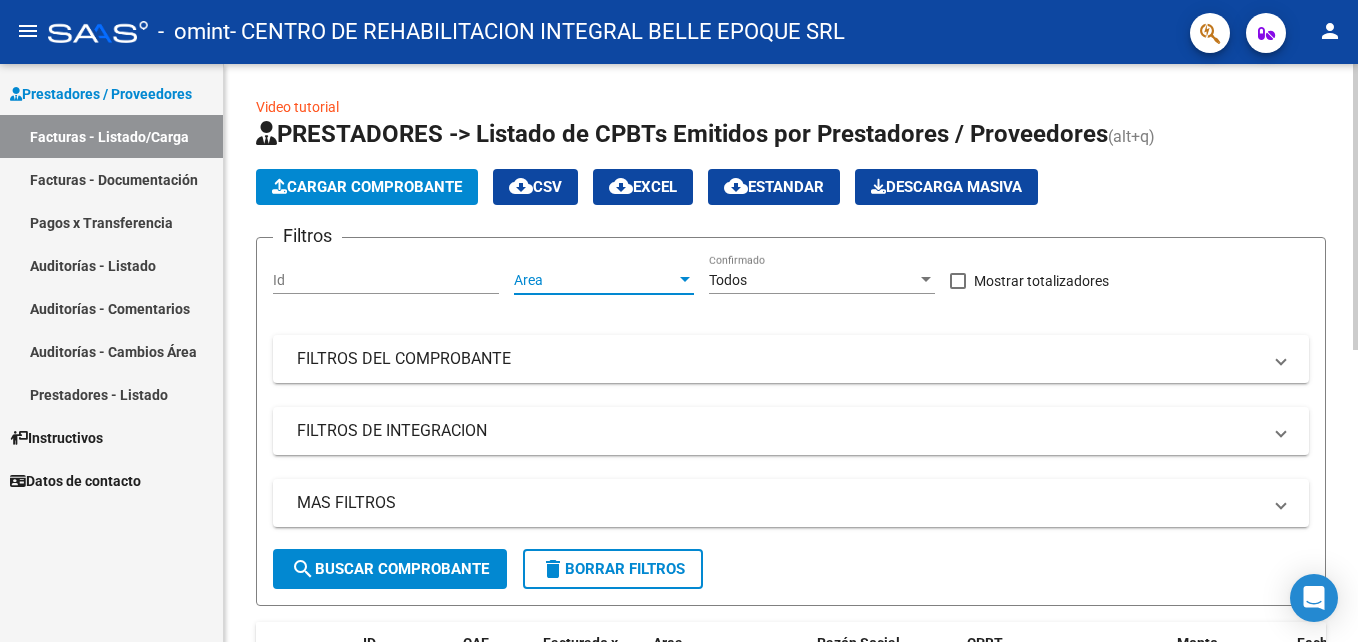 click on "Area" at bounding box center (595, 280) 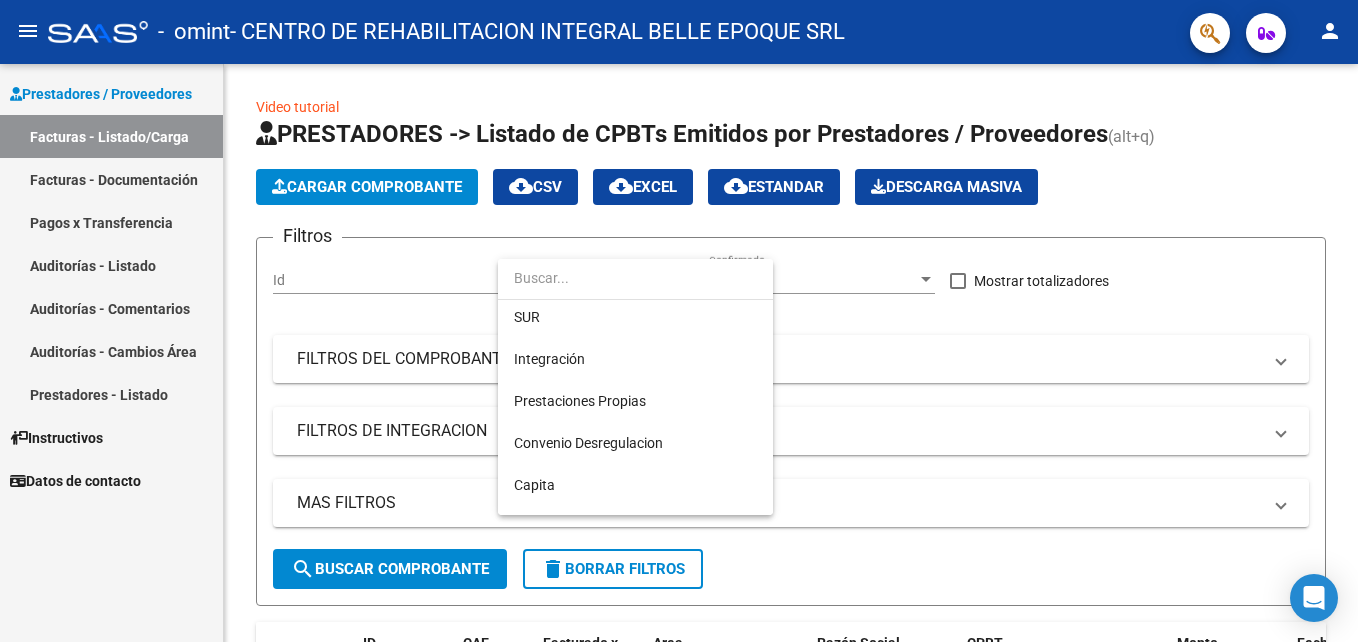 scroll, scrollTop: 75, scrollLeft: 0, axis: vertical 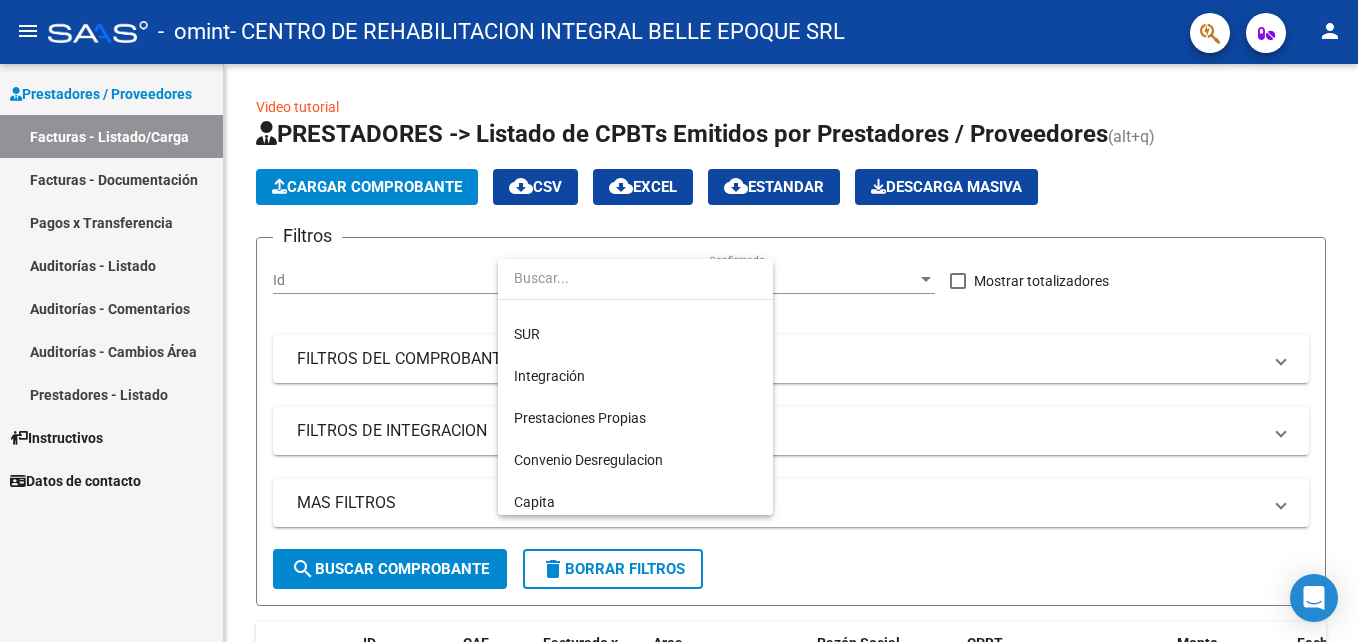 click at bounding box center [679, 321] 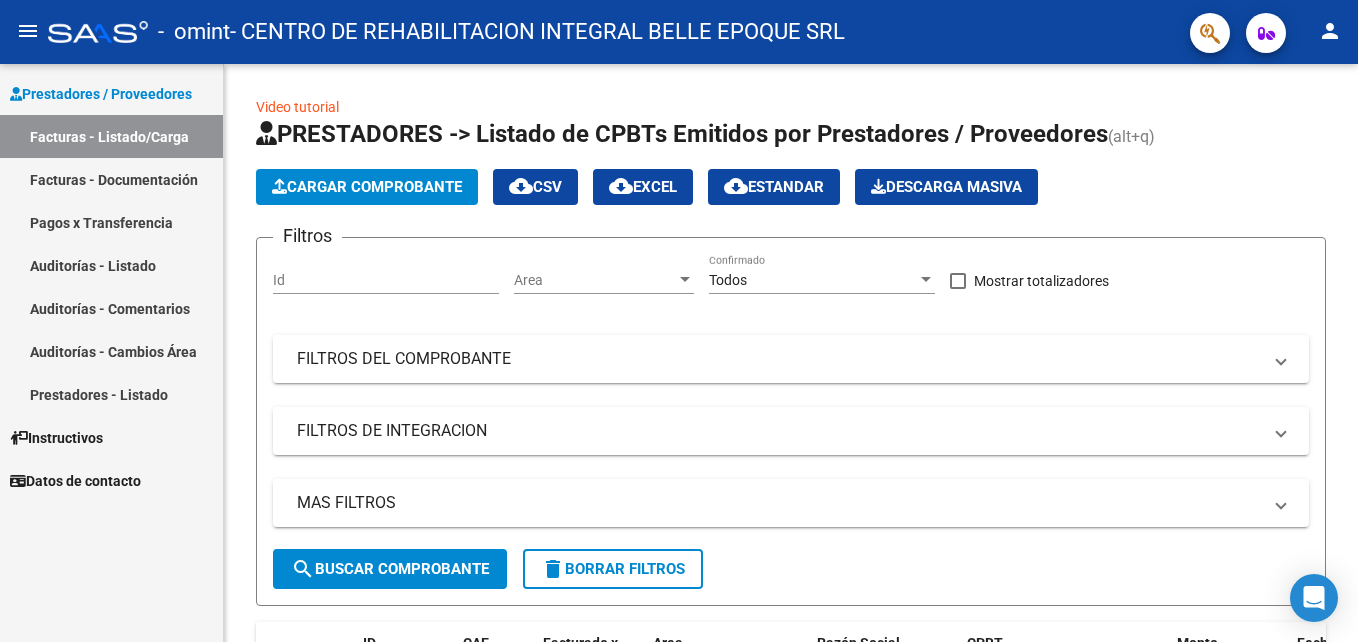 click on "Facturas - Documentación" at bounding box center [111, 179] 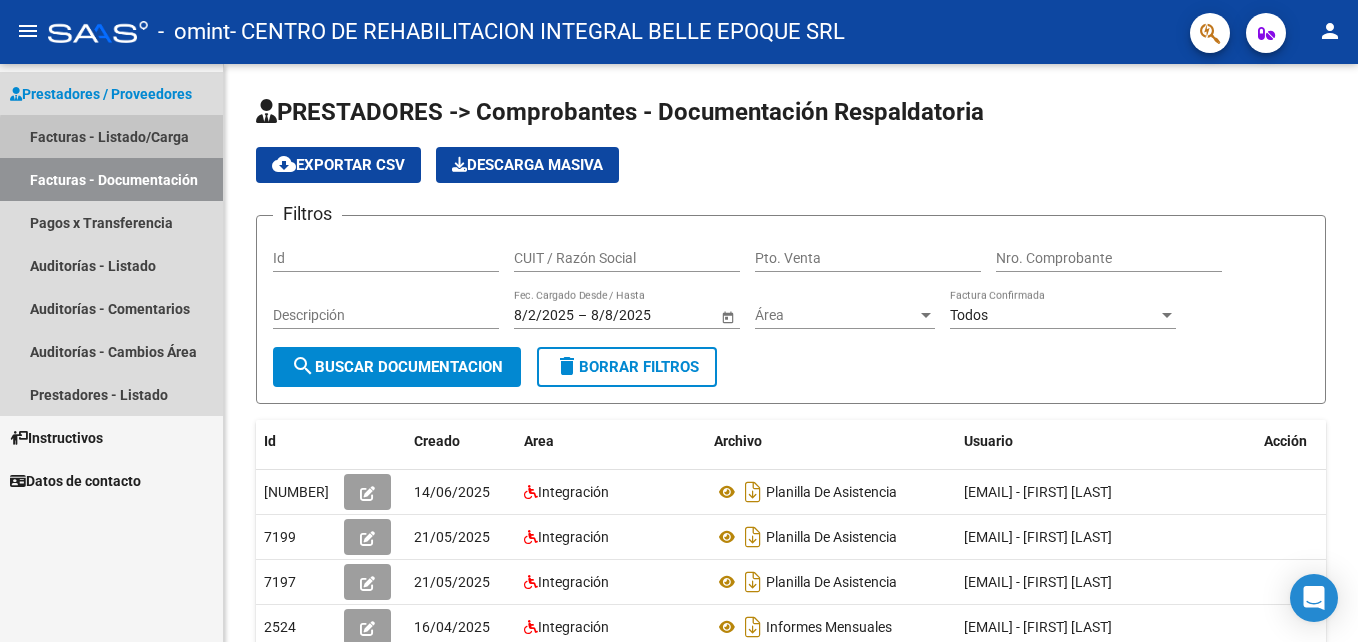 click on "Facturas - Listado/Carga" at bounding box center (111, 136) 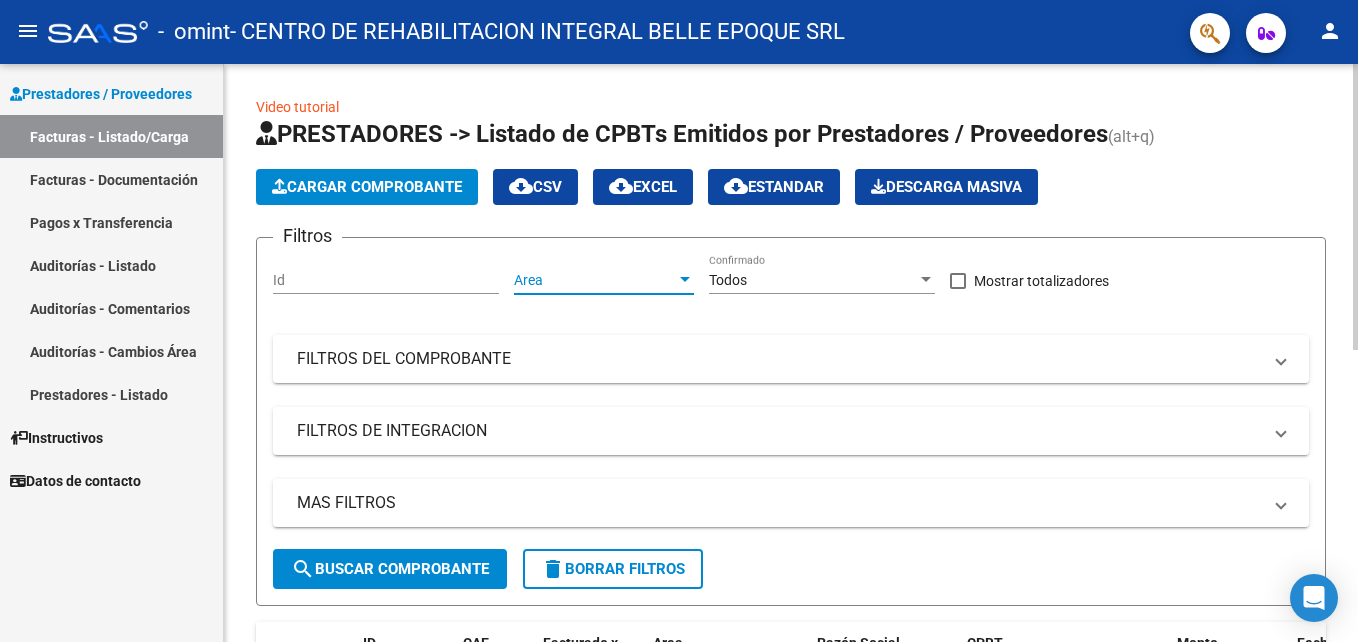 click on "Area" at bounding box center (595, 280) 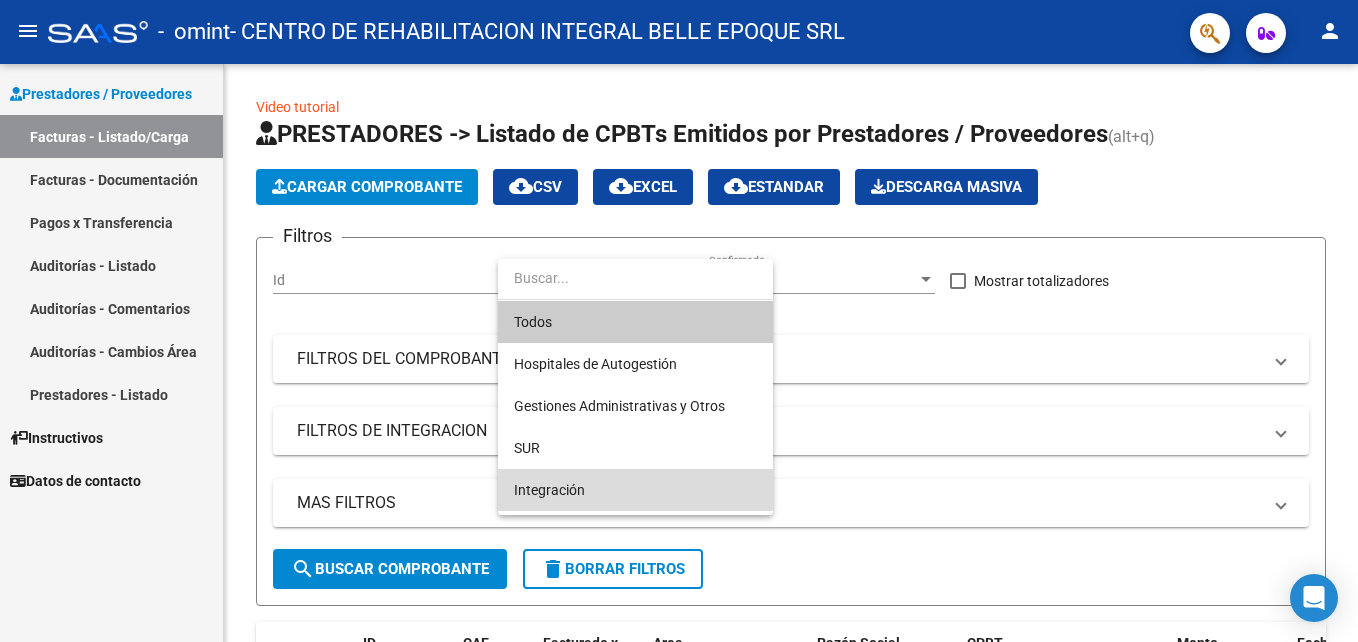 click on "Integración" at bounding box center [635, 490] 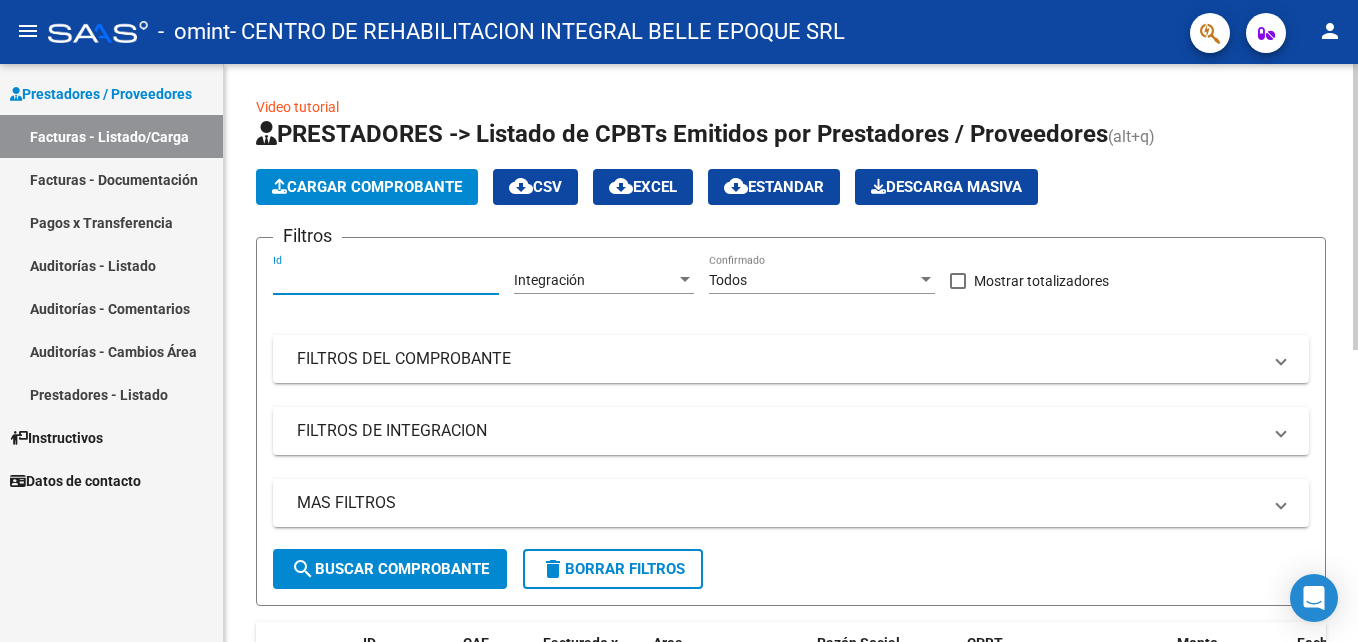 click on "Id" at bounding box center (386, 280) 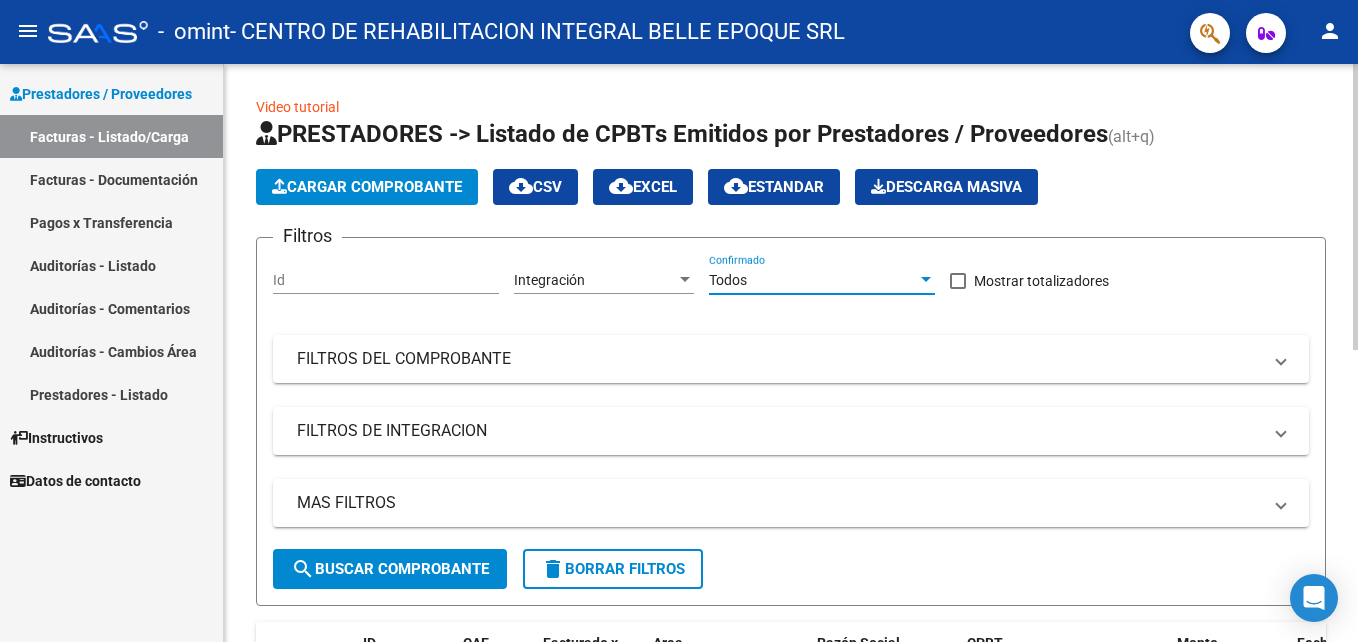 click on "Todos" at bounding box center [728, 280] 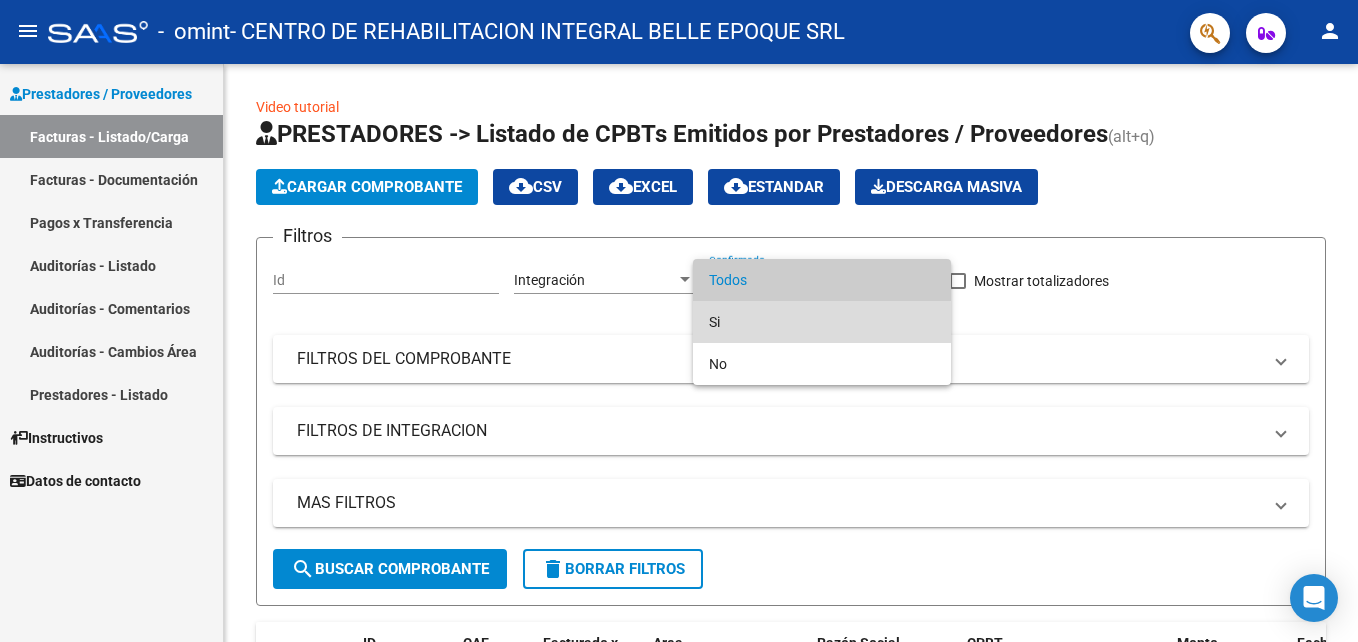 click on "Si" at bounding box center [822, 322] 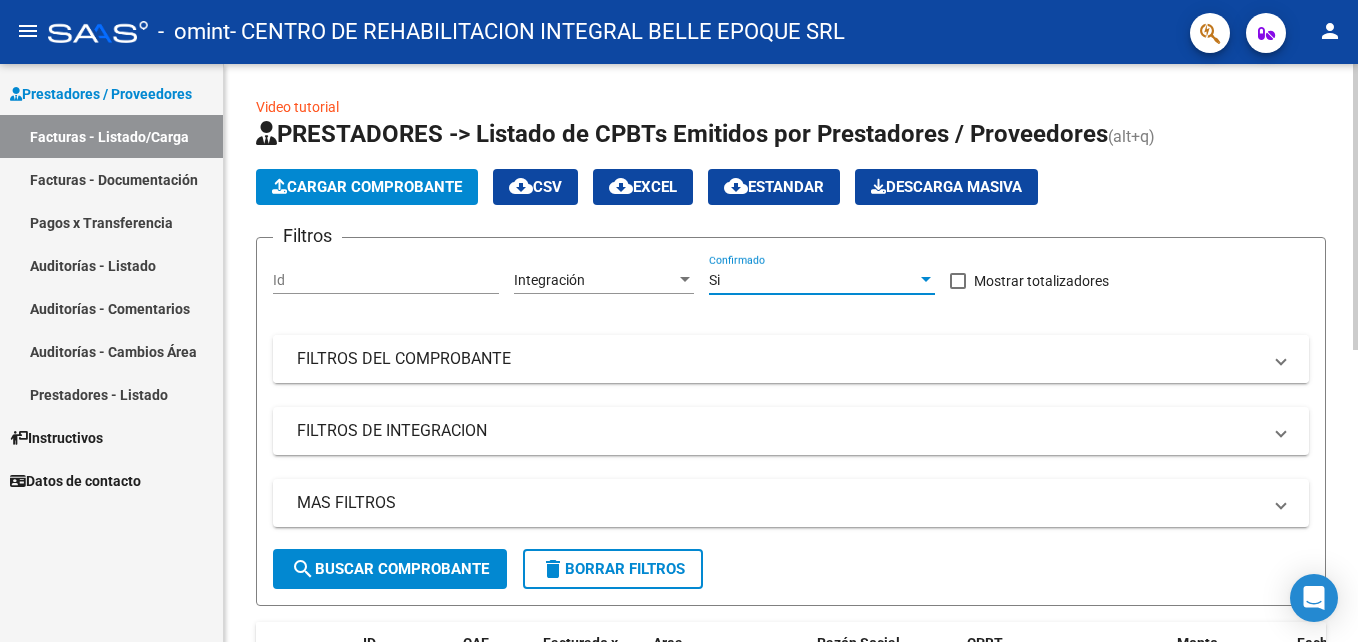 click on "FILTROS DEL COMPROBANTE" at bounding box center [791, 359] 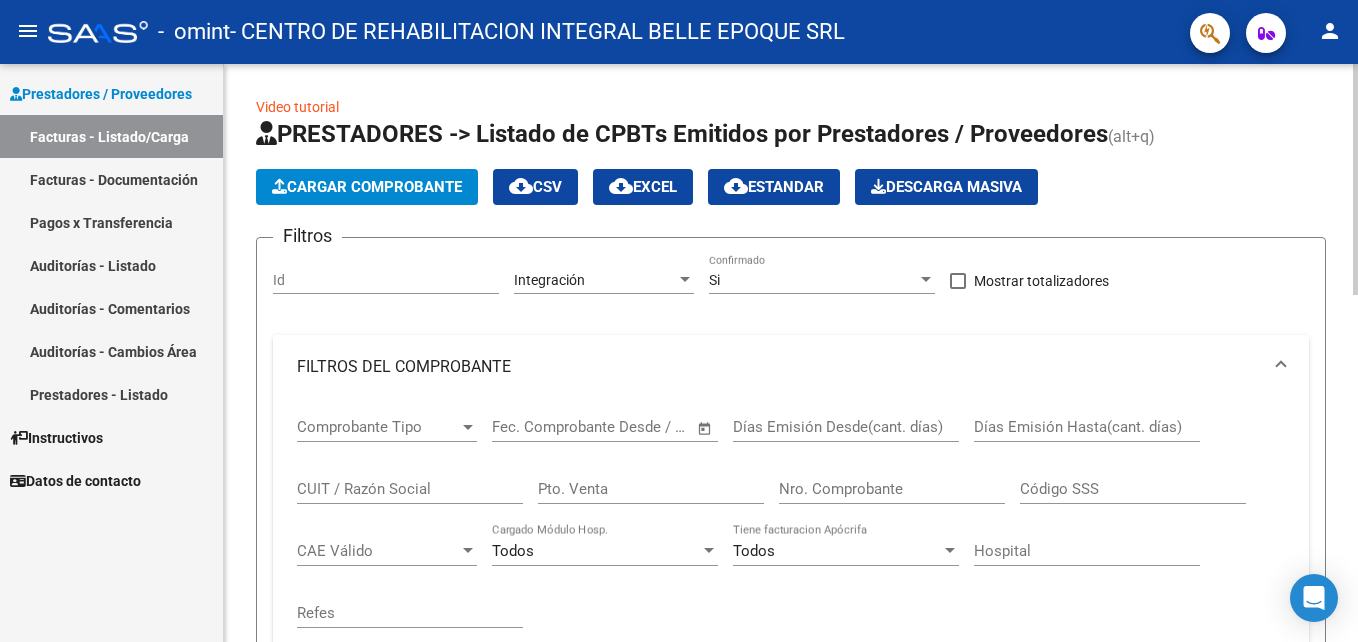 click on "Comprobante Tipo" at bounding box center [378, 427] 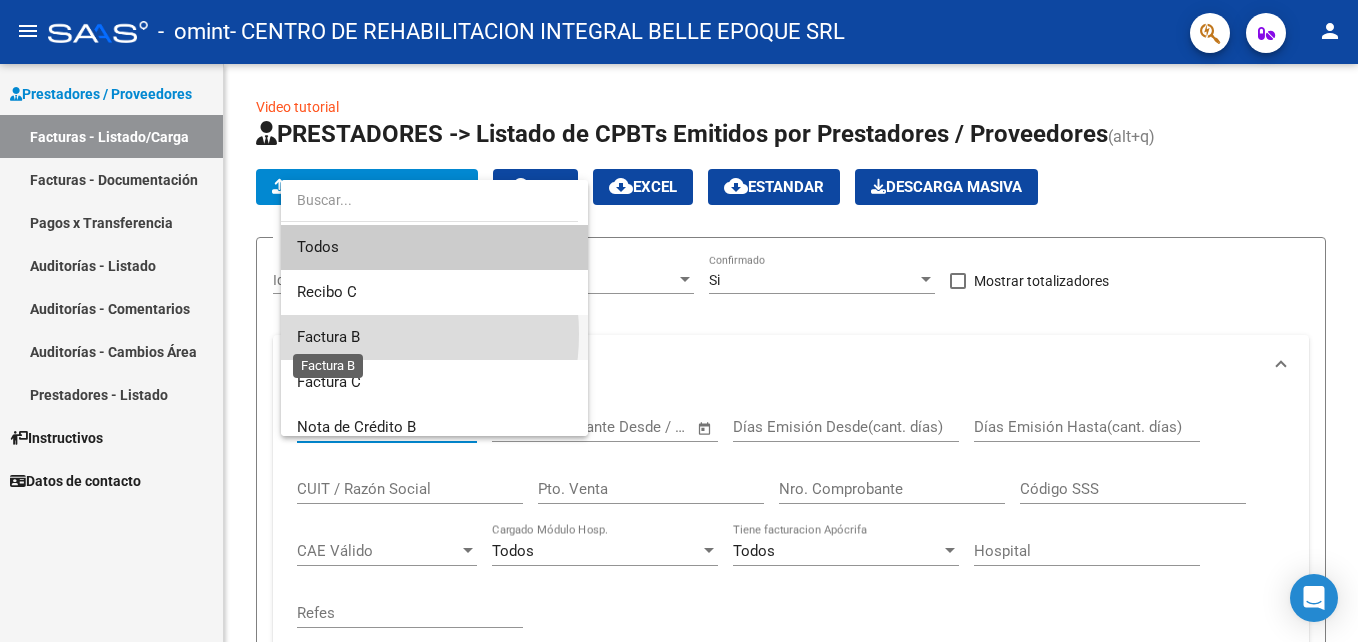 click on "Factura B" at bounding box center [328, 337] 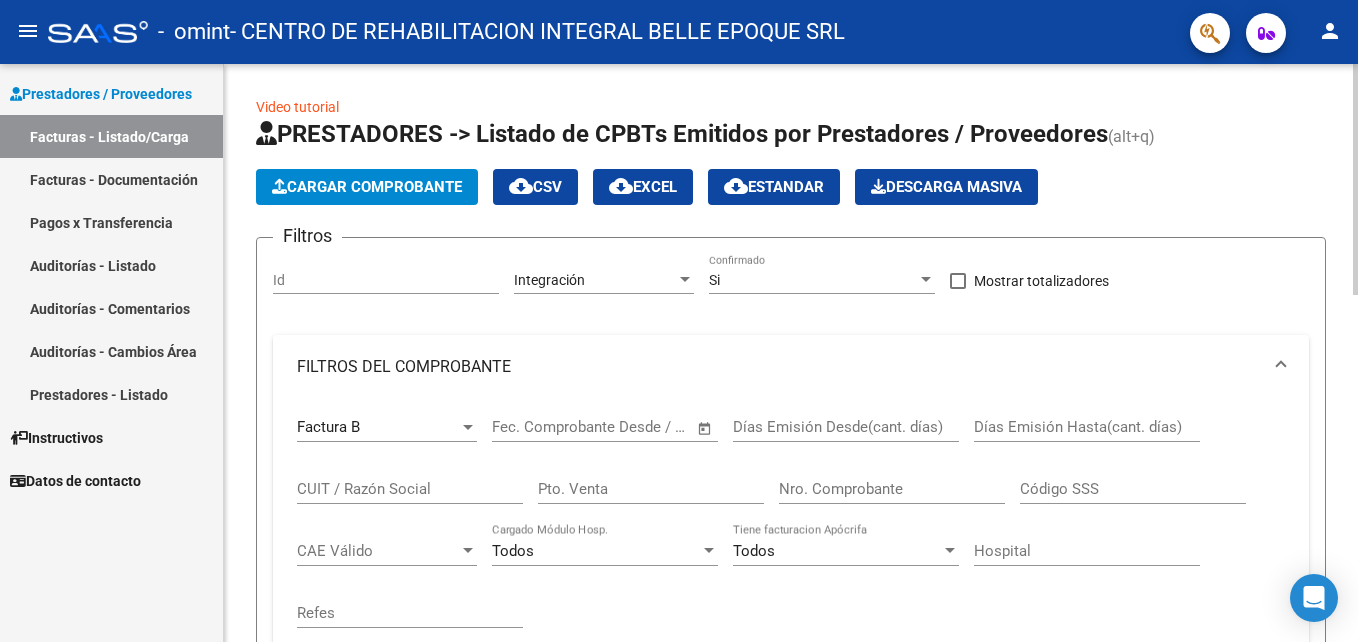 click on "–" at bounding box center [566, 427] 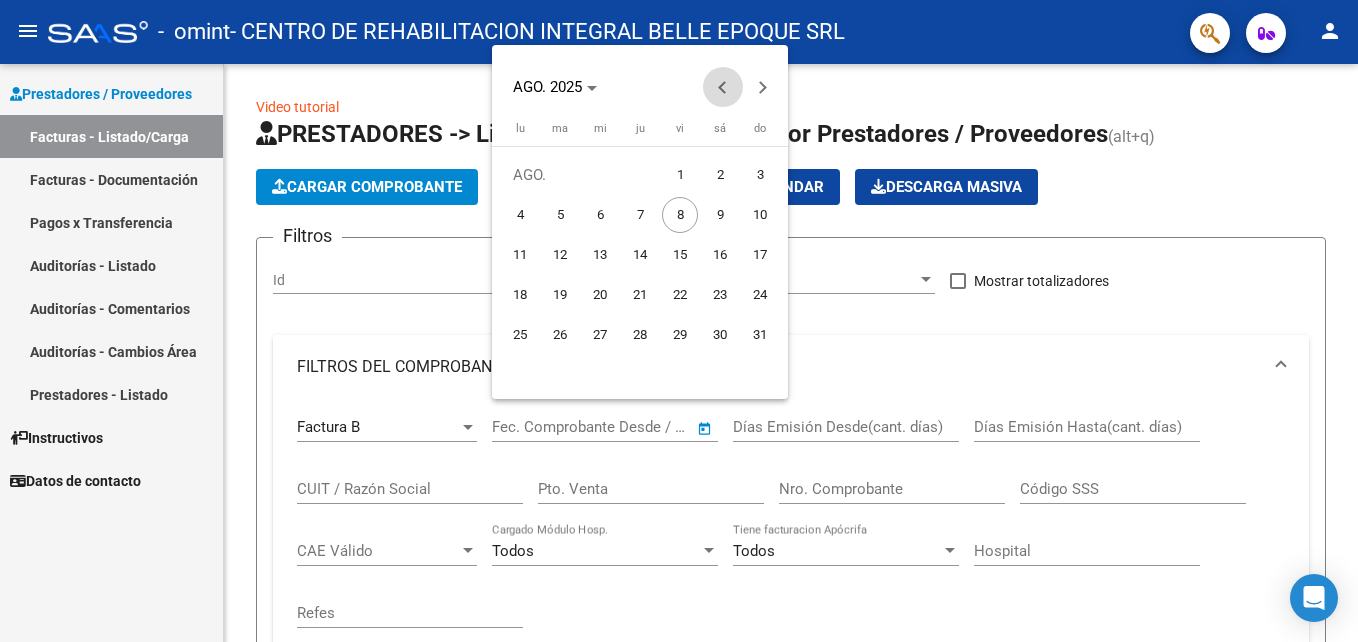 click at bounding box center (723, 87) 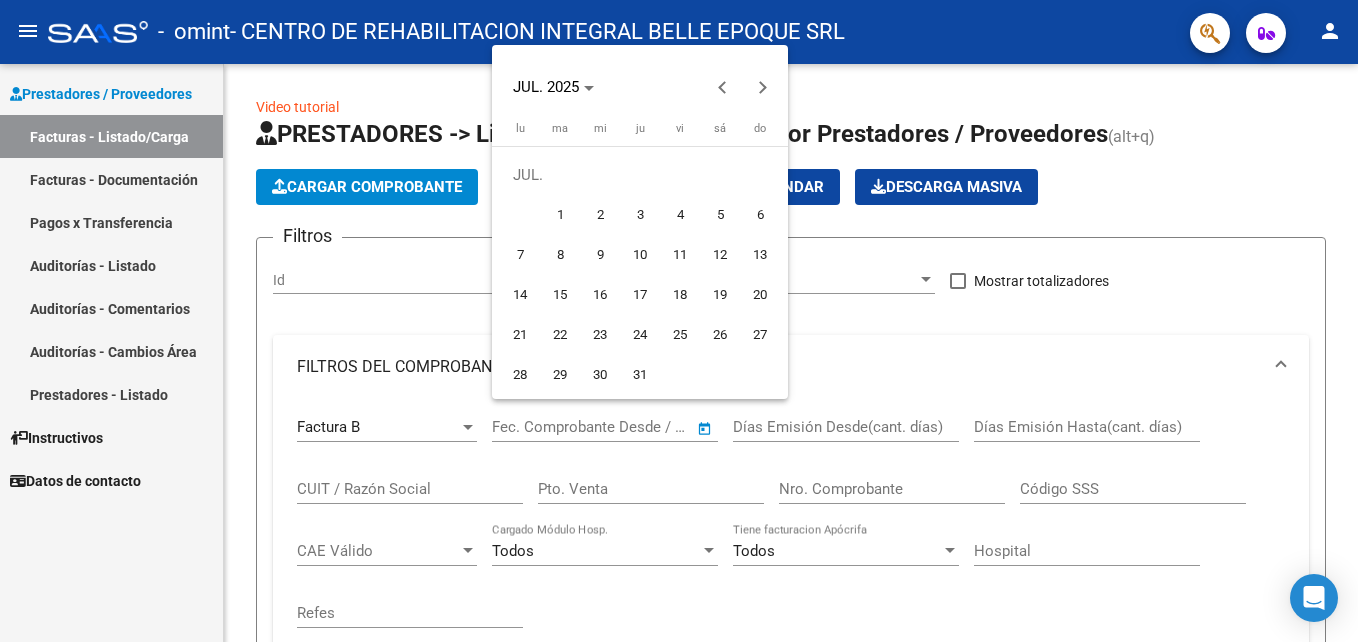 click on "8" at bounding box center [560, 255] 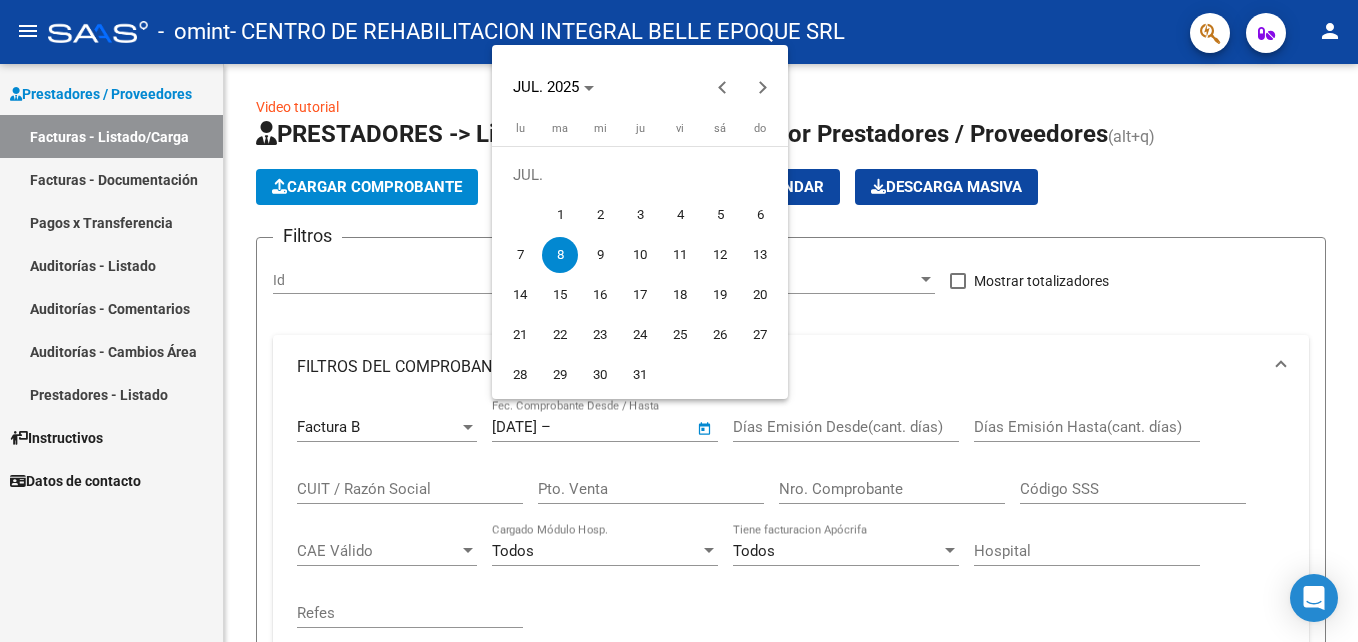 click at bounding box center [679, 321] 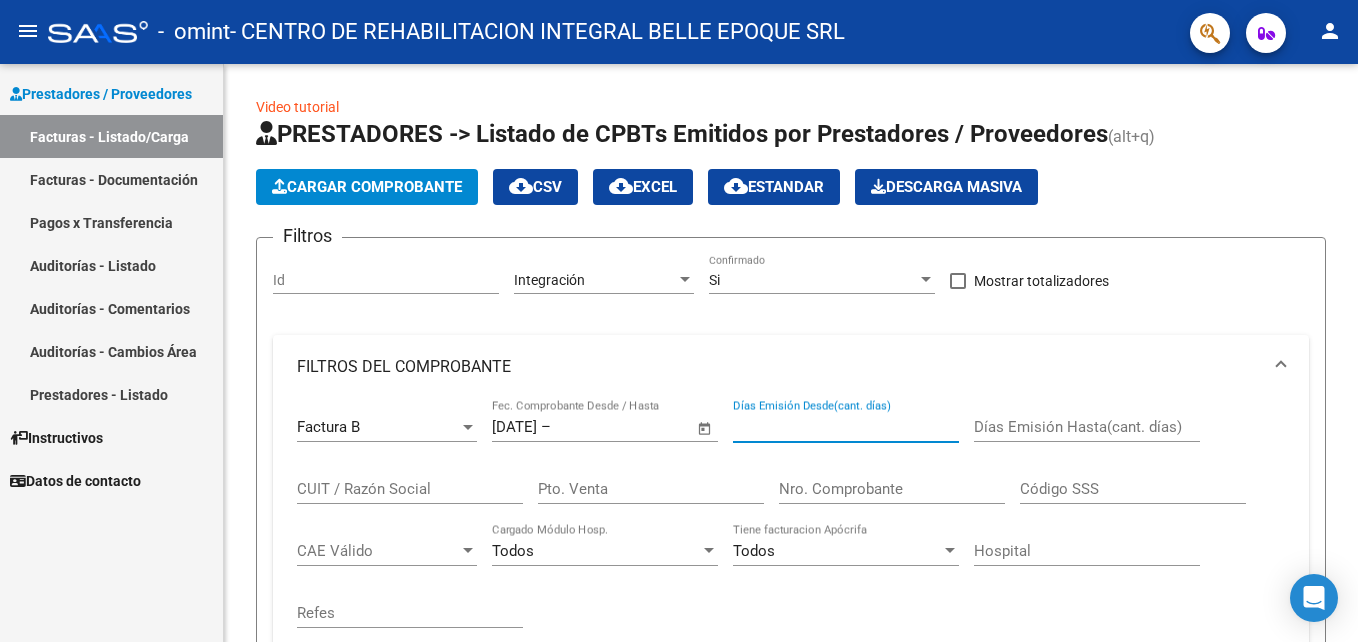 click on "Días Emisión Desde(cant. días)" at bounding box center (846, 427) 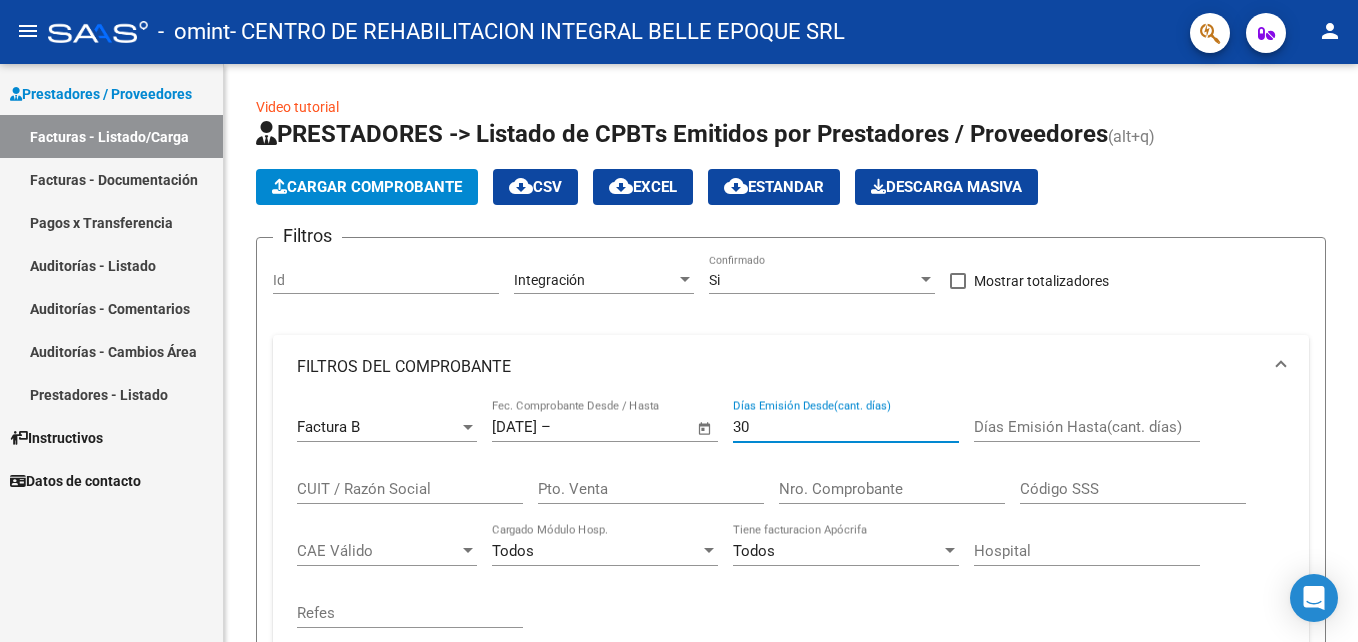 click on "30" at bounding box center (846, 427) 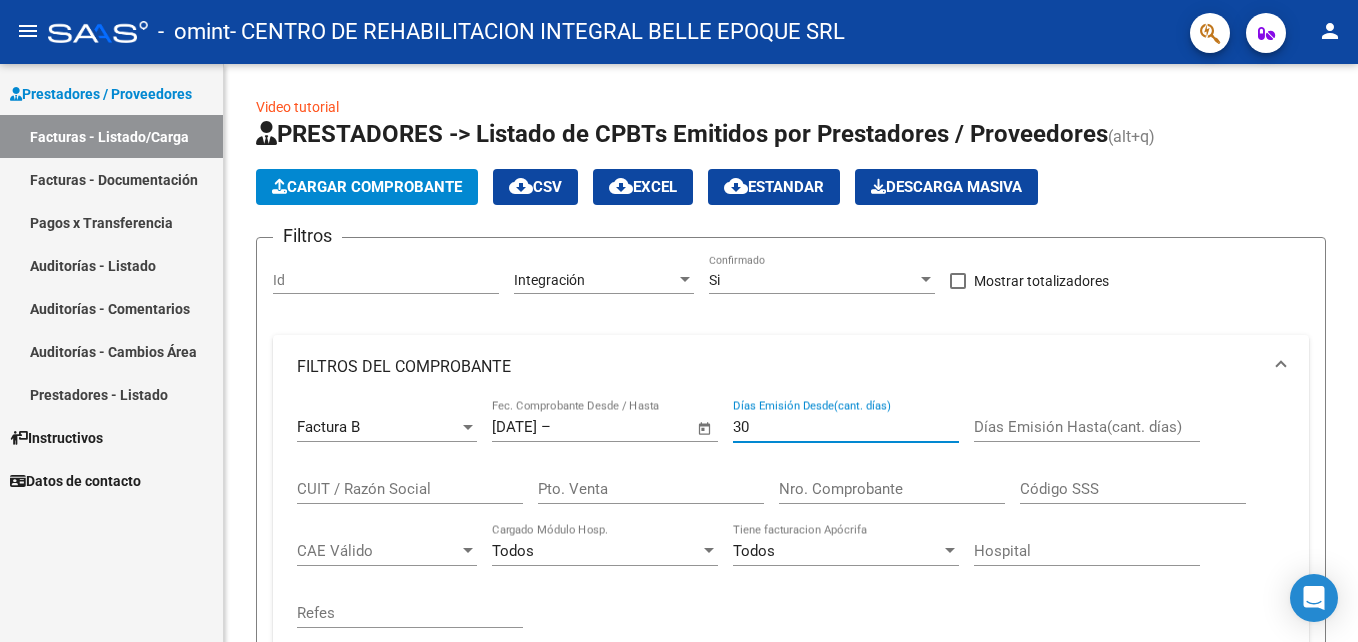 type on "3" 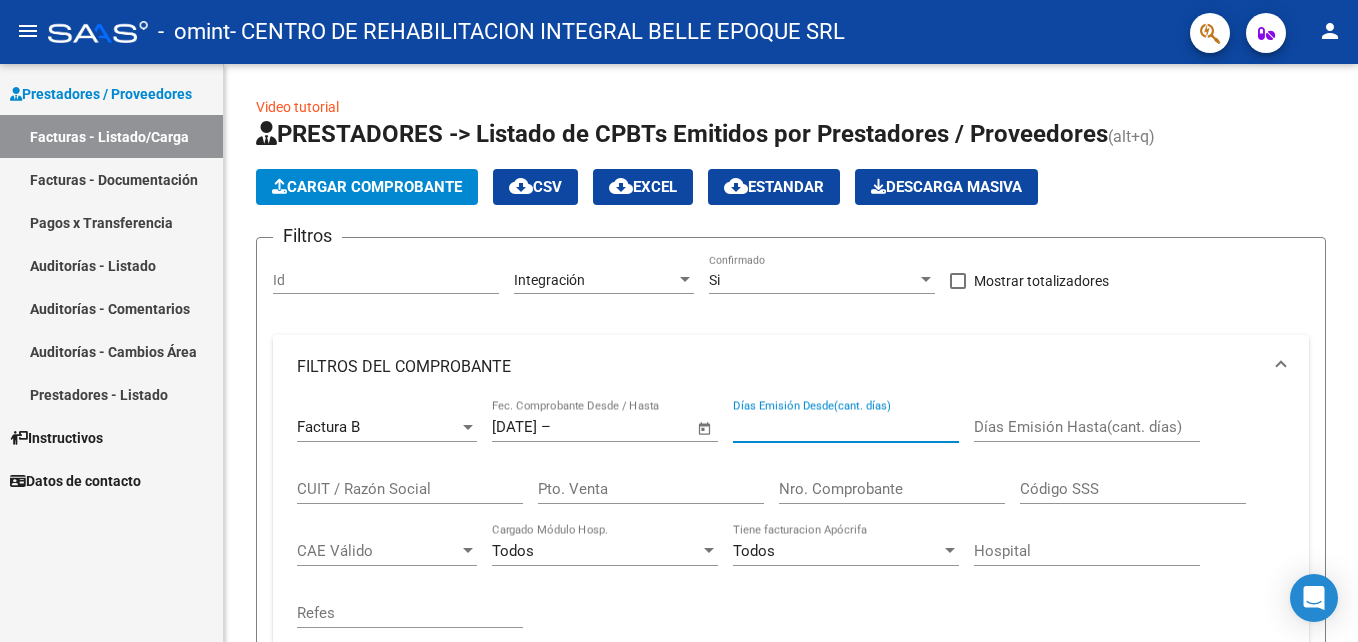 type 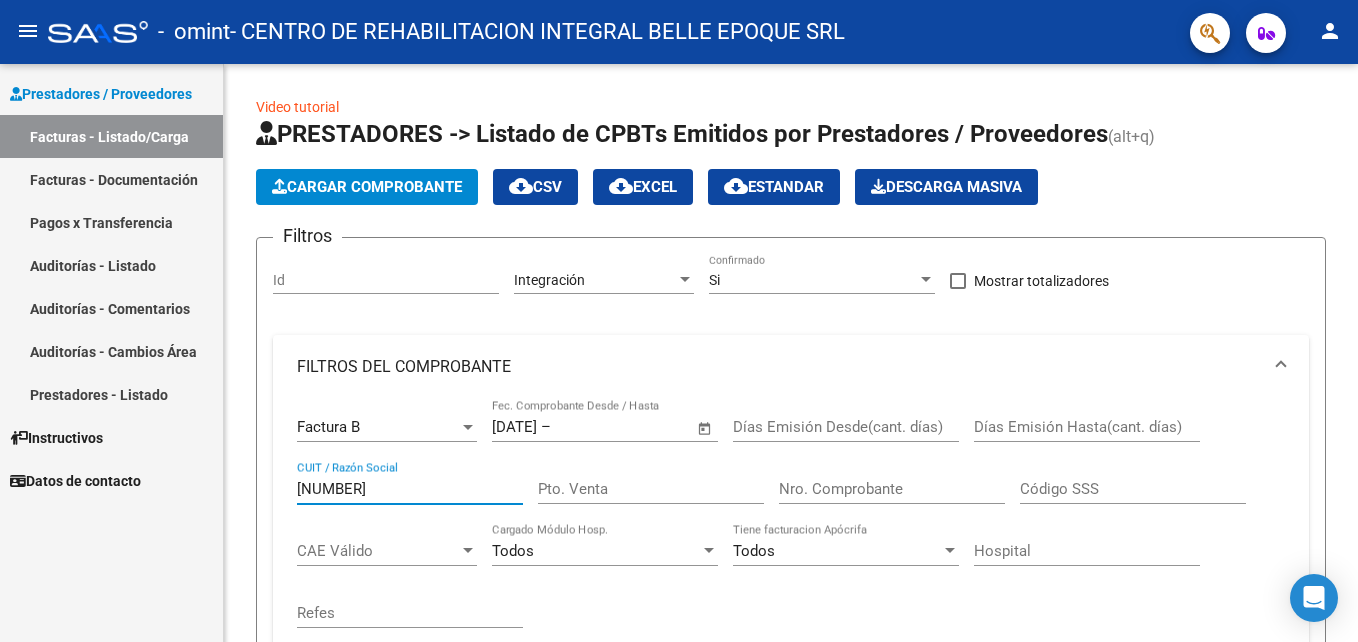 type on "[NUMBER]" 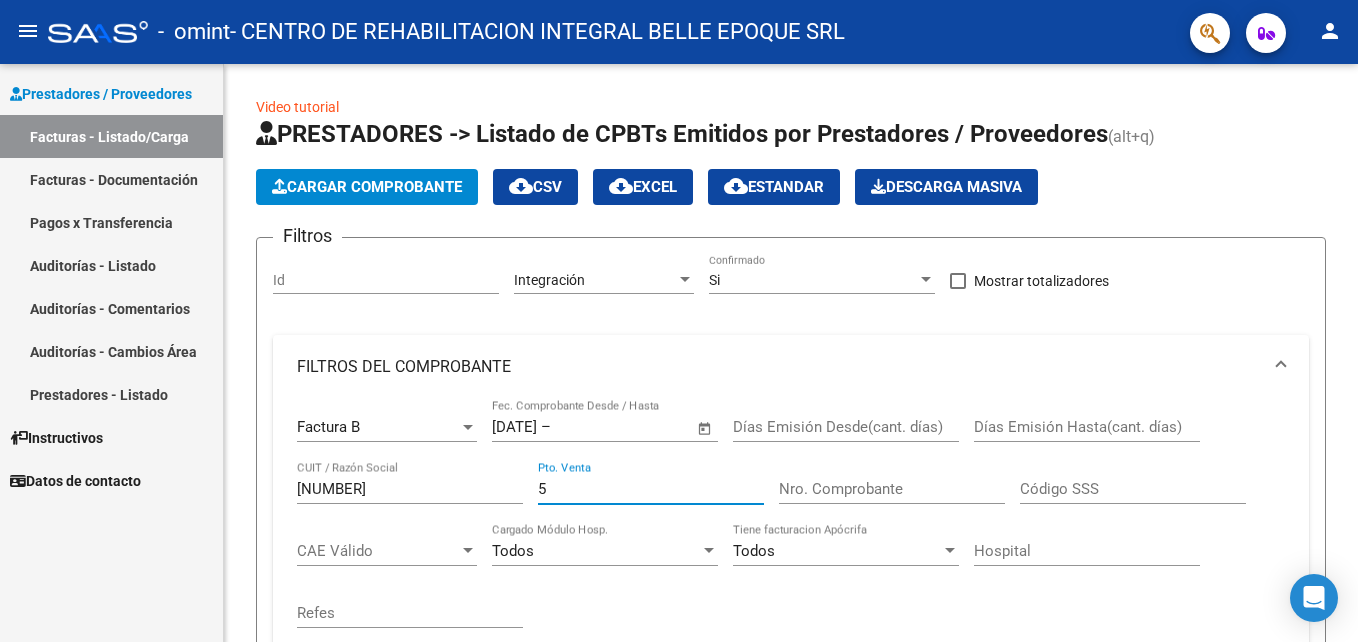 type on "5" 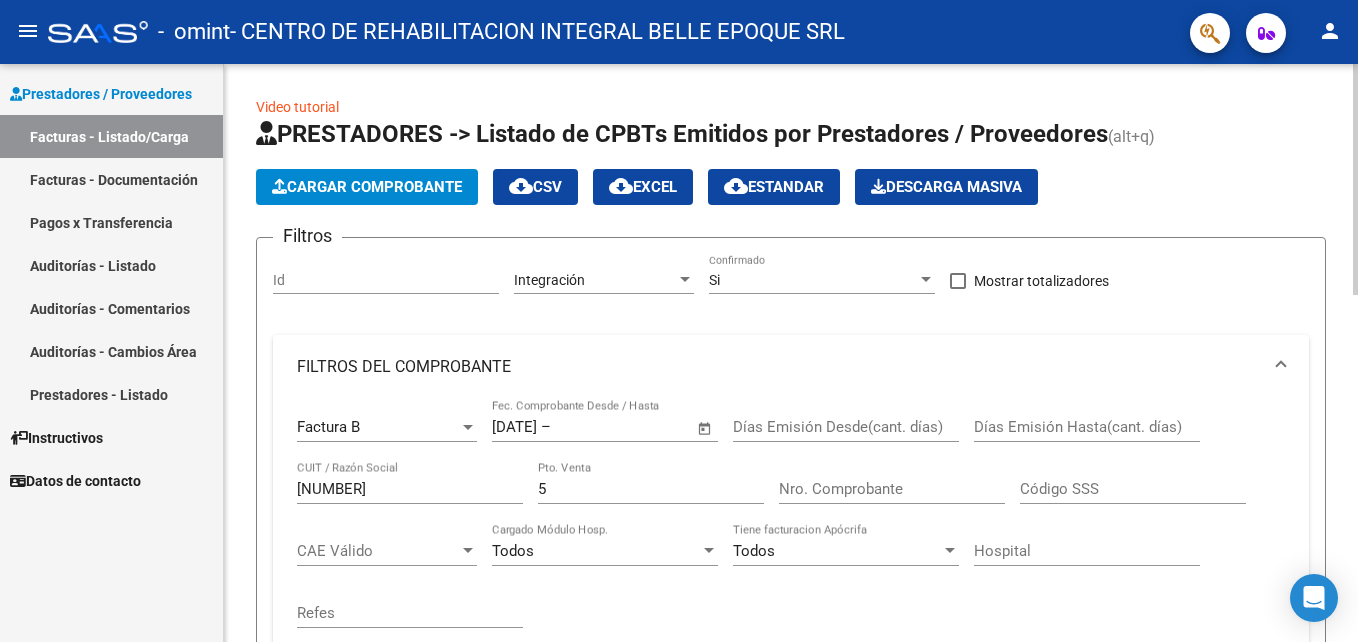 click on "Nro. Comprobante" at bounding box center (892, 489) 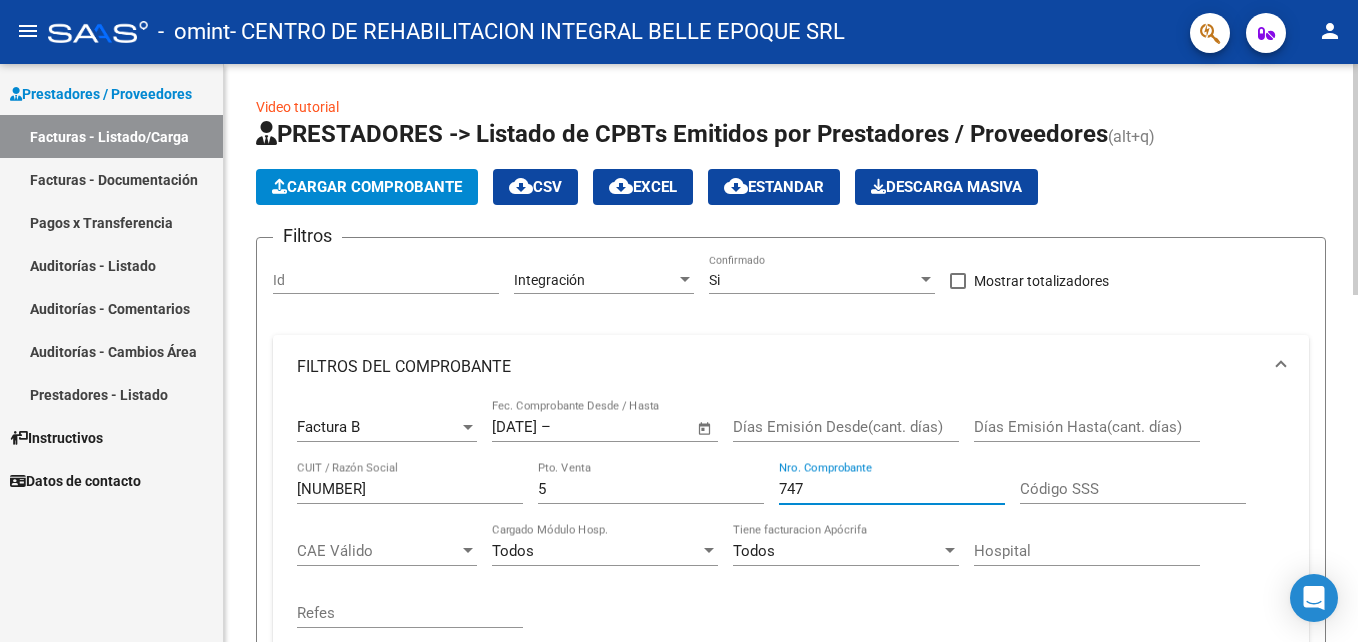 type on "747" 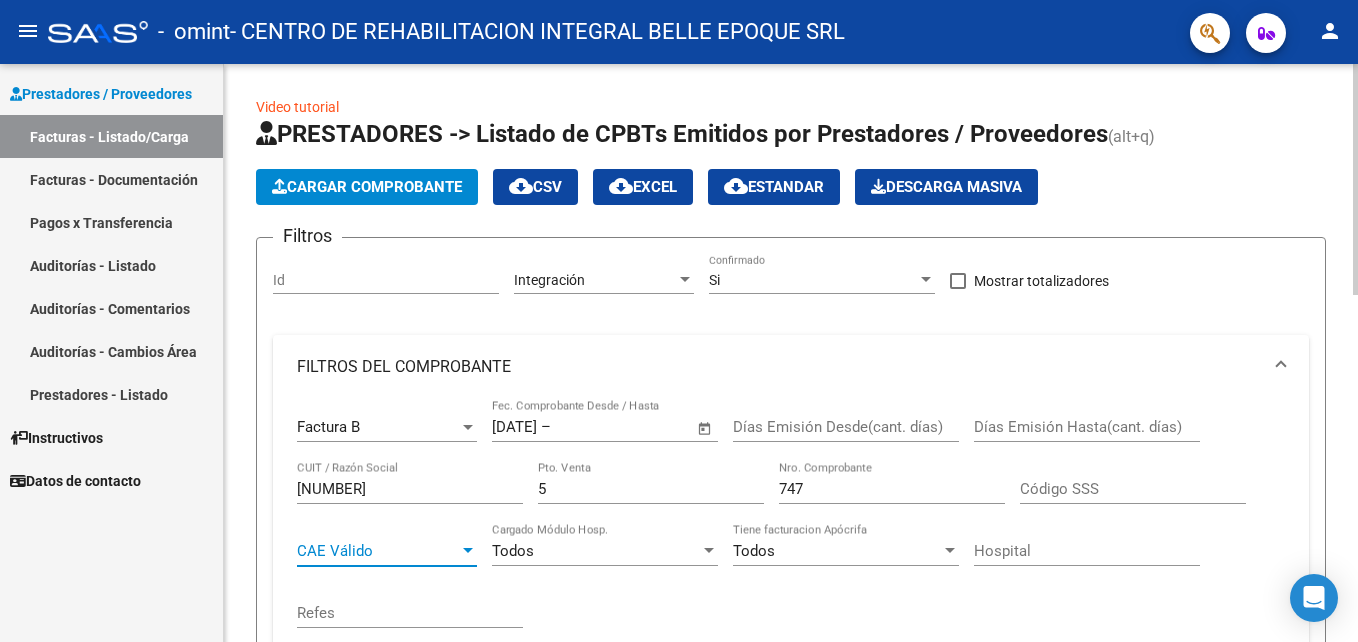 click on "CAE Válido" at bounding box center (378, 551) 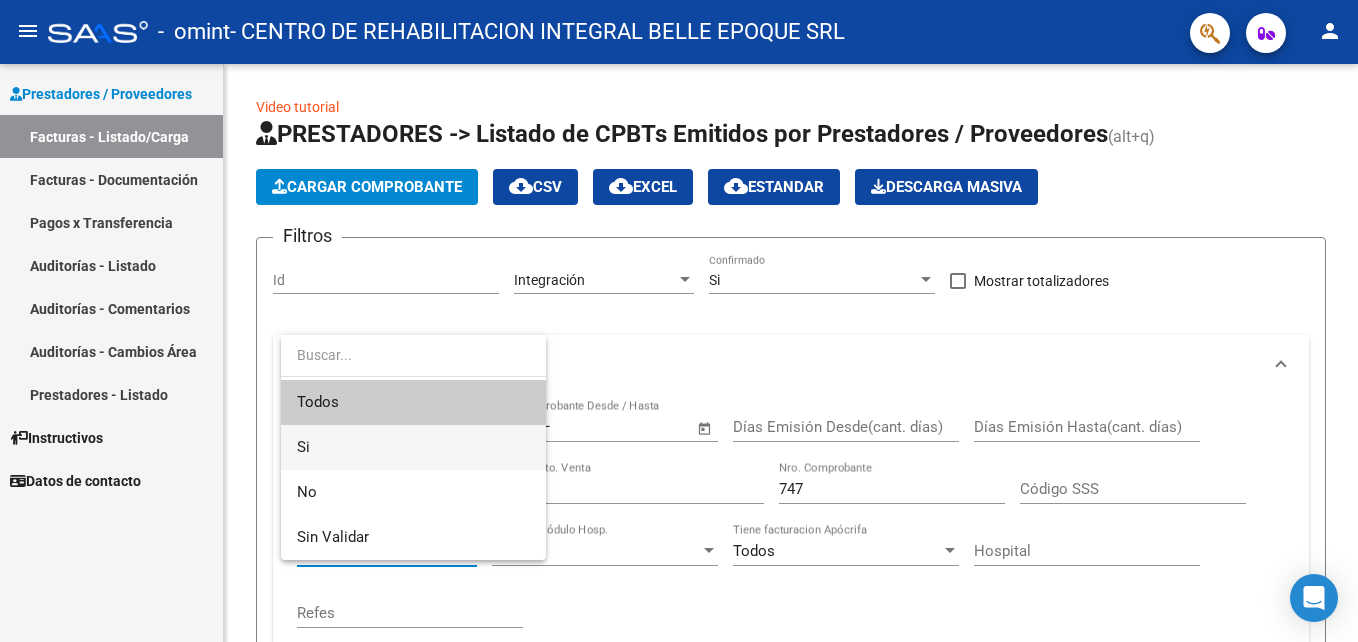 click on "Si" at bounding box center [413, 447] 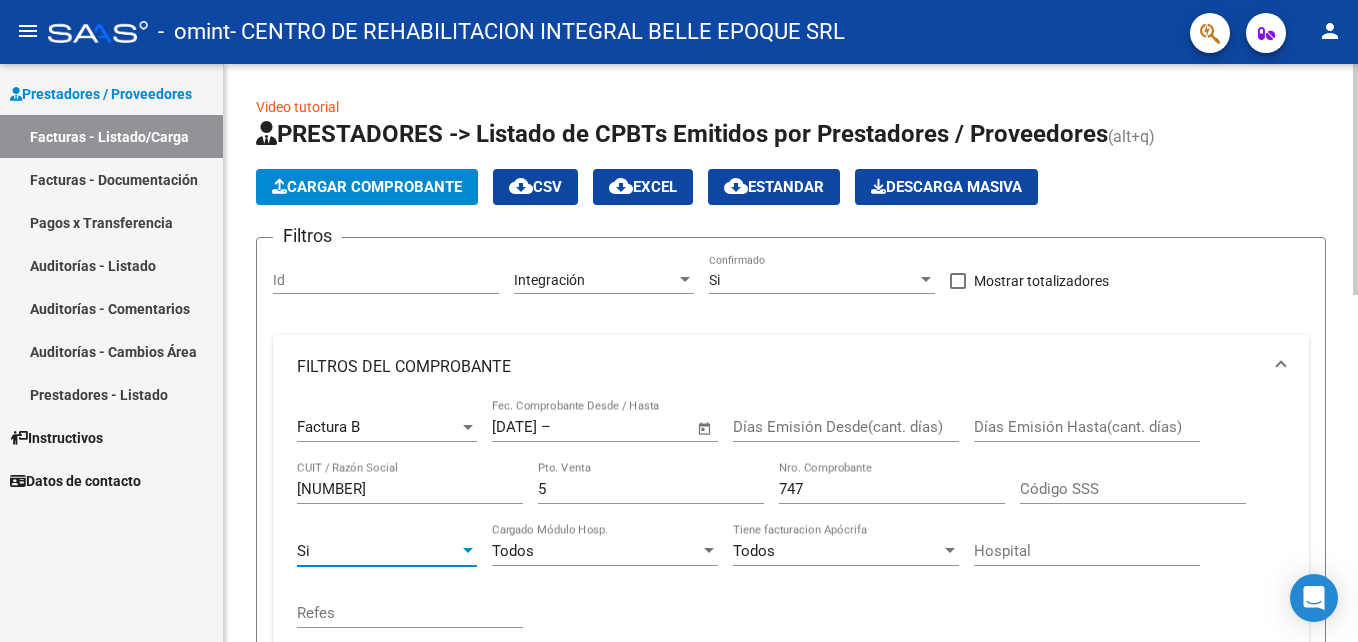 click on "Todos" at bounding box center (596, 551) 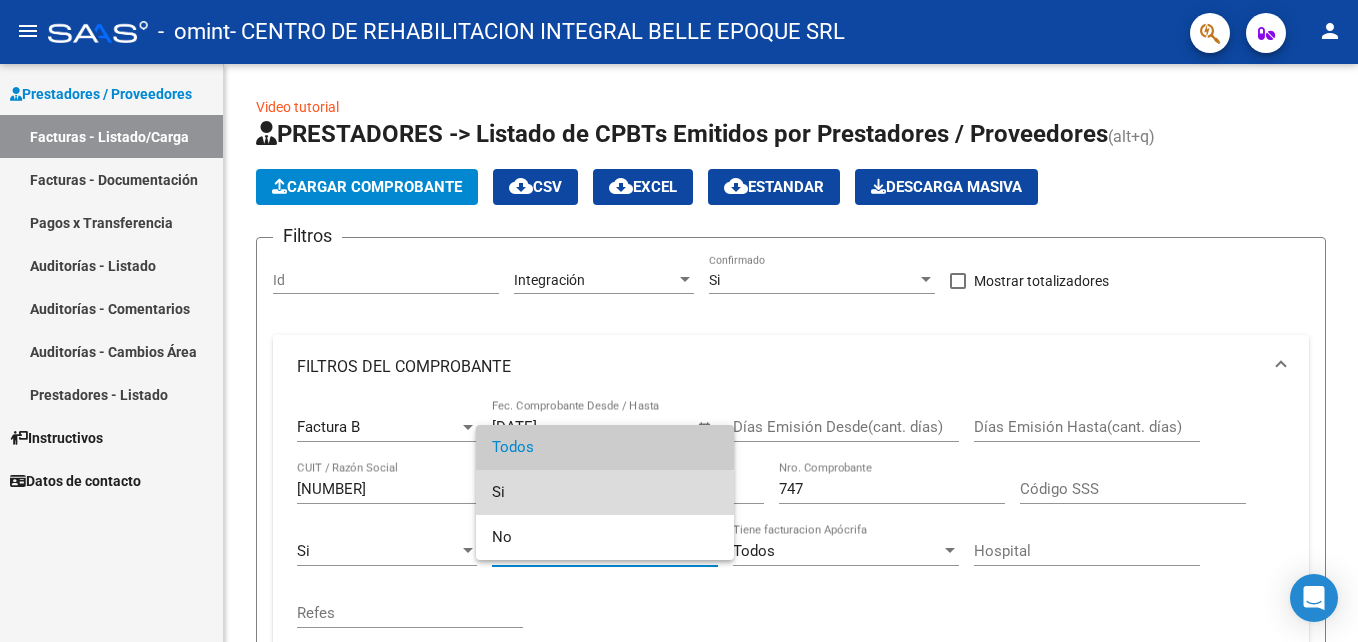 click on "Si" at bounding box center (605, 492) 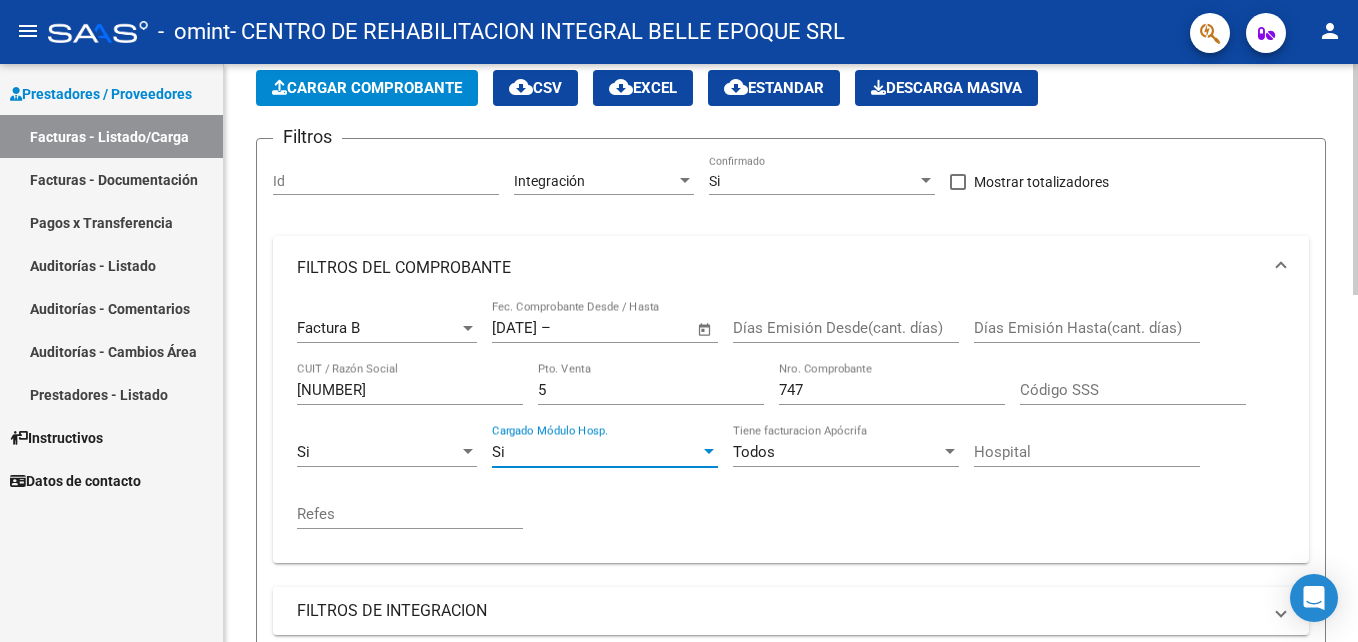 scroll, scrollTop: 100, scrollLeft: 0, axis: vertical 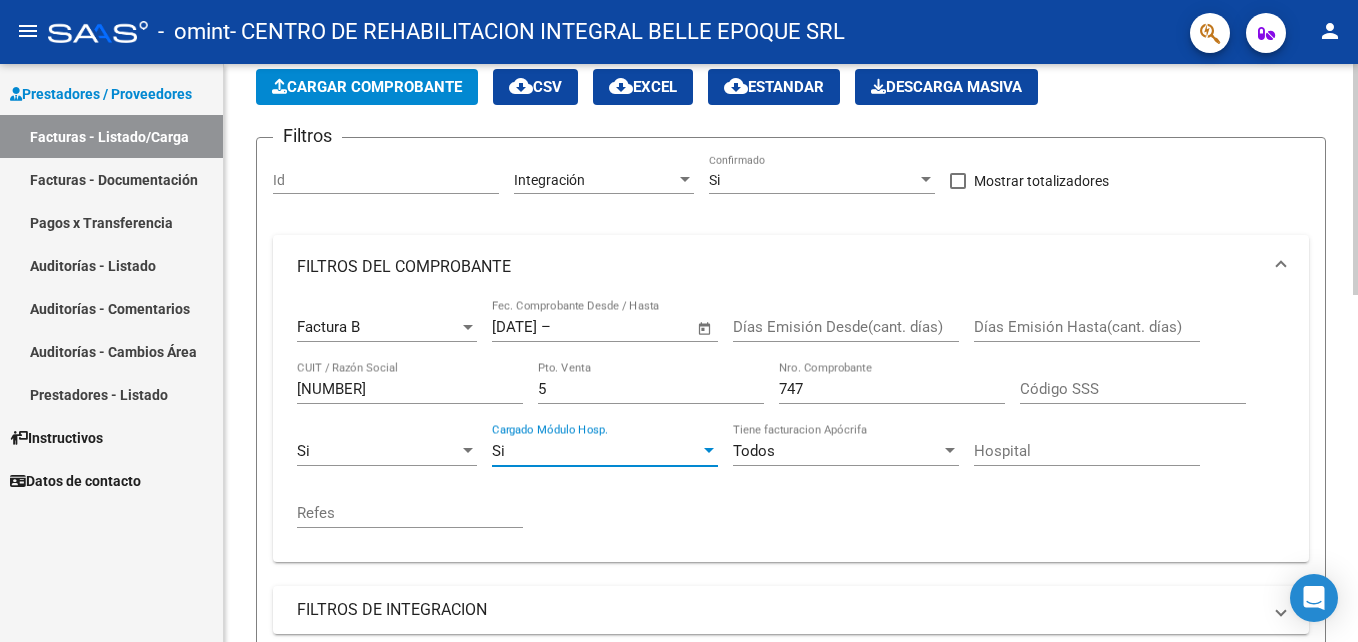 click on "Todos" at bounding box center [837, 451] 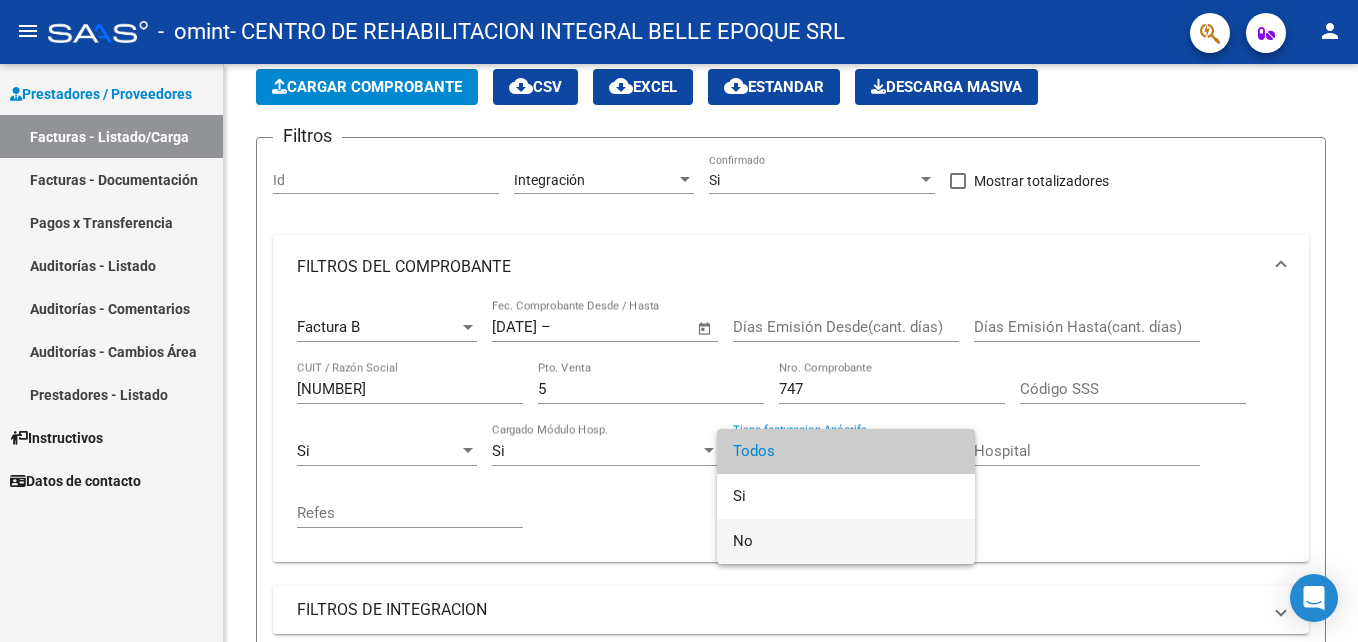 click on "No" at bounding box center (846, 541) 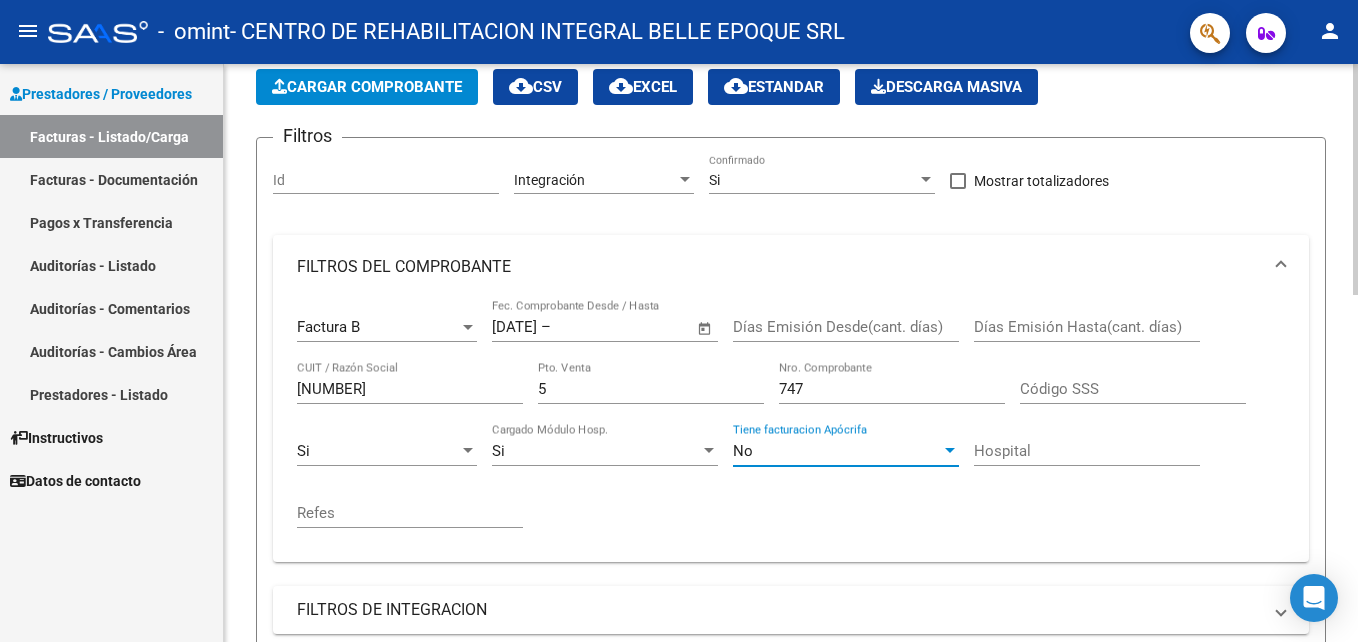 click on "Hospital" at bounding box center [1087, 451] 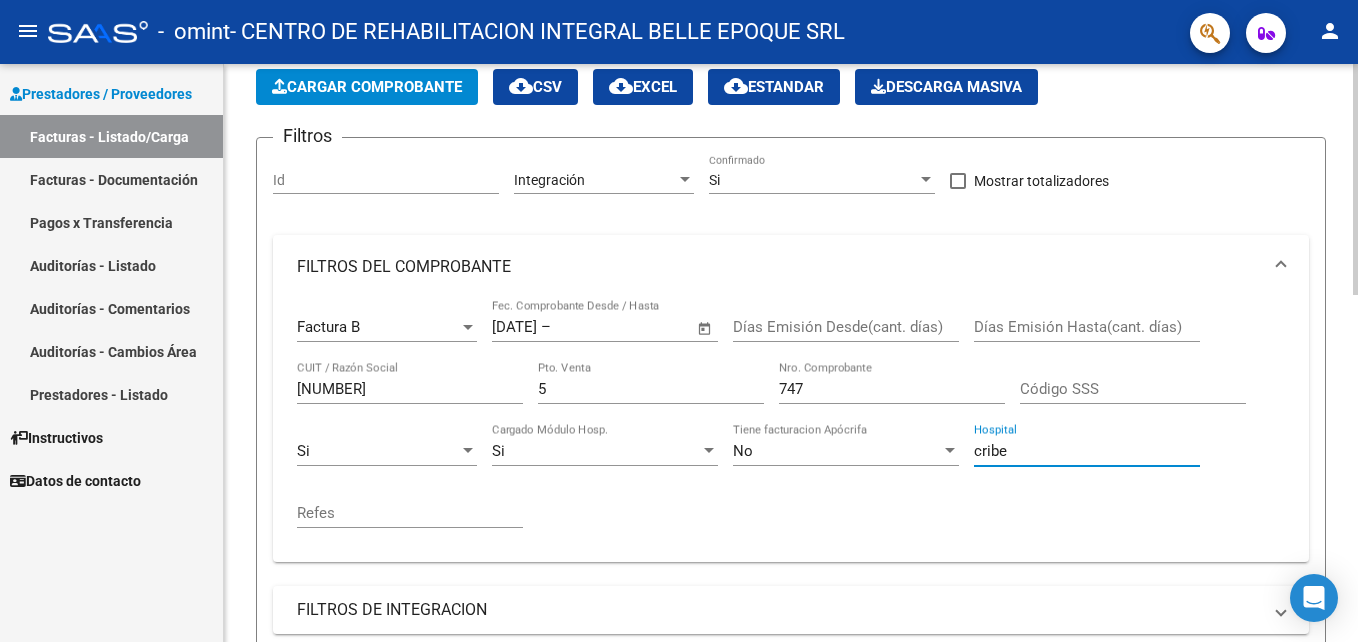 type on "cribe" 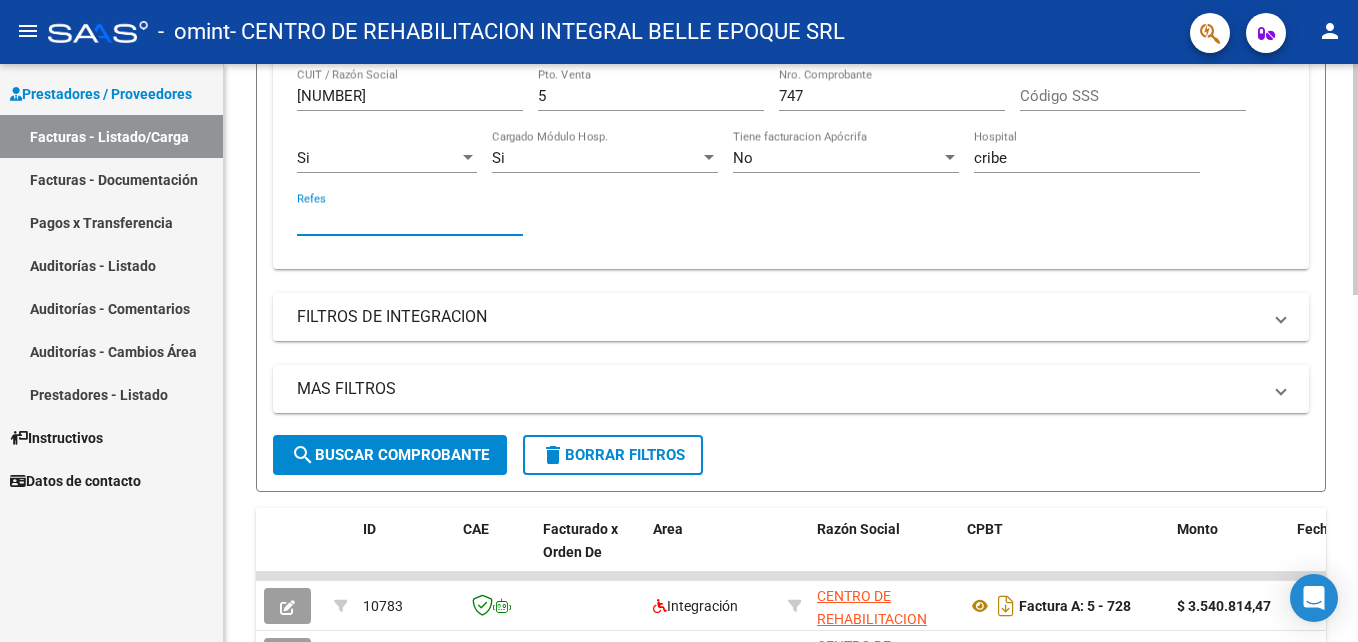 scroll, scrollTop: 400, scrollLeft: 0, axis: vertical 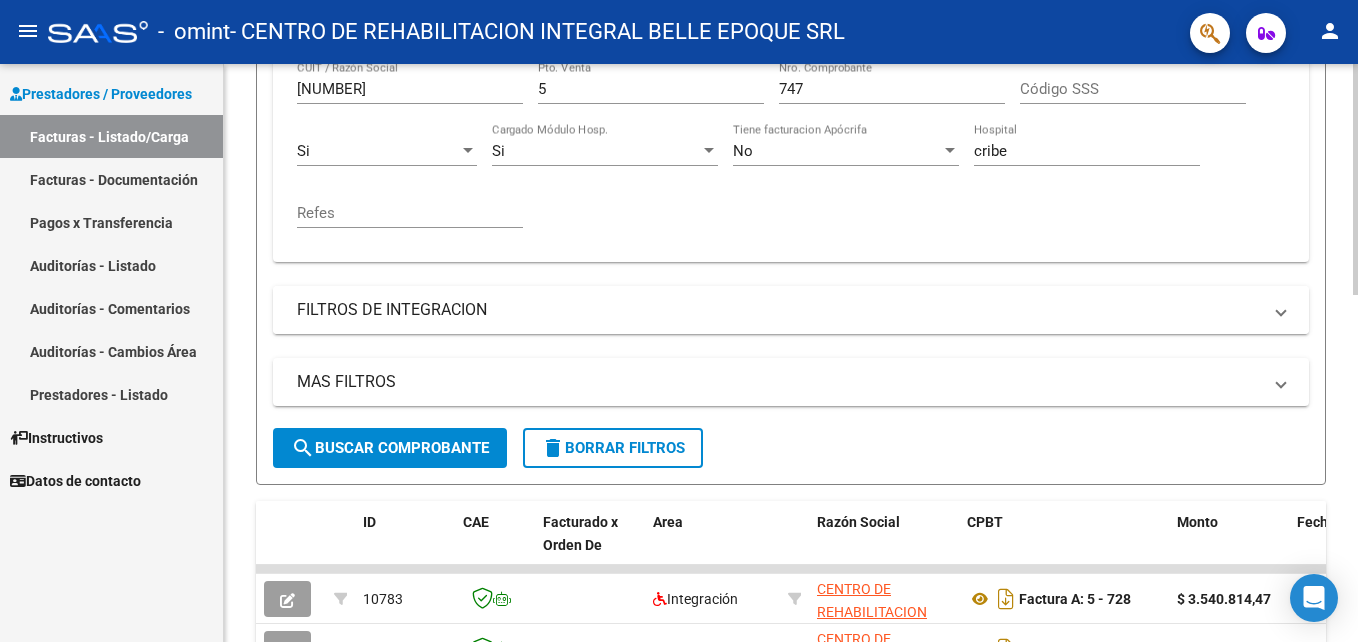 click on "FILTROS DE INTEGRACION" at bounding box center (779, 310) 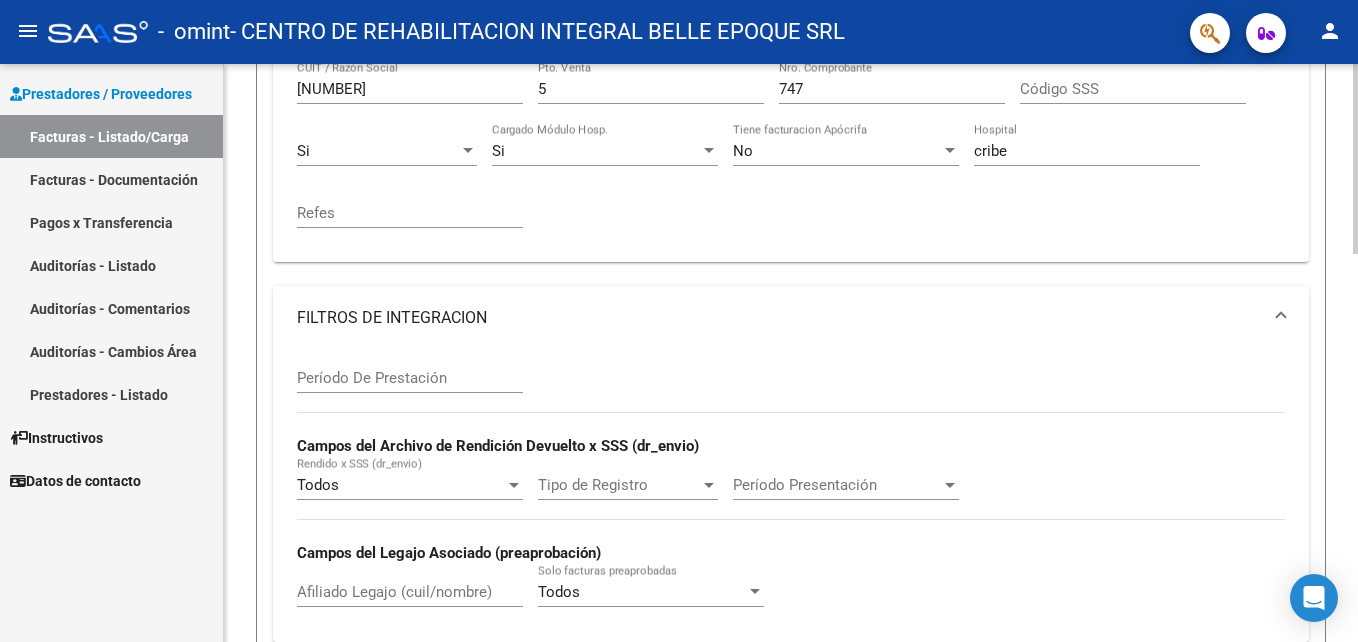 click on "Período De Prestación" at bounding box center (410, 378) 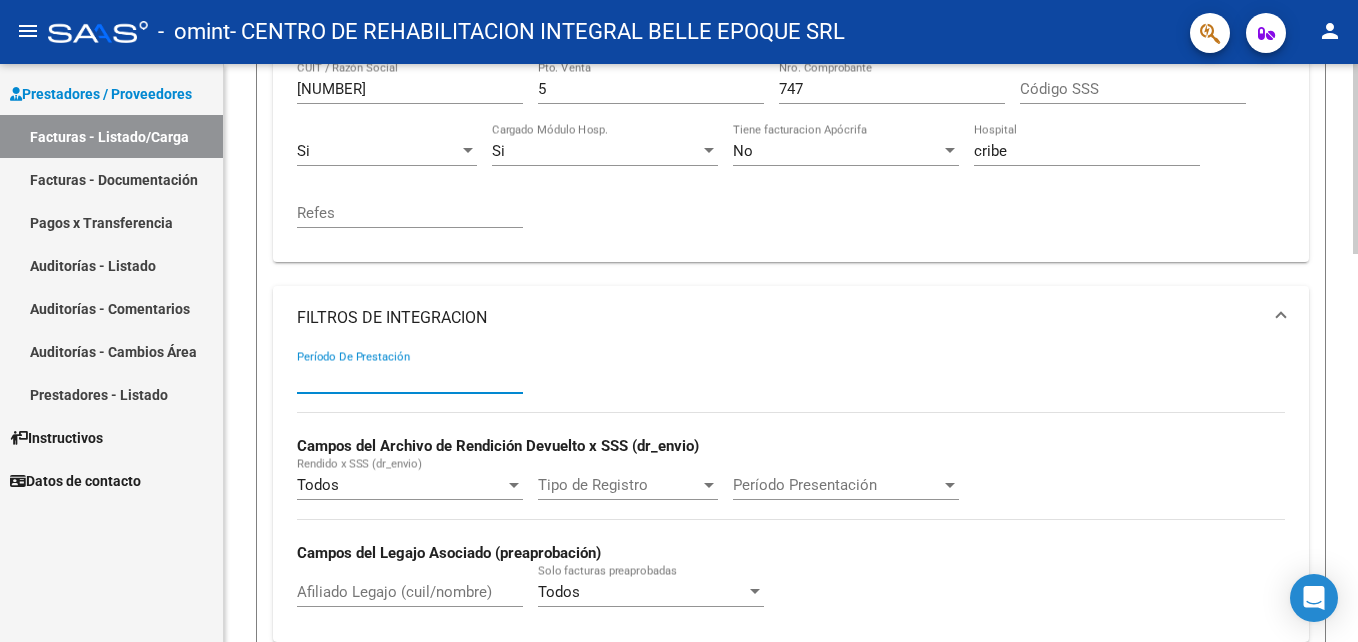 click on "Período De Prestación" at bounding box center [410, 378] 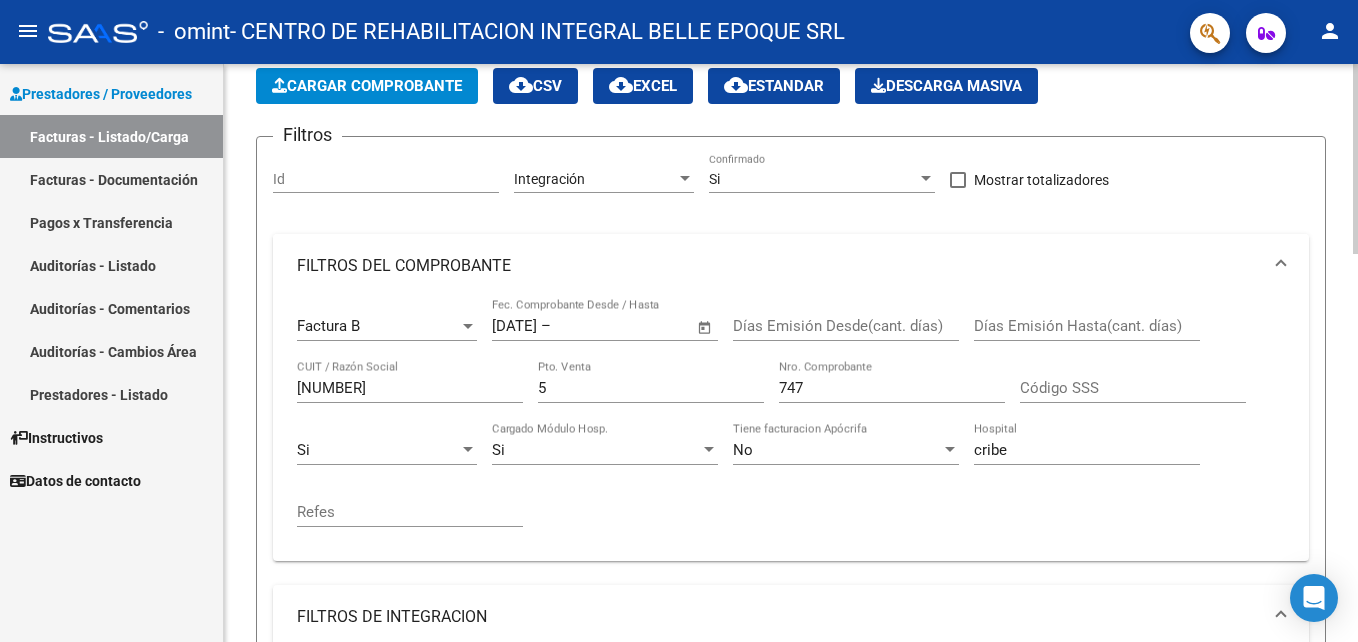 scroll, scrollTop: 100, scrollLeft: 0, axis: vertical 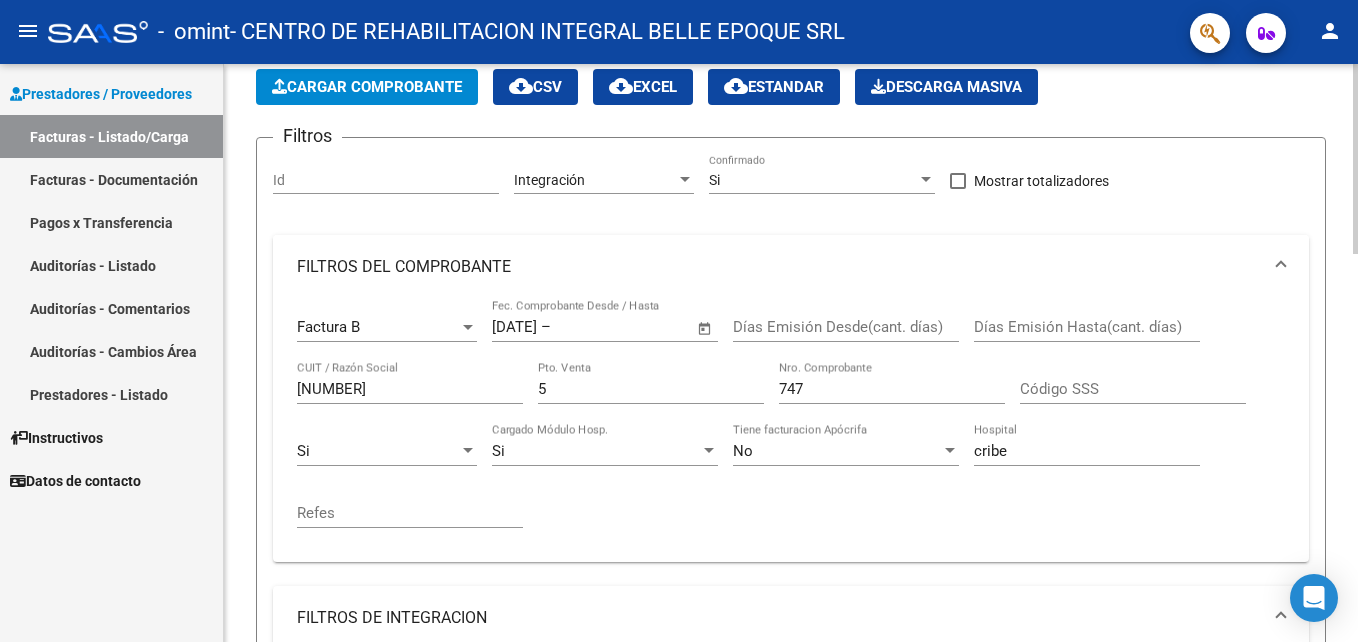 type on "1" 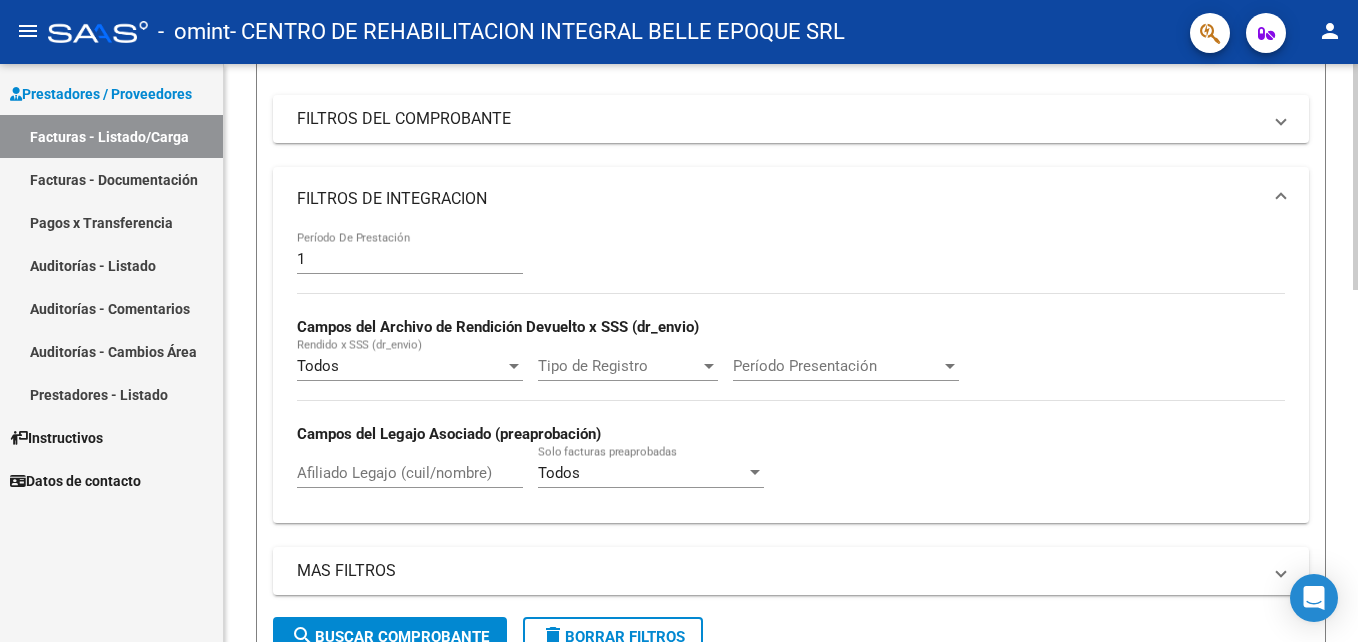 scroll, scrollTop: 300, scrollLeft: 0, axis: vertical 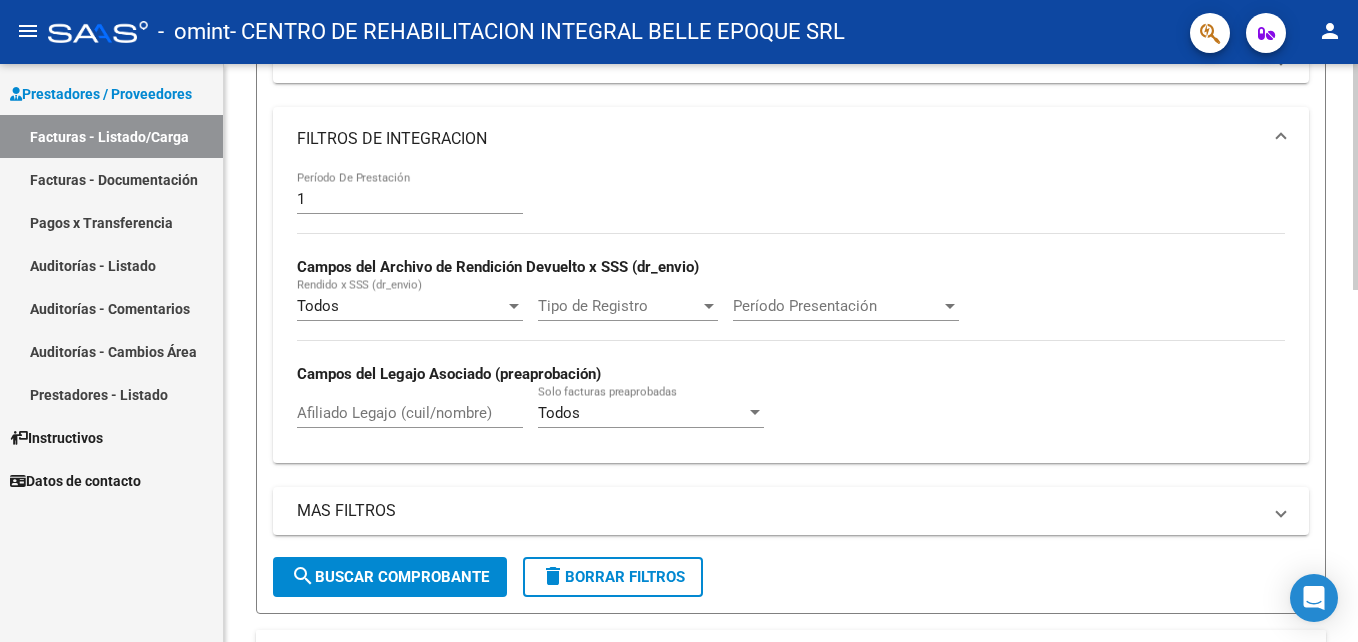 click on "1" at bounding box center (410, 199) 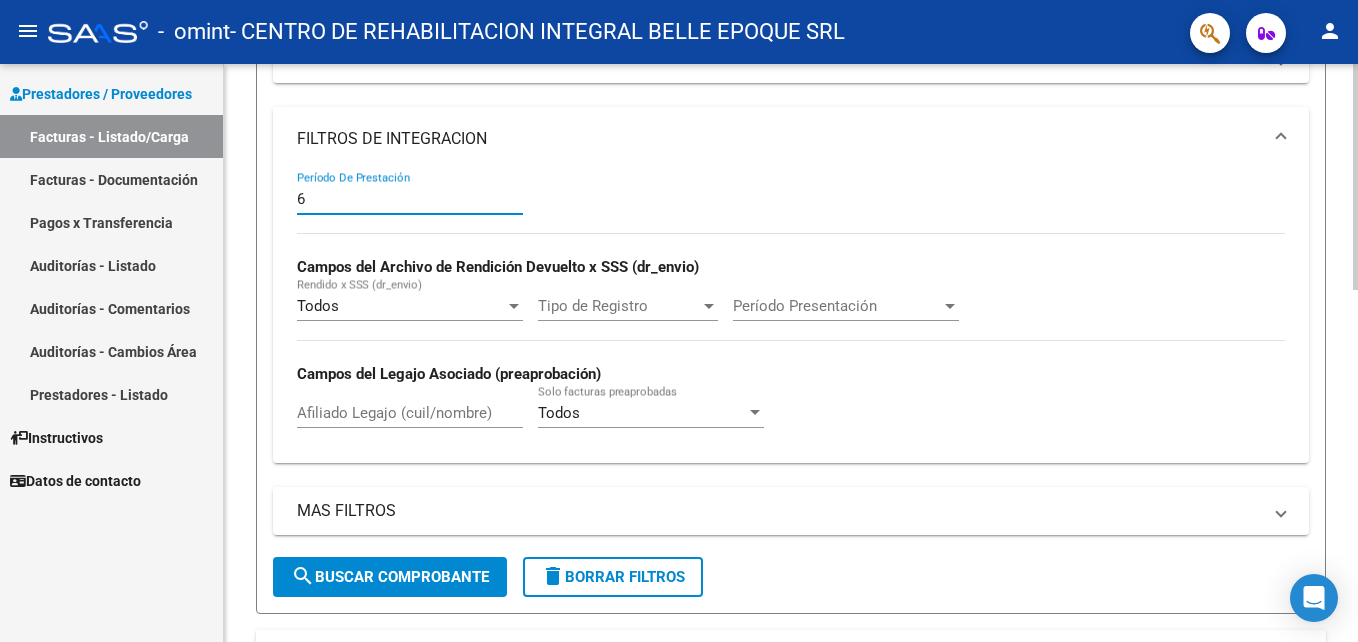 type on "6" 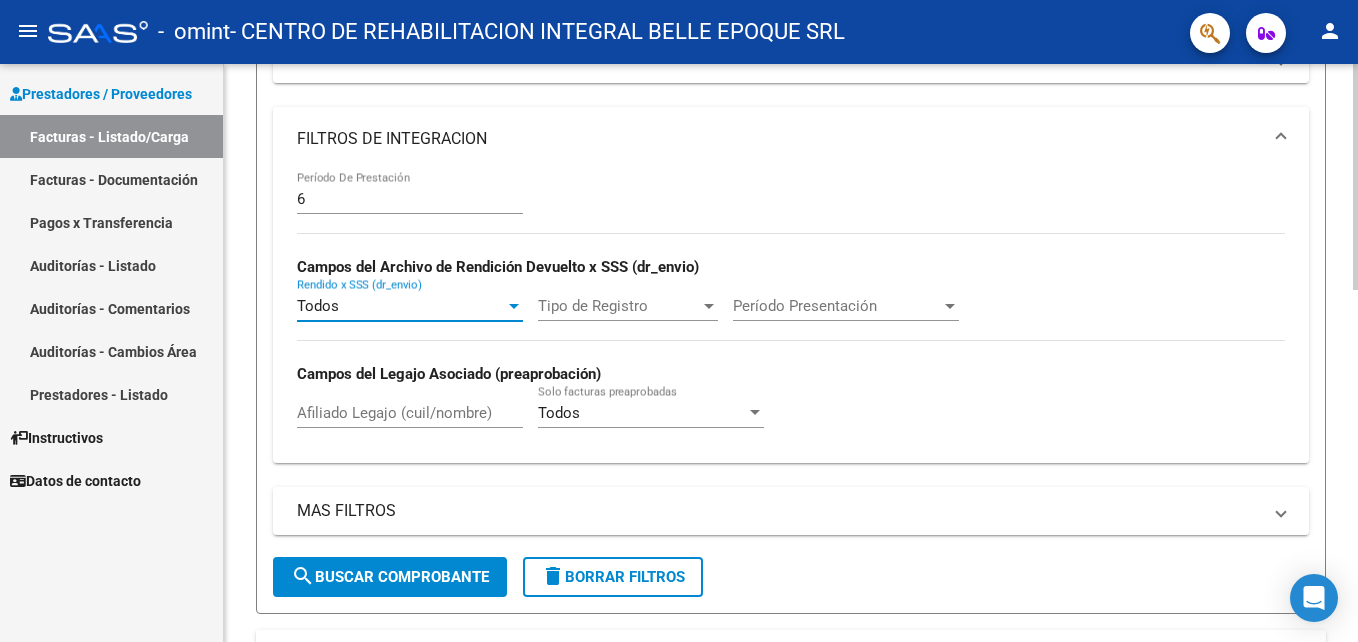 click on "Todos" at bounding box center [401, 306] 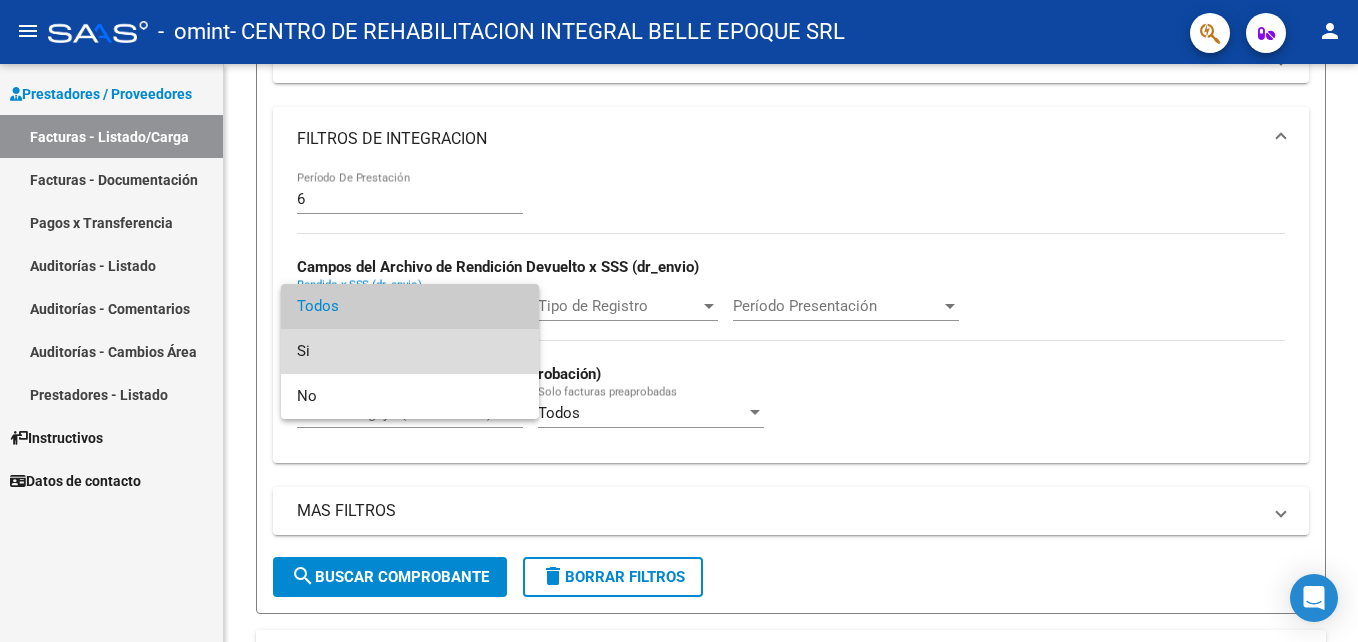 click on "Si" at bounding box center [410, 351] 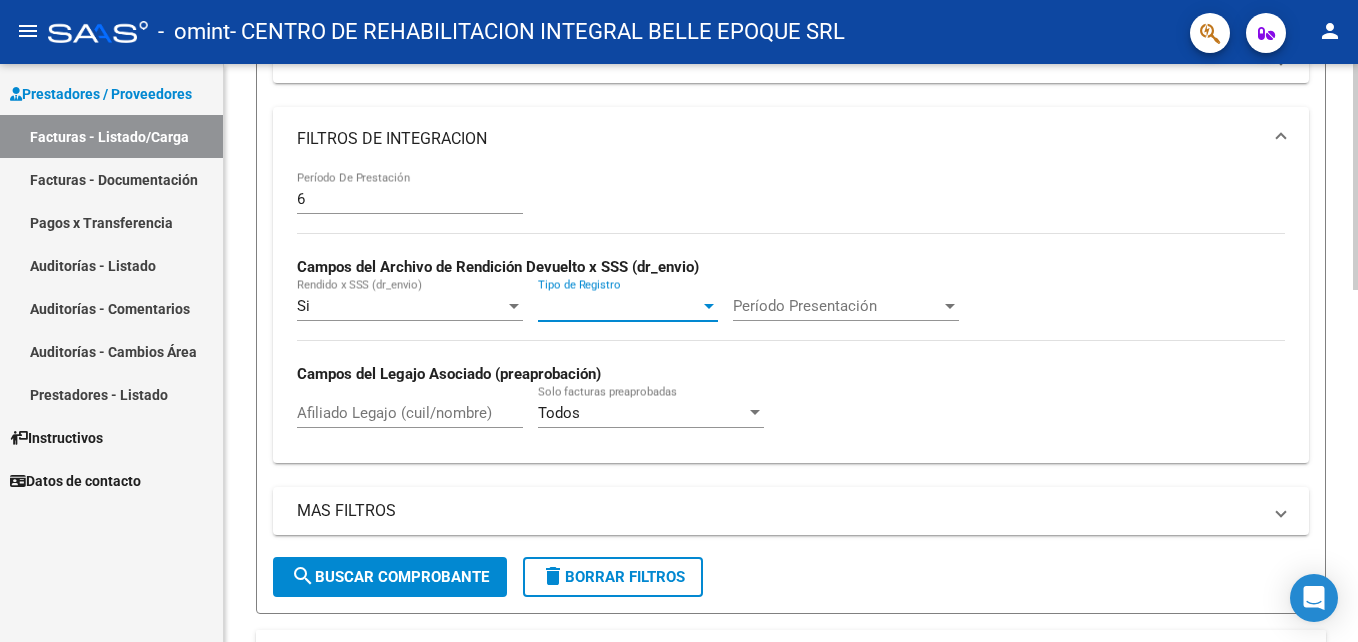 click on "Tipo de Registro" at bounding box center [619, 306] 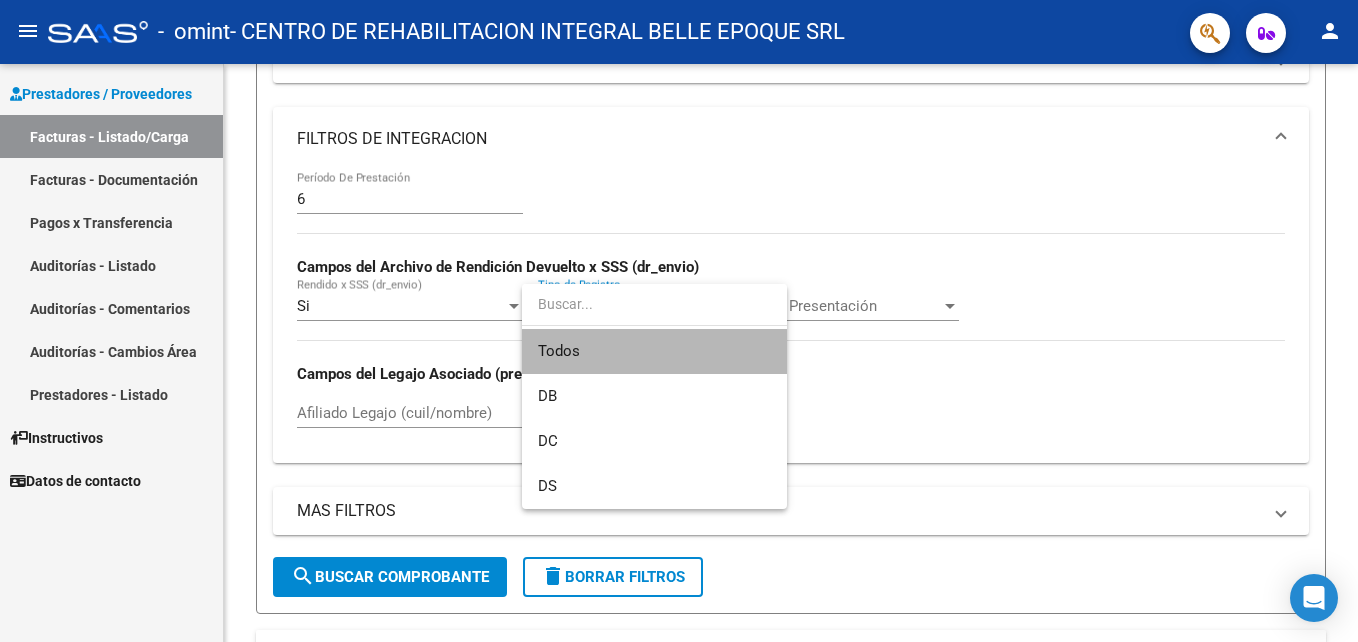 click on "Todos" at bounding box center (654, 351) 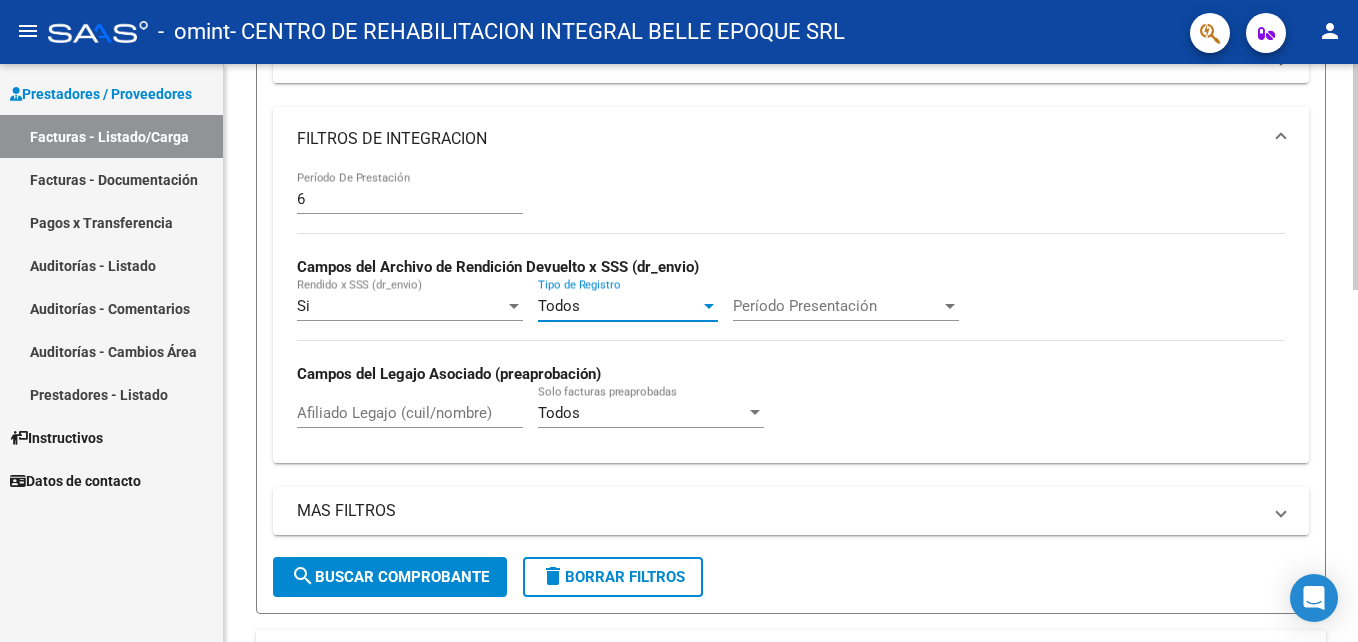 click on "Período Presentación" at bounding box center [837, 306] 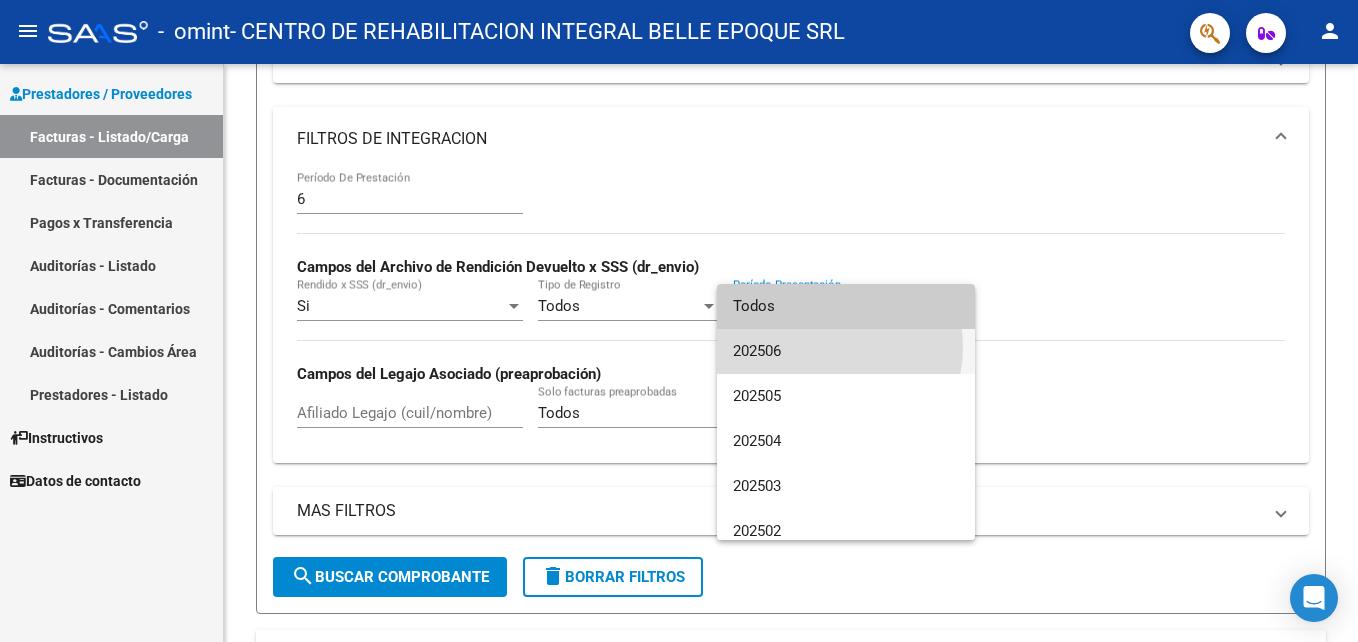 click on "202506" at bounding box center (846, 351) 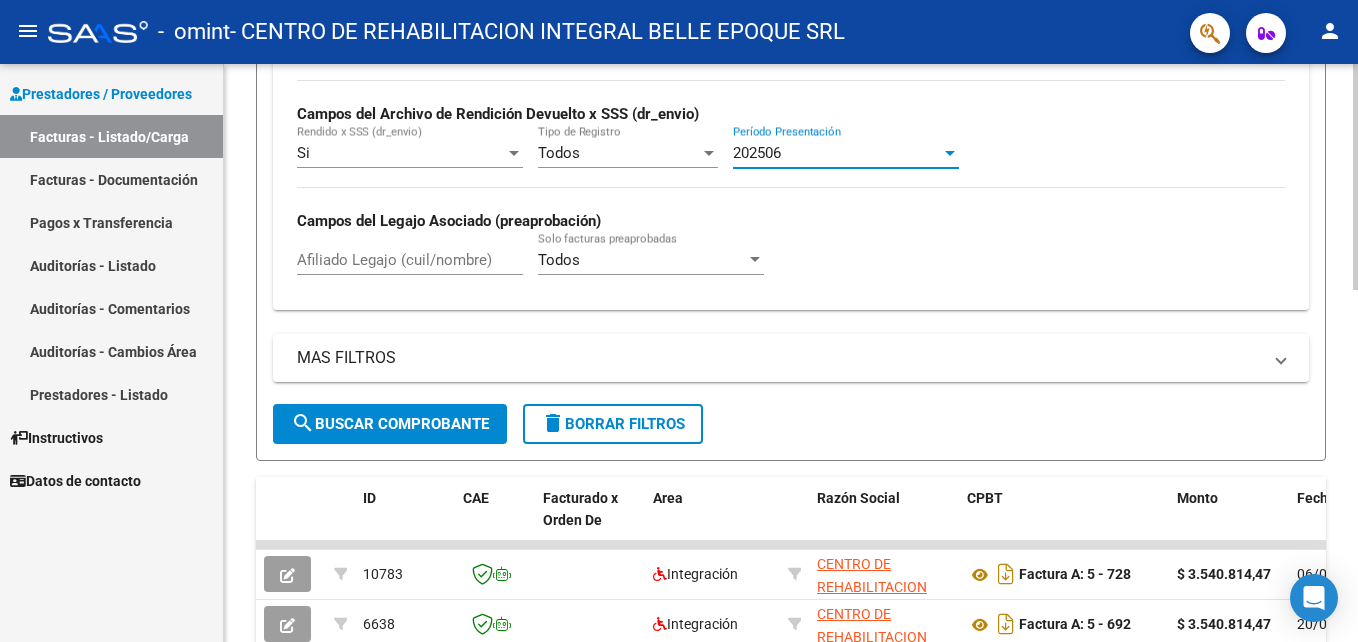 scroll, scrollTop: 500, scrollLeft: 0, axis: vertical 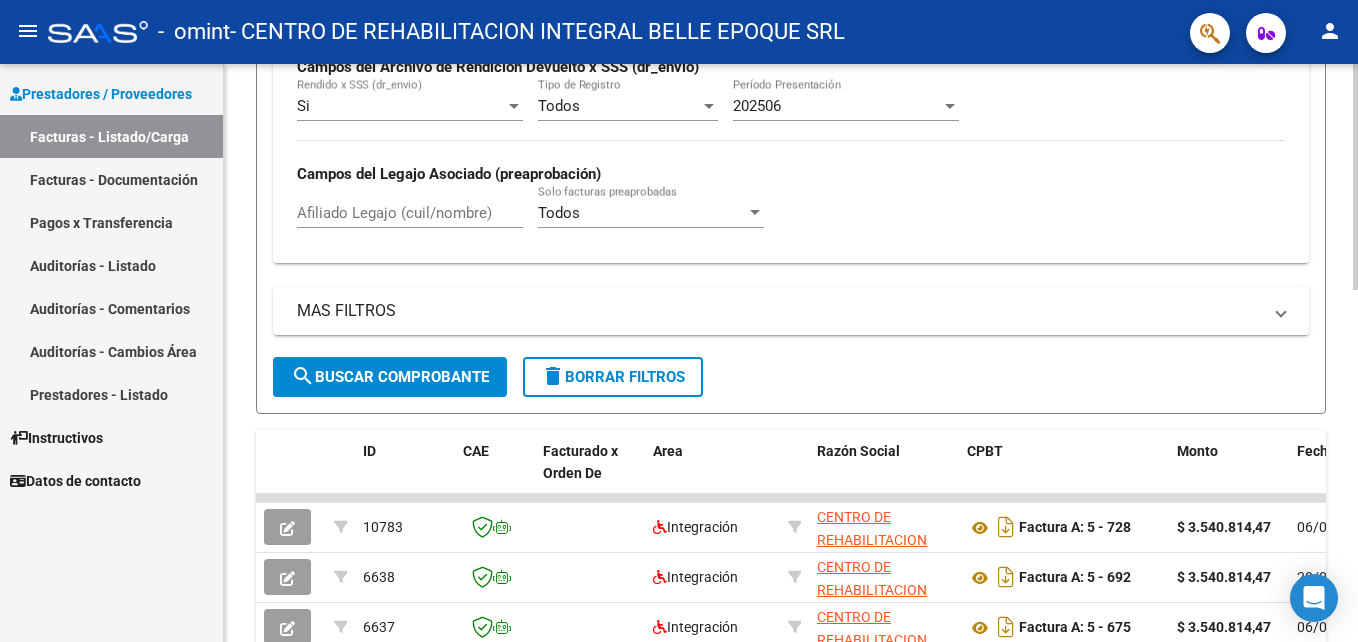 click at bounding box center (1281, 311) 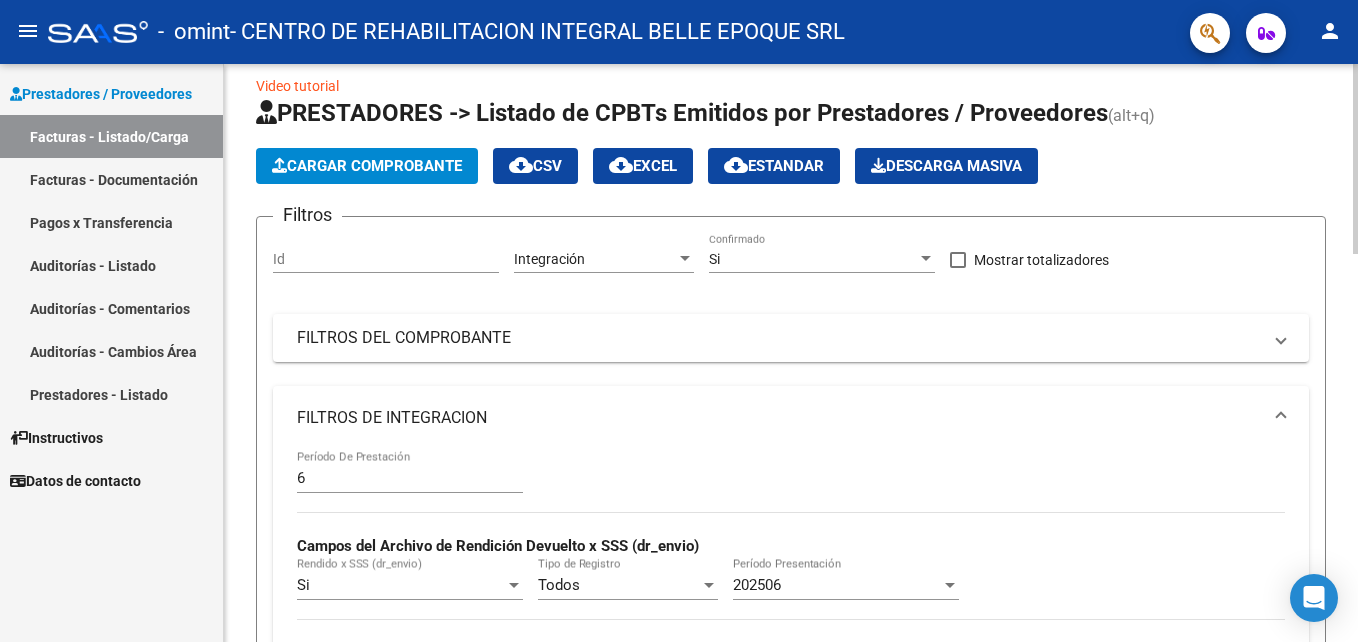 scroll, scrollTop: 0, scrollLeft: 0, axis: both 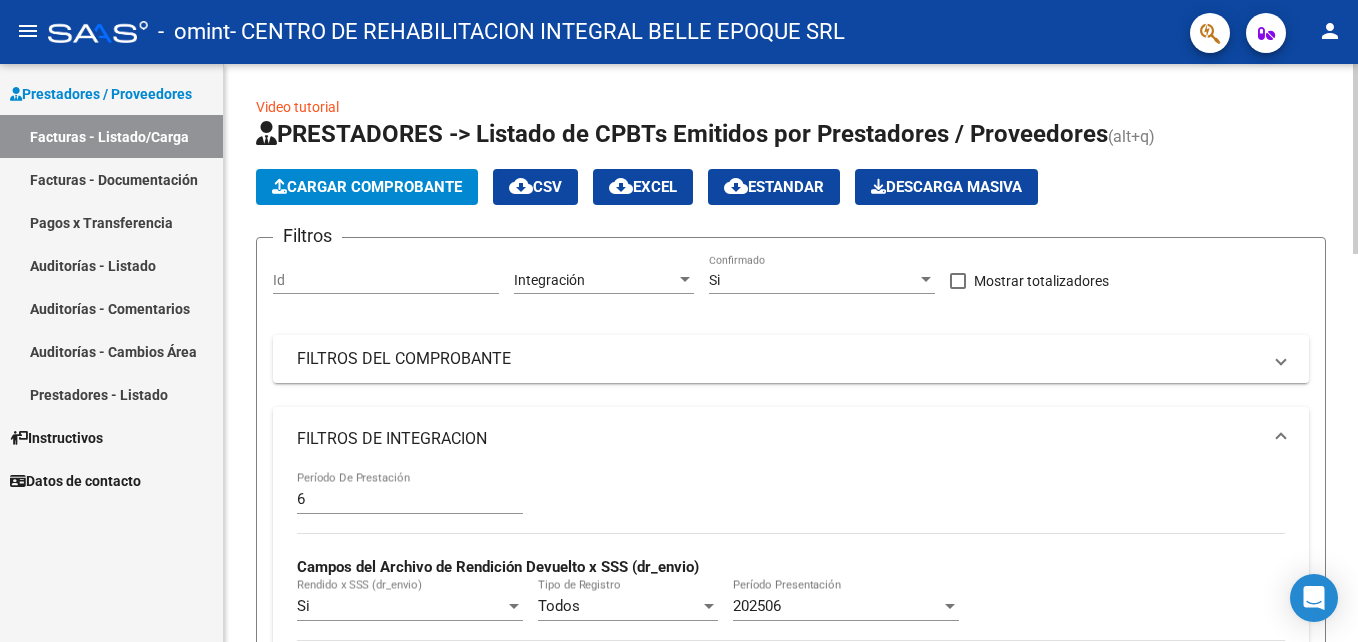 click on "Cargar Comprobante" 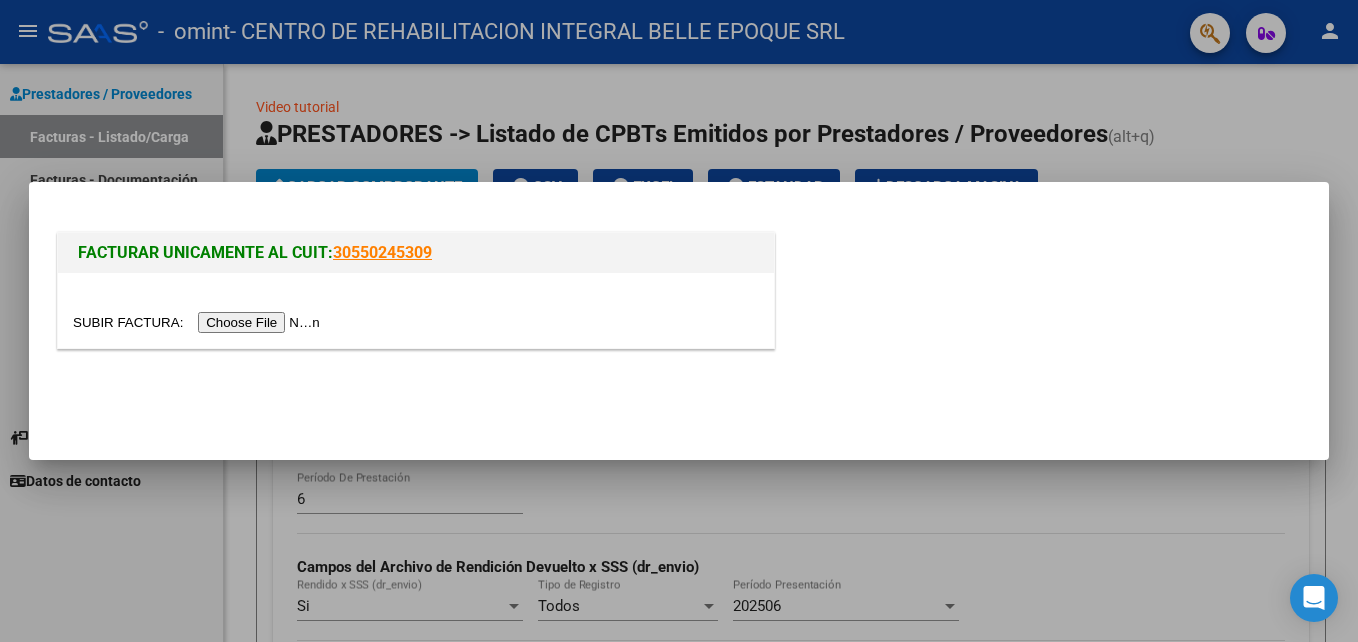 click at bounding box center [199, 322] 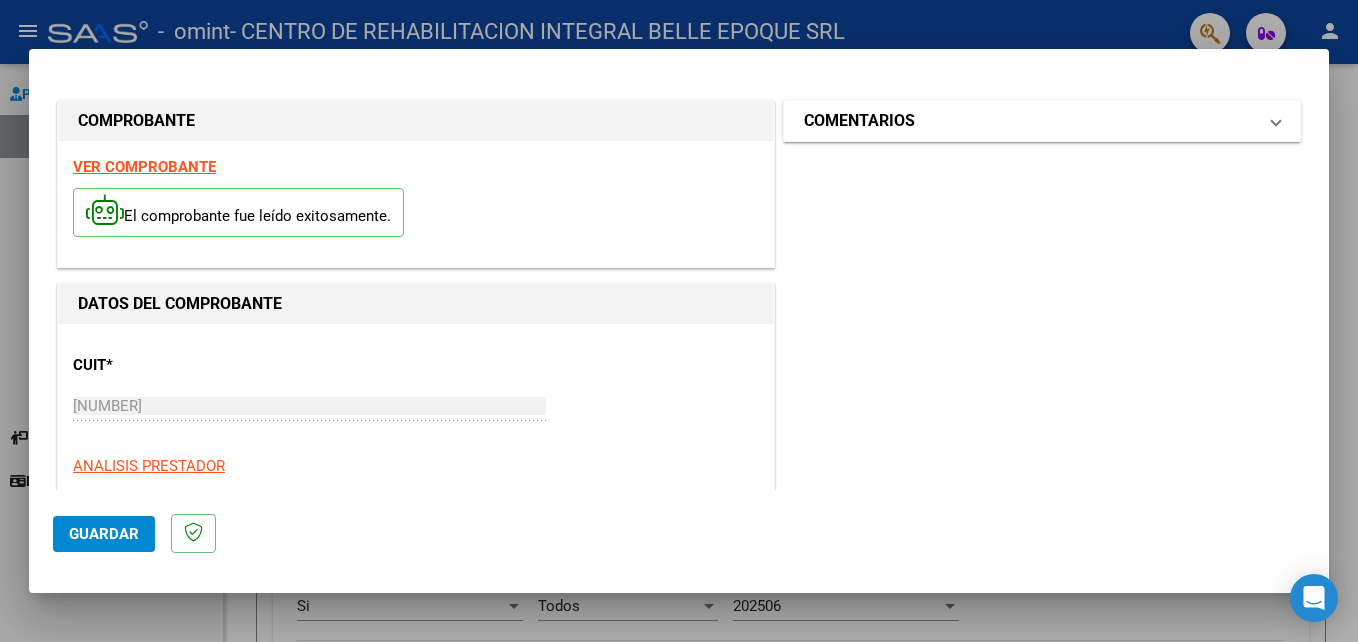 click on "COMENTARIOS" at bounding box center [1030, 121] 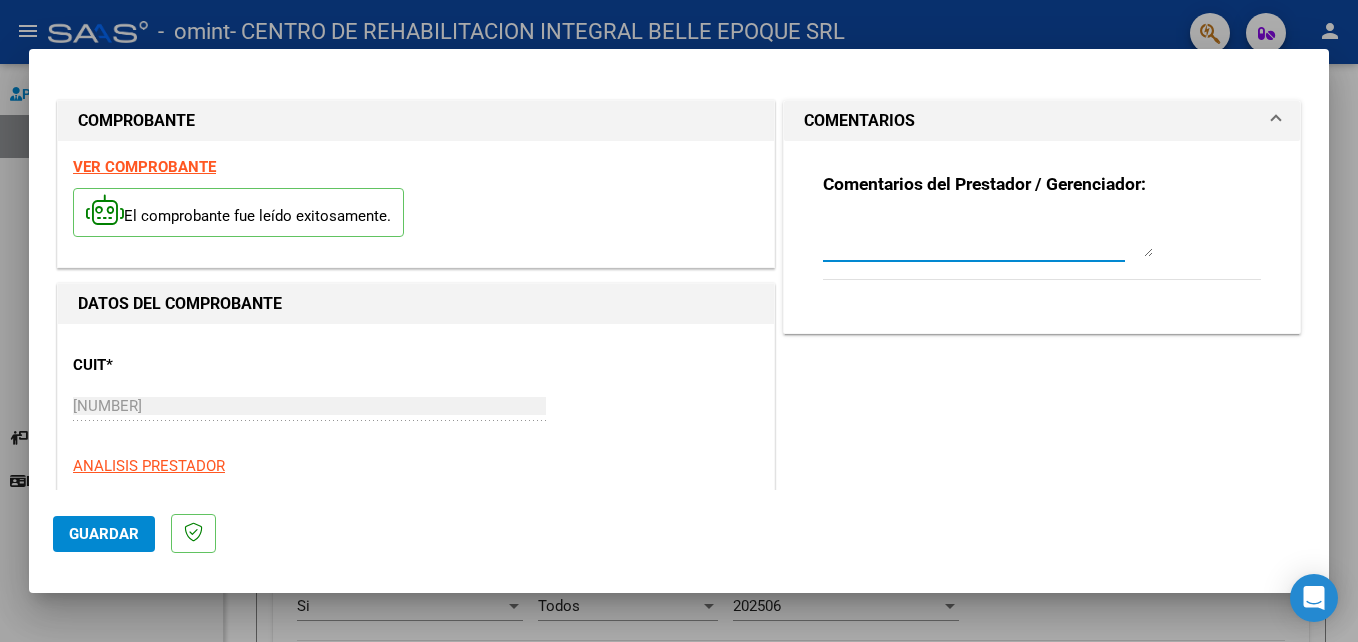 click at bounding box center [988, 237] 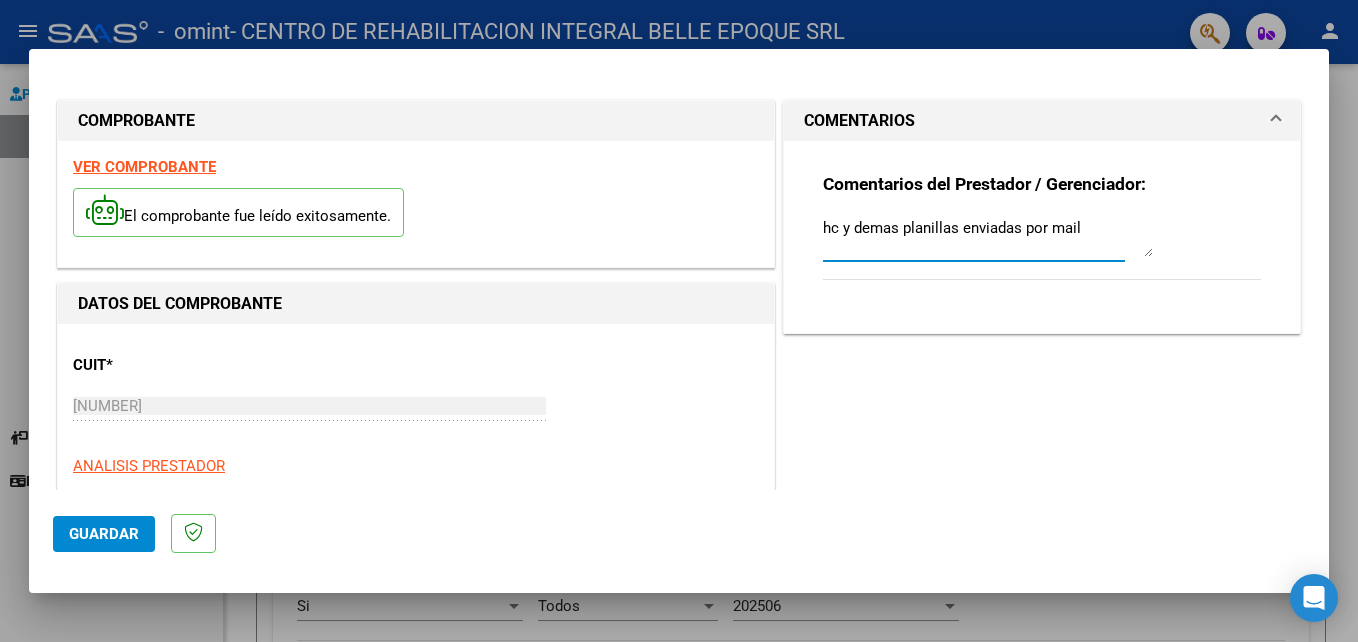 type on "hc y demas planillas enviadas por mail" 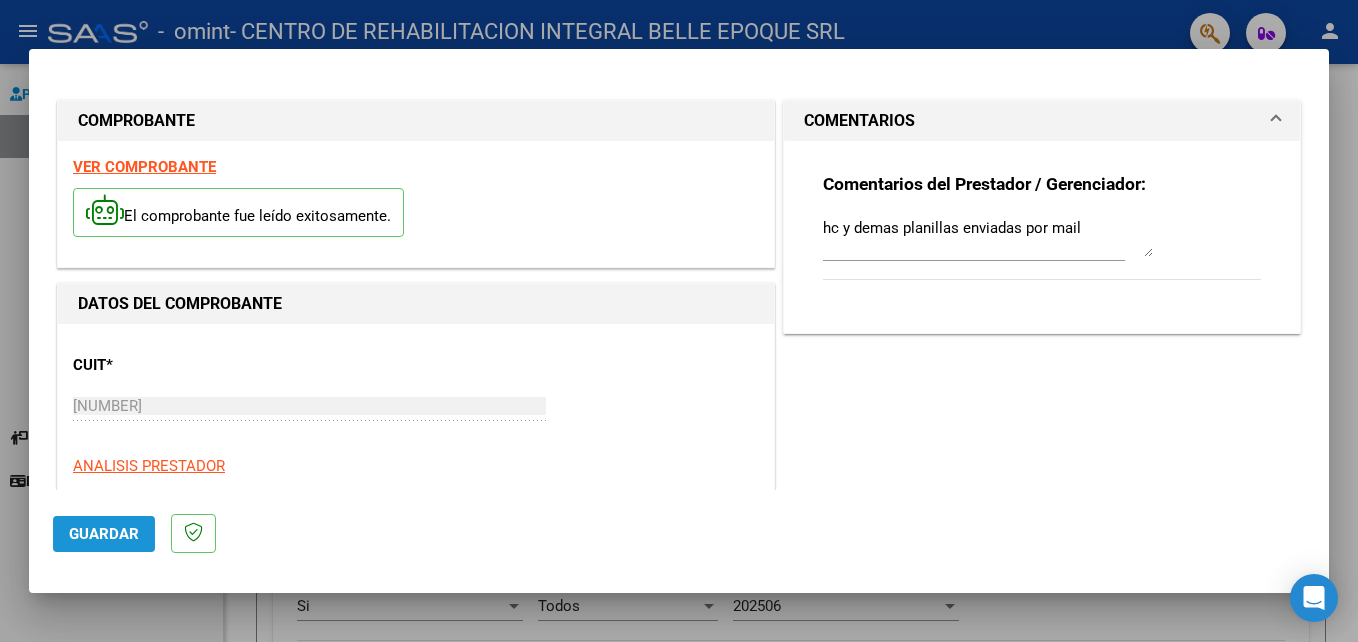 click on "Guardar" 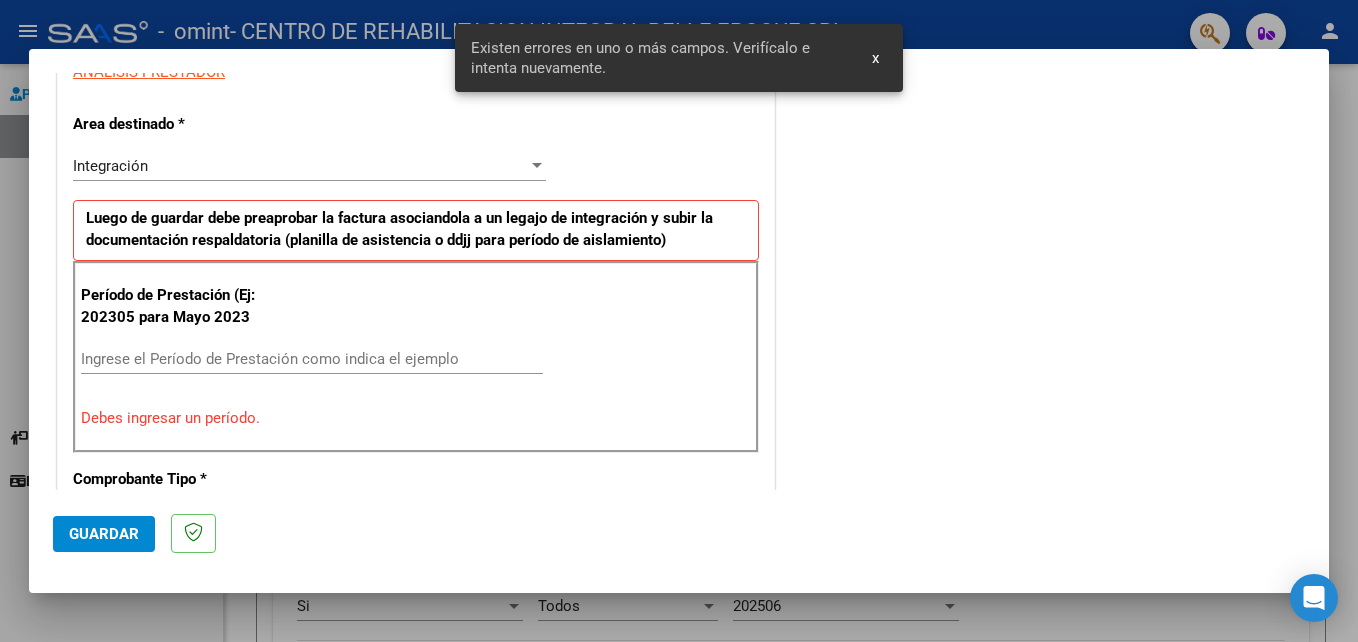 scroll, scrollTop: 450, scrollLeft: 0, axis: vertical 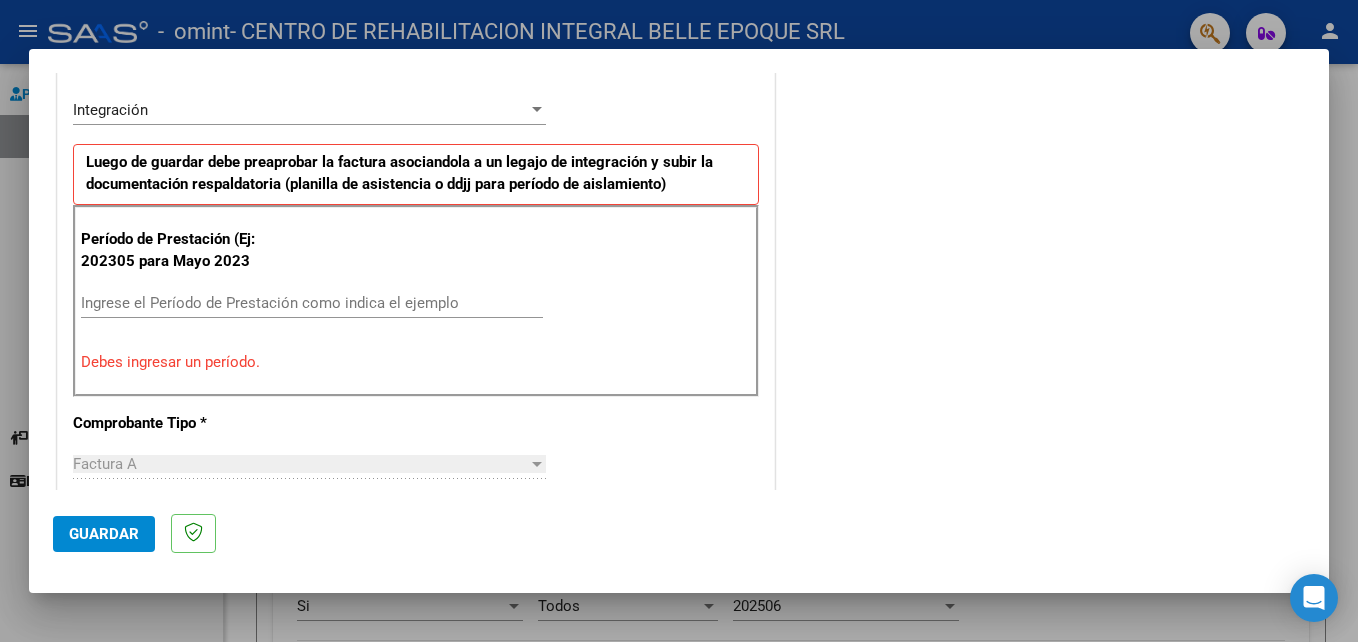 click on "Ingrese el Período de Prestación como indica el ejemplo" at bounding box center [312, 303] 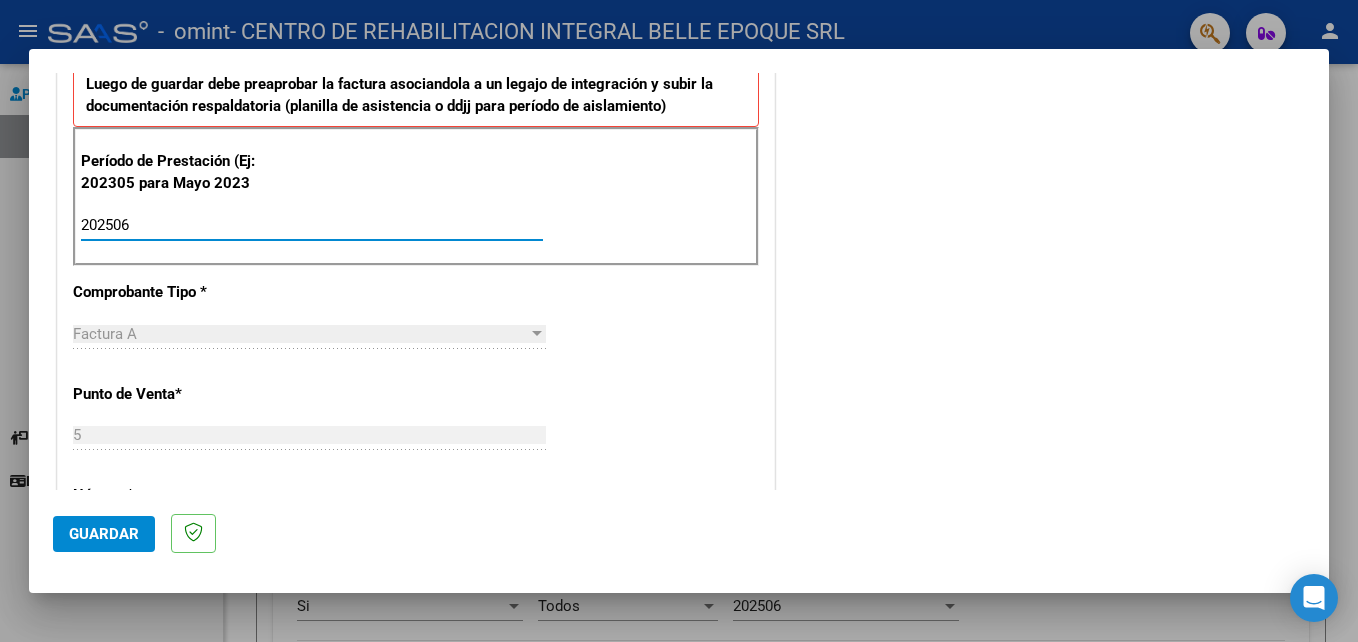 scroll, scrollTop: 550, scrollLeft: 0, axis: vertical 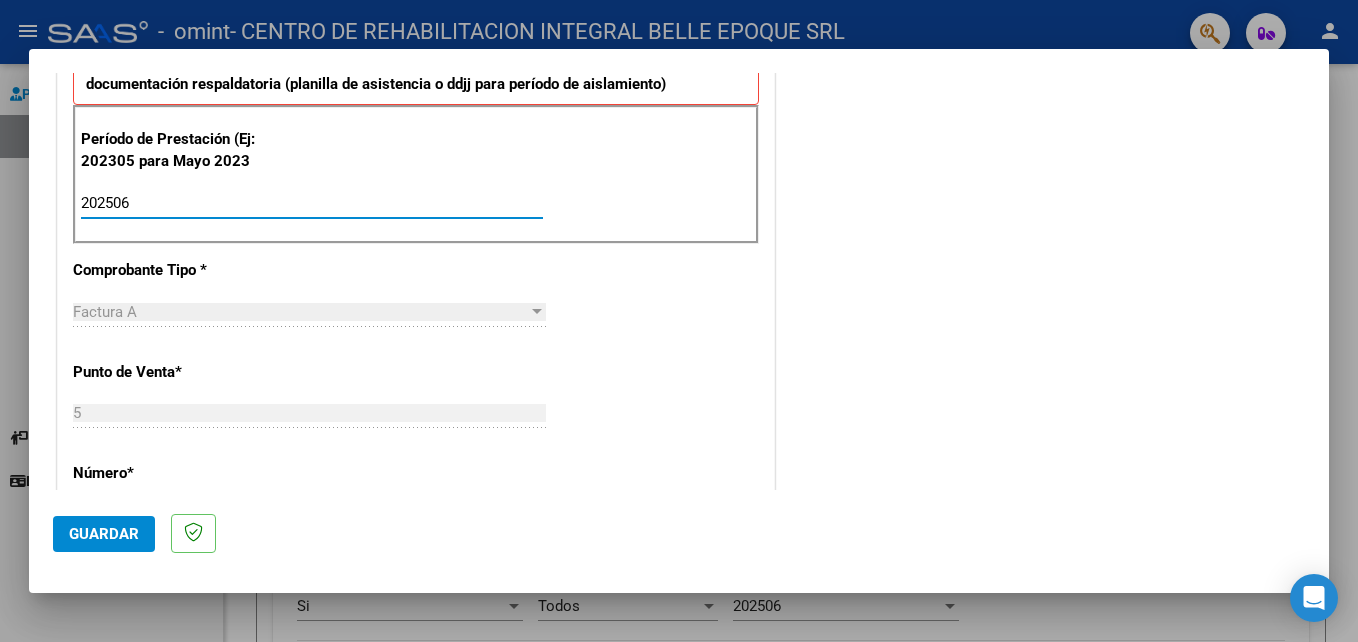type on "202506" 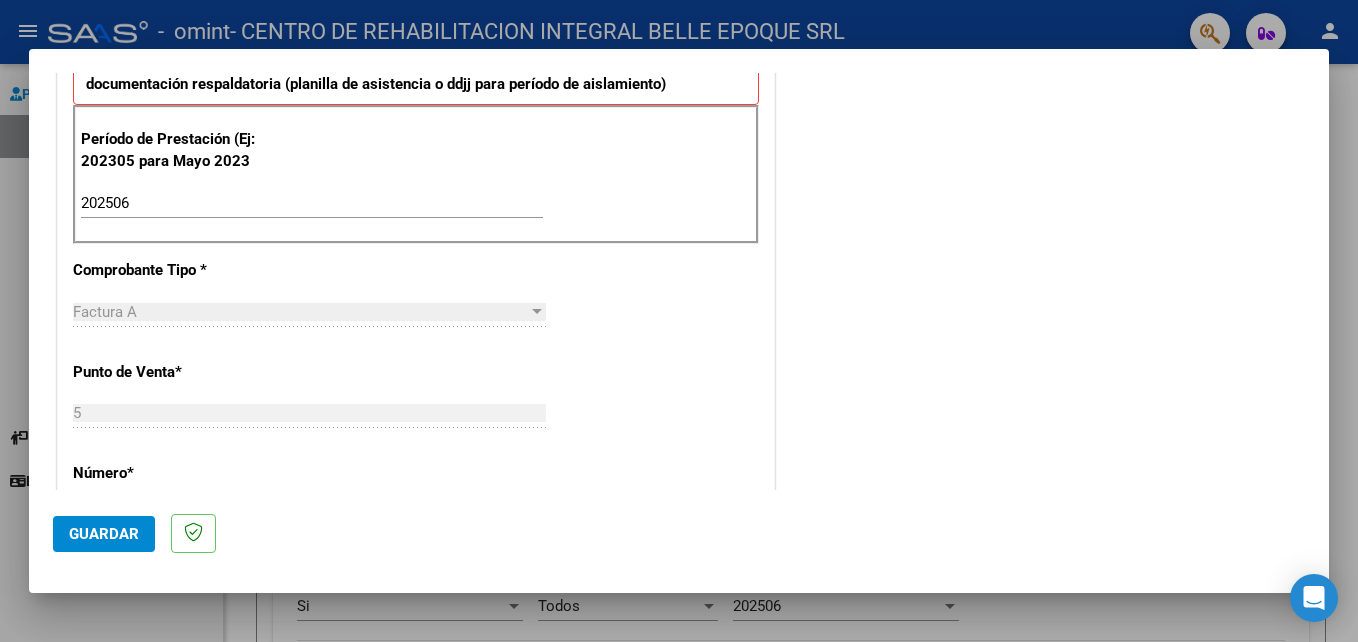 click on "Factura A" at bounding box center (300, 312) 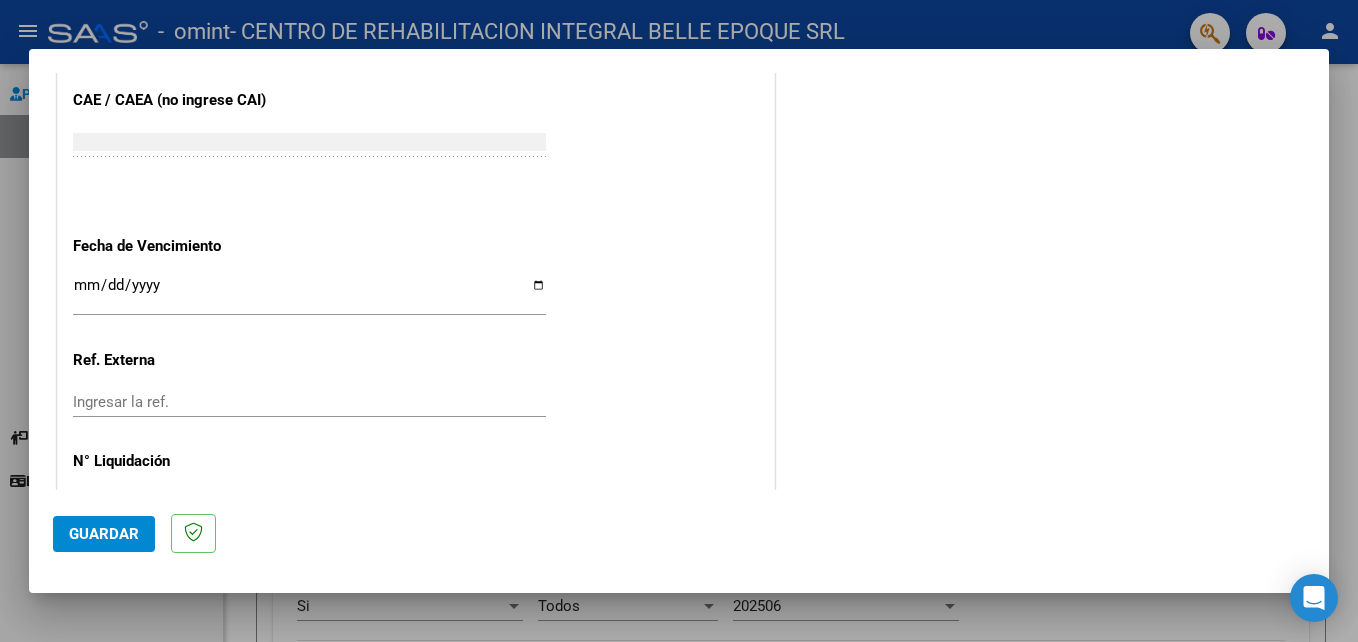 scroll, scrollTop: 1306, scrollLeft: 0, axis: vertical 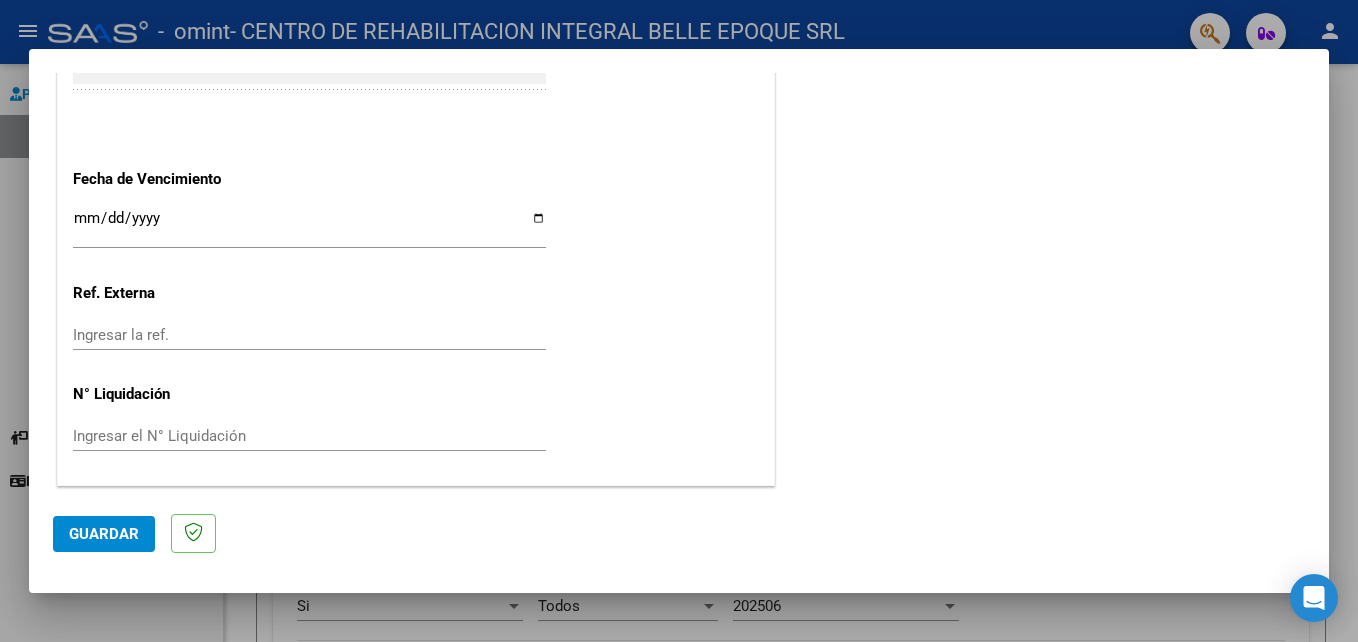 click on "Ingresar la fecha" at bounding box center (309, 226) 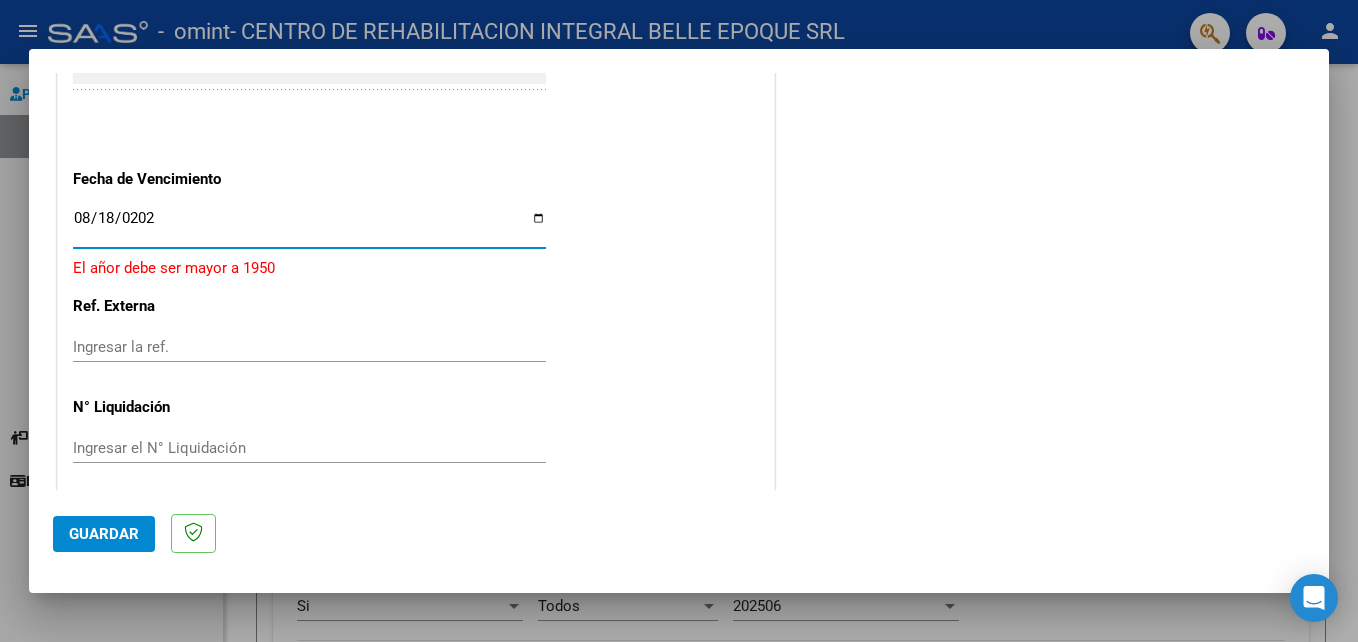 type on "[DATE]" 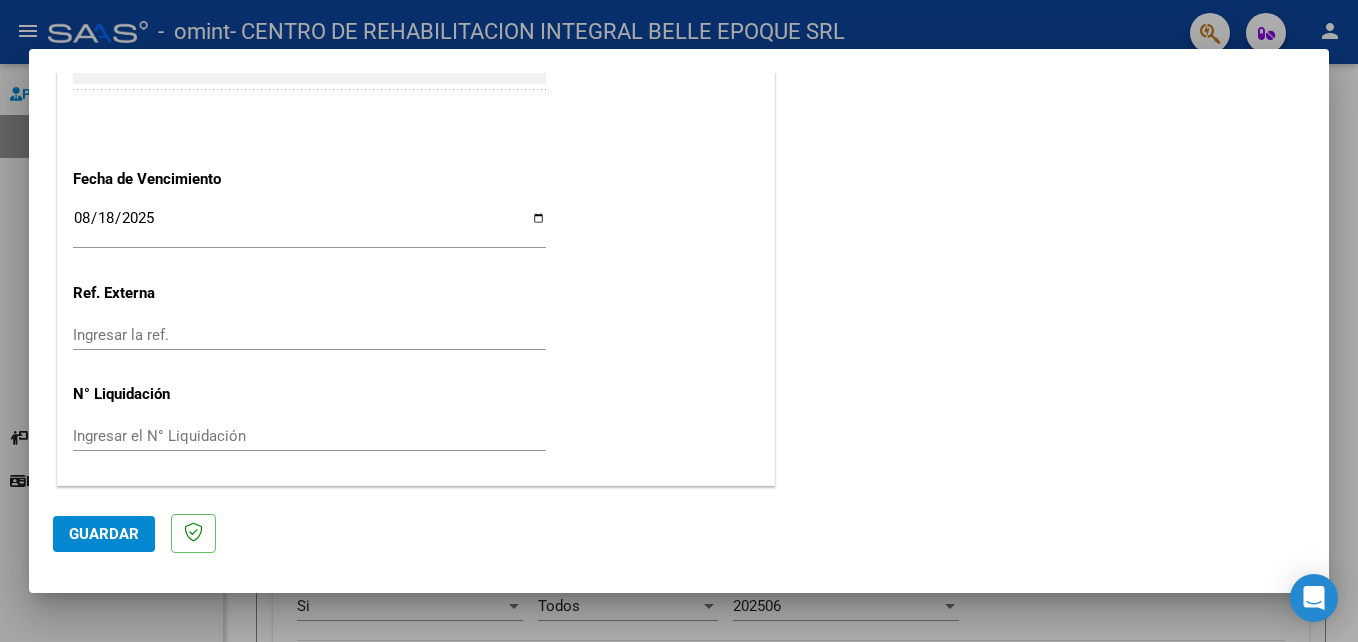 click on "CUIT  *   [NUMBER] Ingresar CUIT  ANALISIS PRESTADOR  Area destinado * Integración Seleccionar Area Luego de guardar debe preaprobar la factura asociandola a un legajo de integración y subir la documentación respaldatoria (planilla de asistencia o ddjj para período de aislamiento)  Período de Prestación (Ej: 202305 para Mayo 2023    202506 Ingrese el Período de Prestación como indica el ejemplo   Comprobante Tipo * Factura A Seleccionar Tipo Punto de Venta  *   5 Ingresar el Nro.  Número  *   747 Ingresar el Nro.  Monto  *   $ 3.540.814,47 Ingresar el monto  Fecha del Cpbt.  *   2025-07-08 Ingresar la fecha  CAE / CAEA (no ingrese CAI)    75279656679753 Ingresar el CAE o CAEA (no ingrese CAI)  Fecha de Vencimiento    2025-08-18 Ingresar la fecha  Ref. Externa    Ingresar la ref.  N° Liquidación    Ingresar el N° Liquidación" at bounding box center [416, -249] 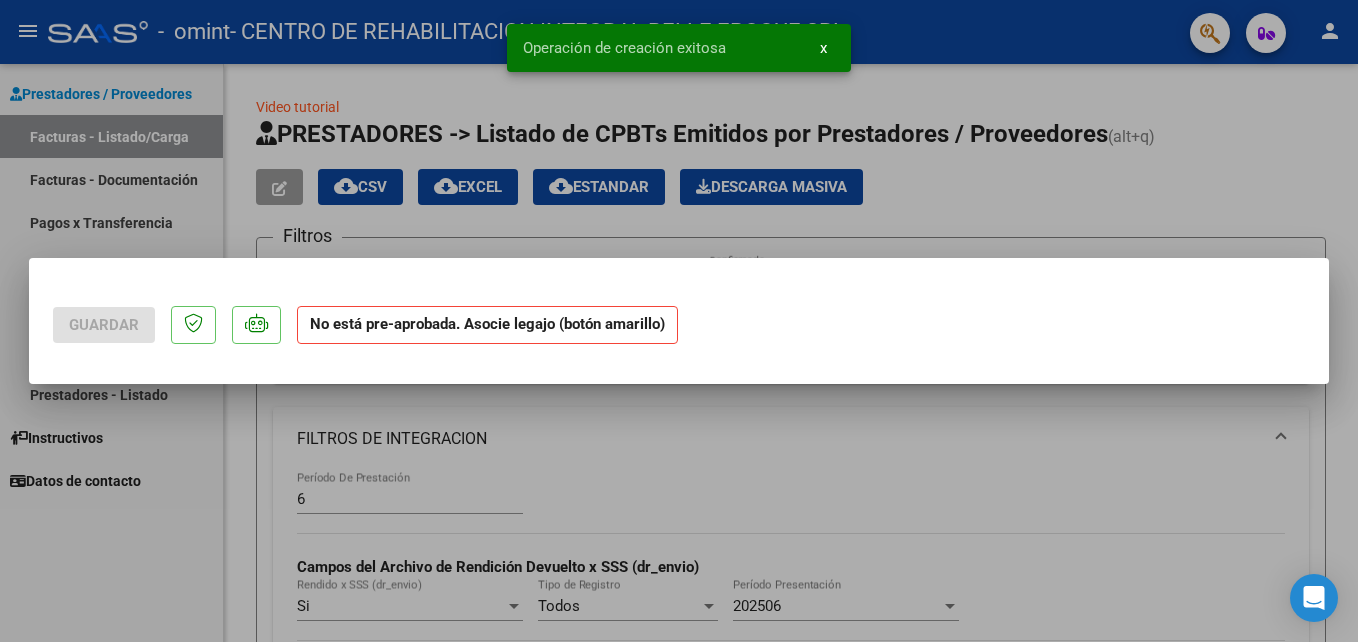 scroll, scrollTop: 0, scrollLeft: 0, axis: both 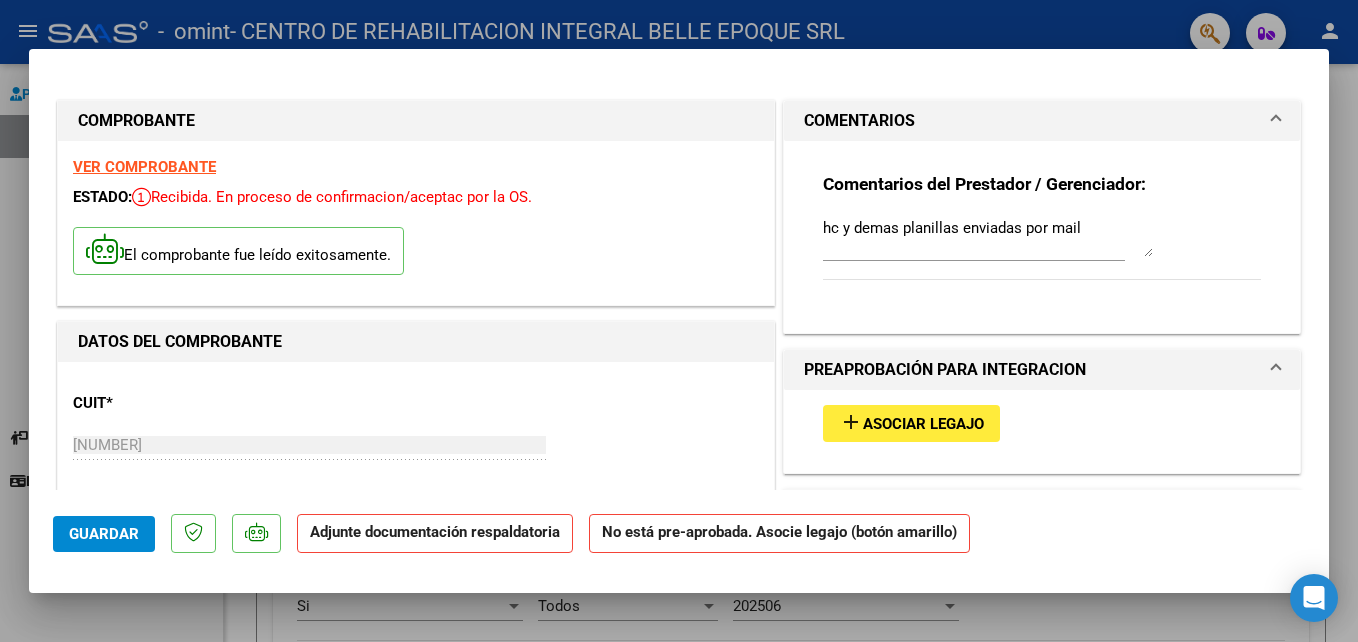 click on "Adjunte documentación respaldatoria" 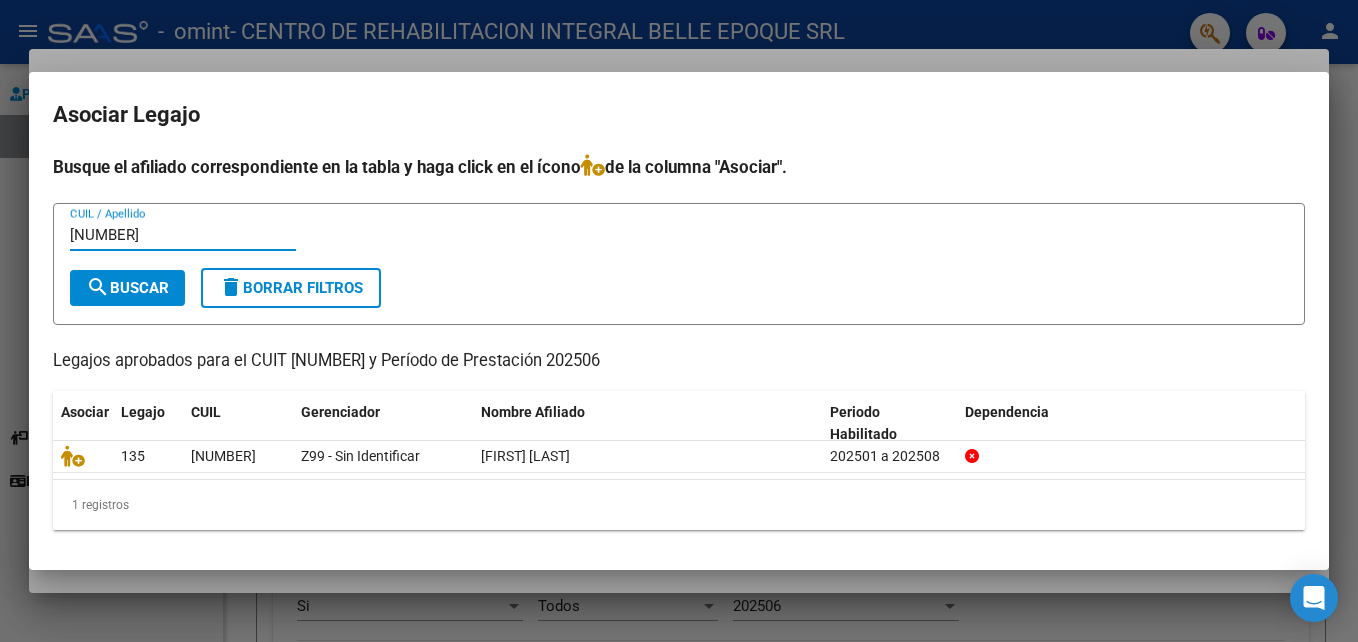 type on "[NUMBER]" 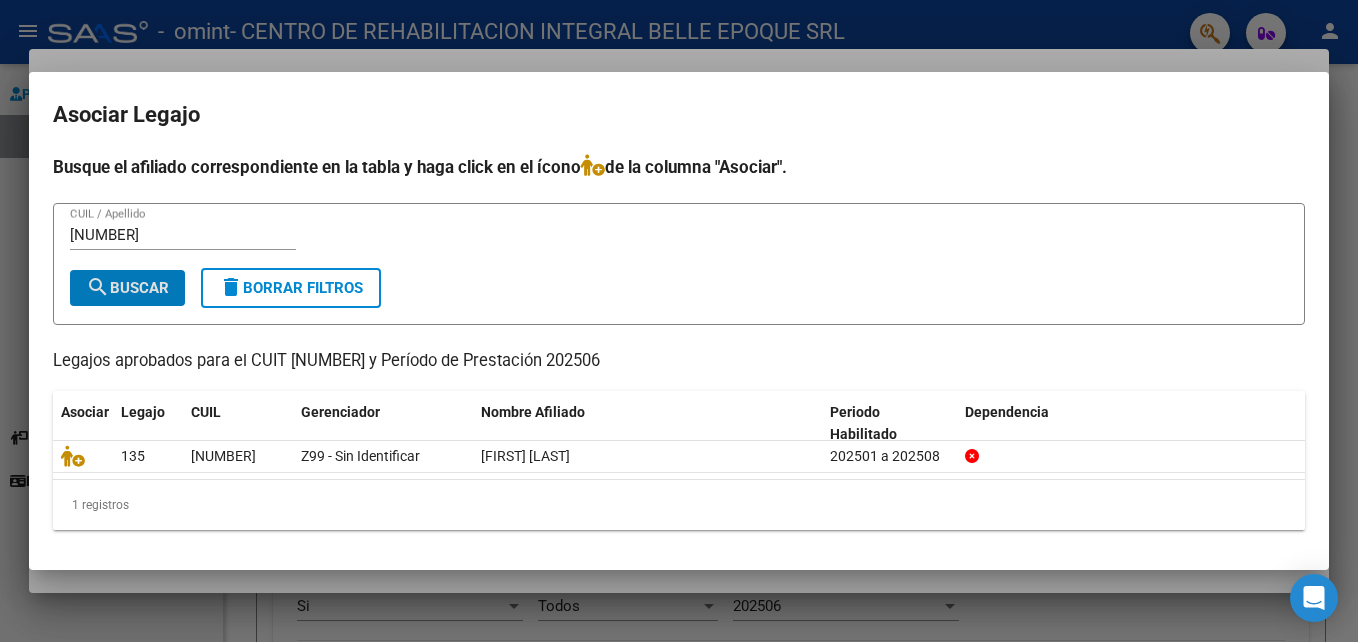 type 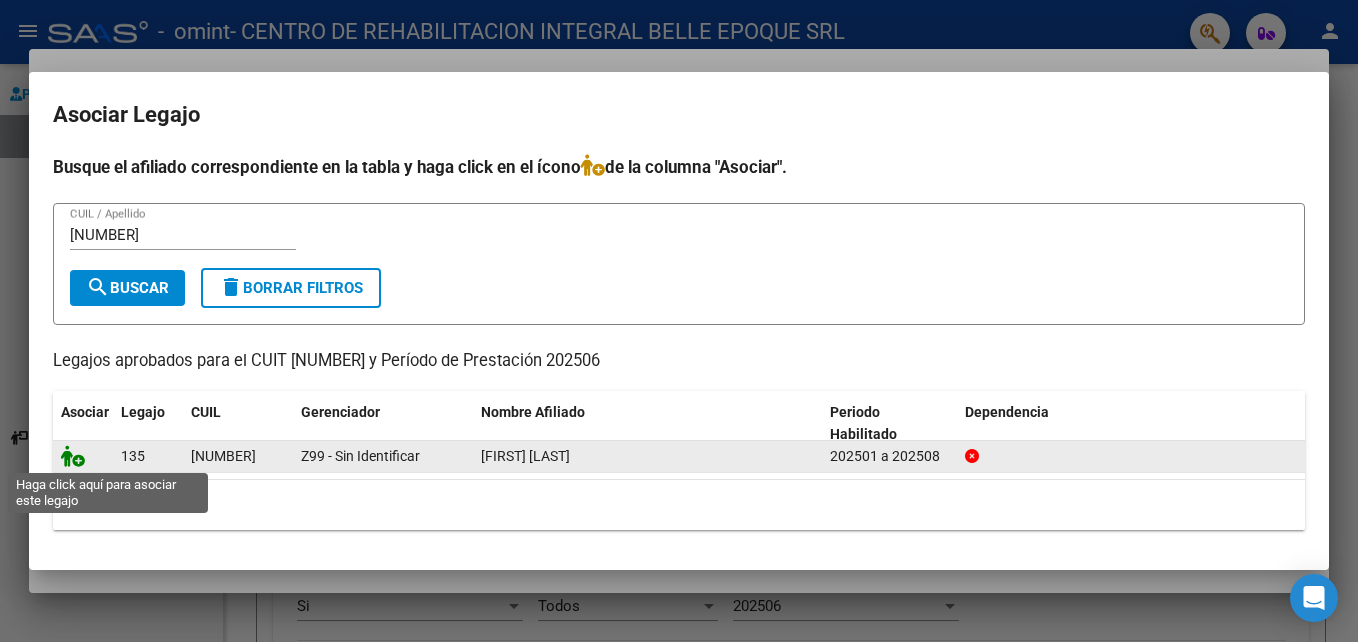 click 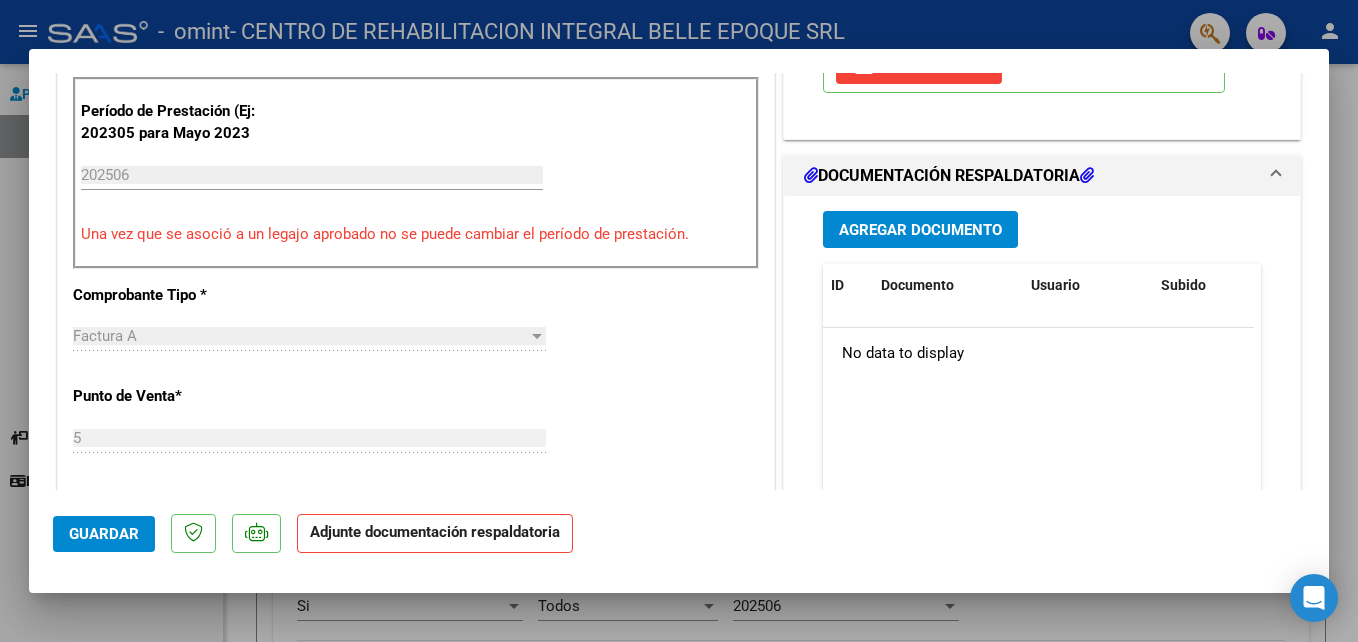 scroll, scrollTop: 600, scrollLeft: 0, axis: vertical 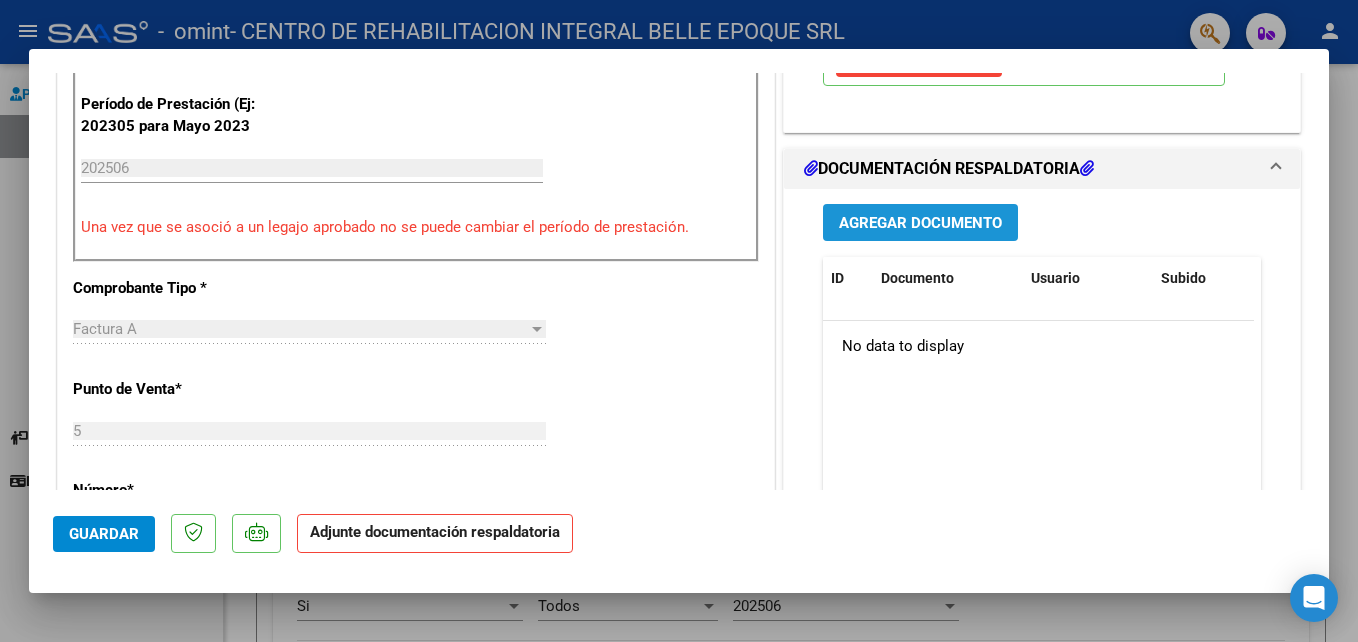 click on "Agregar Documento" at bounding box center (920, 223) 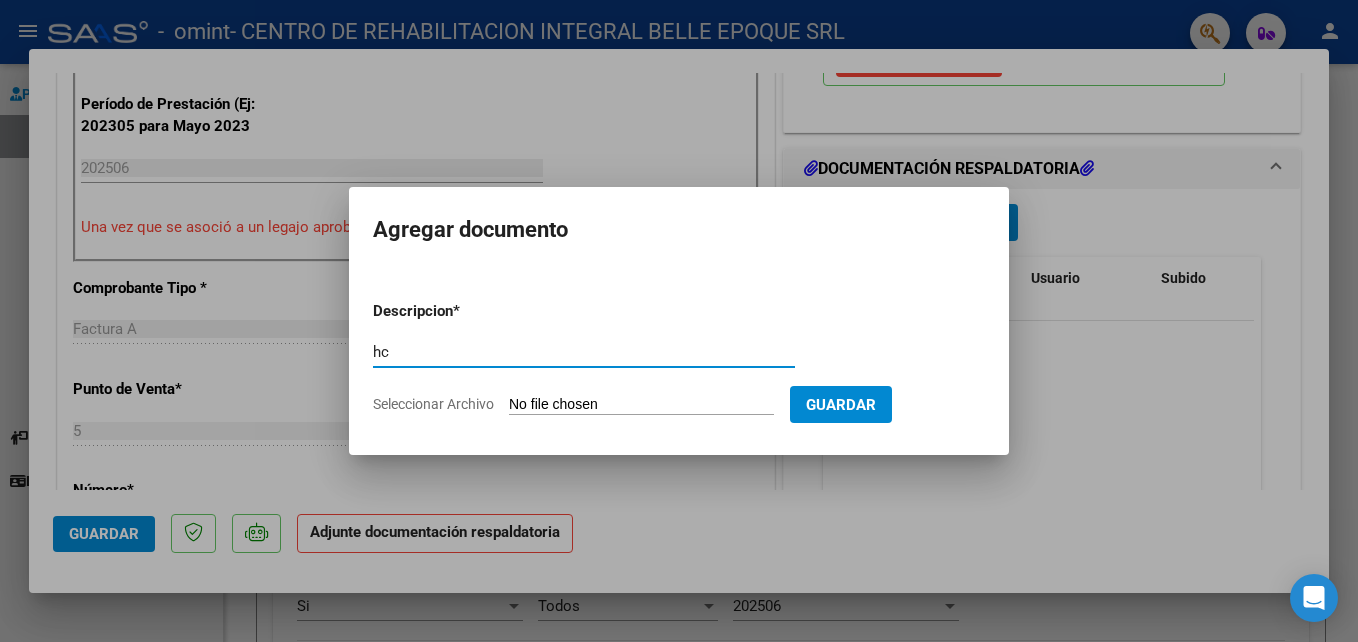 type on "hc" 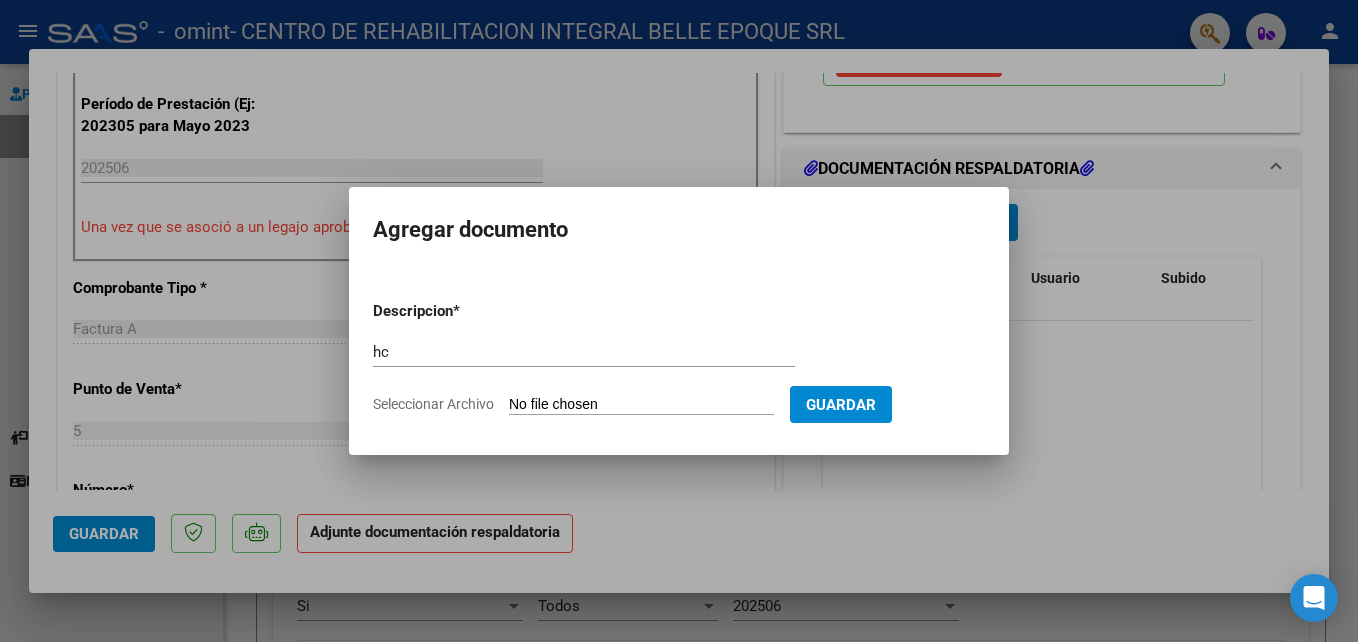 click on "Seleccionar Archivo" at bounding box center [641, 405] 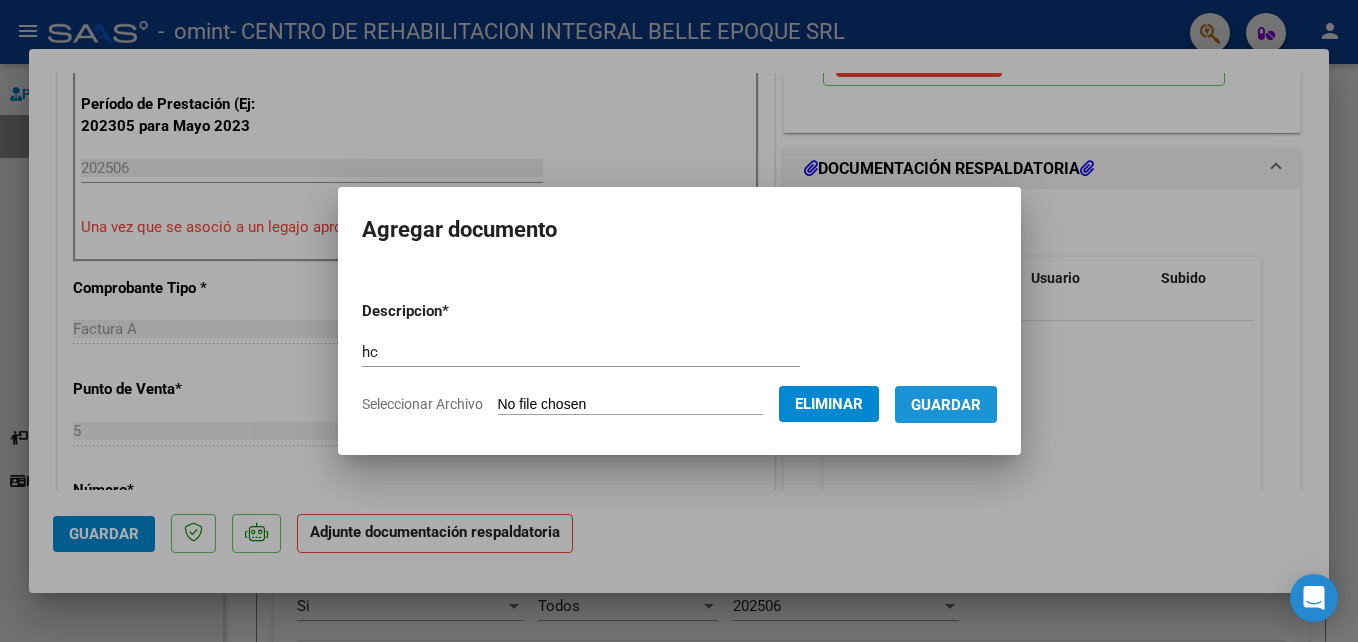 click on "Guardar" at bounding box center [946, 404] 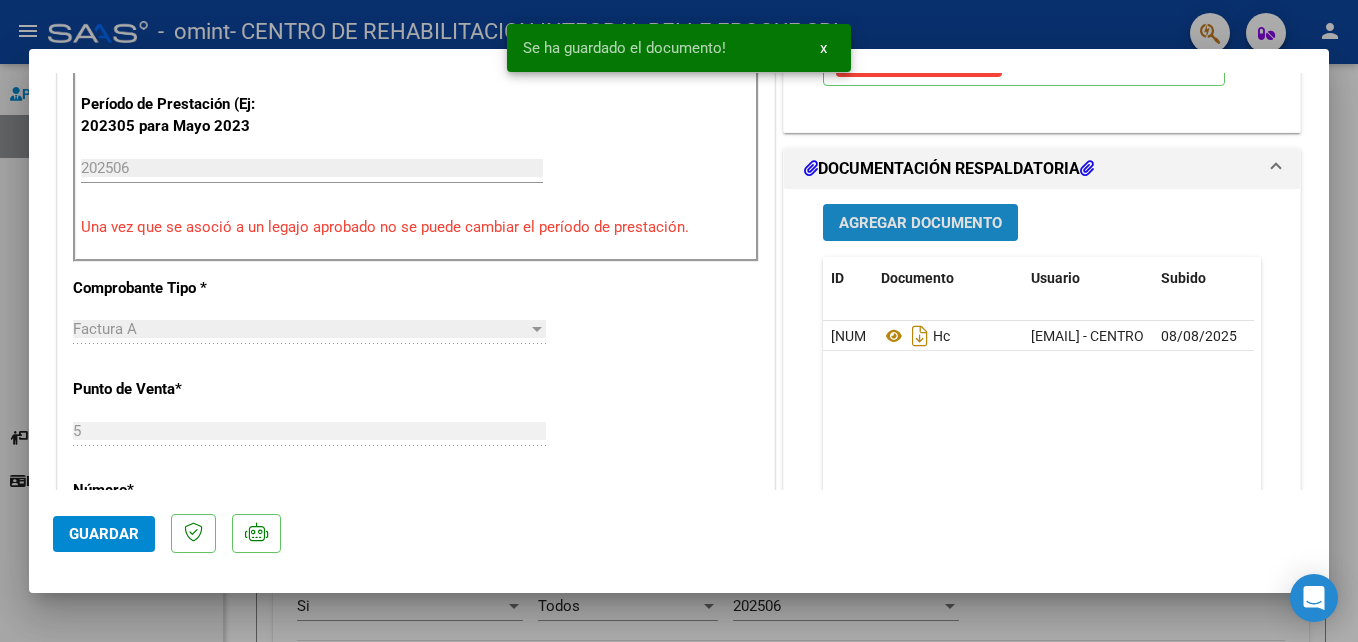 click on "Agregar Documento" at bounding box center (920, 222) 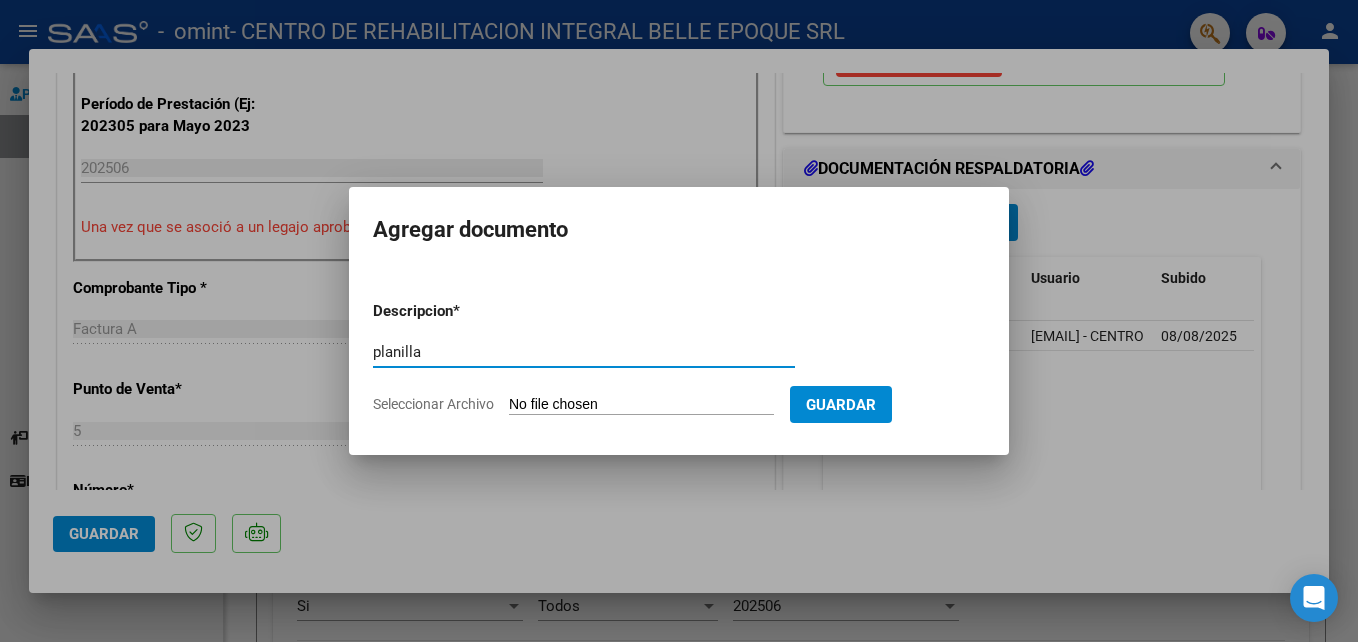 type on "planilla" 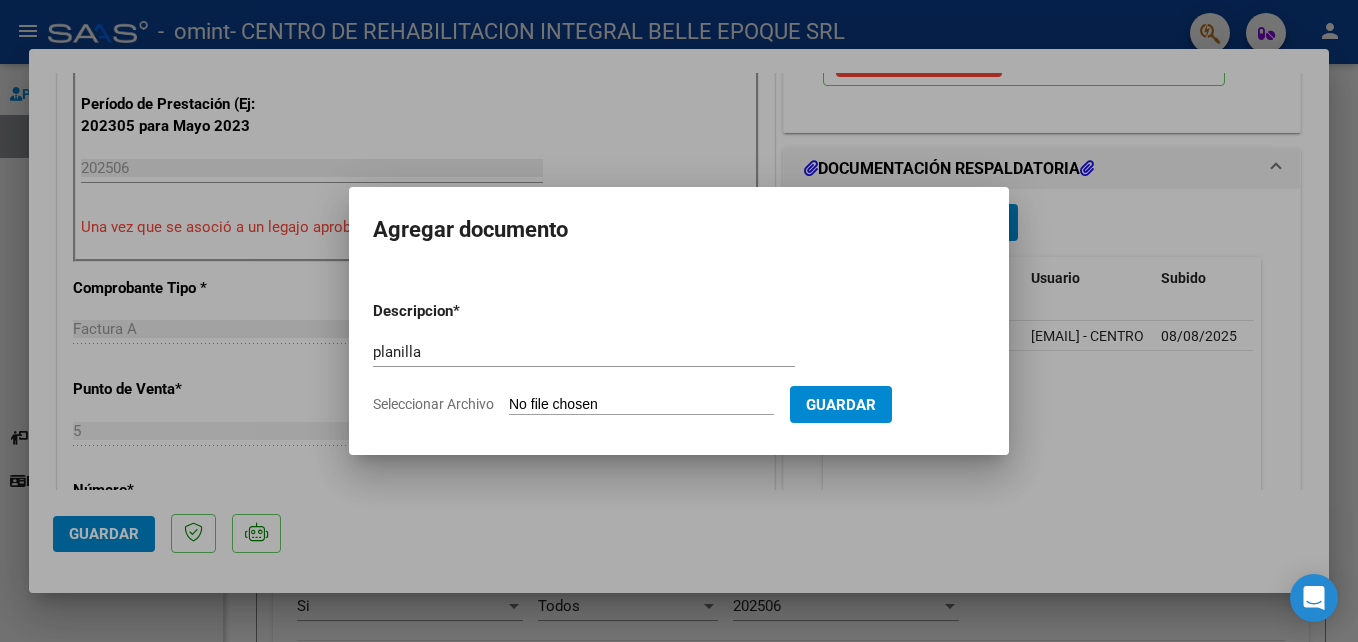 click on "Seleccionar Archivo" at bounding box center (641, 405) 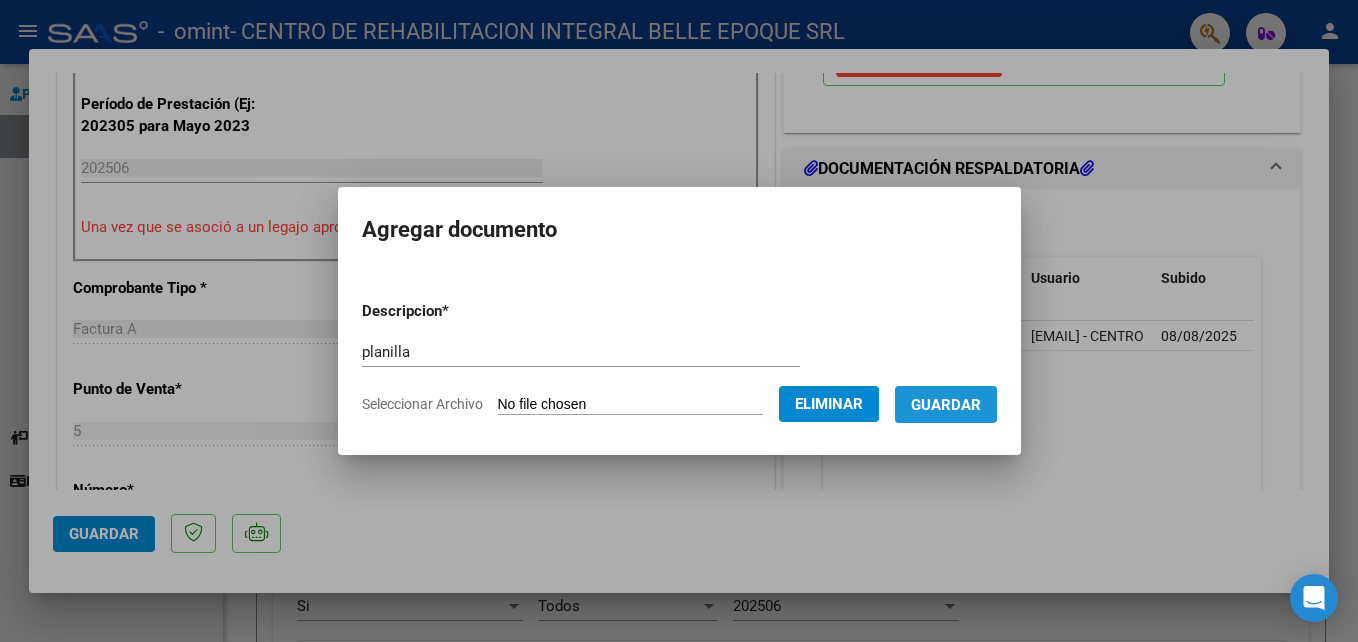 click on "Guardar" at bounding box center (946, 405) 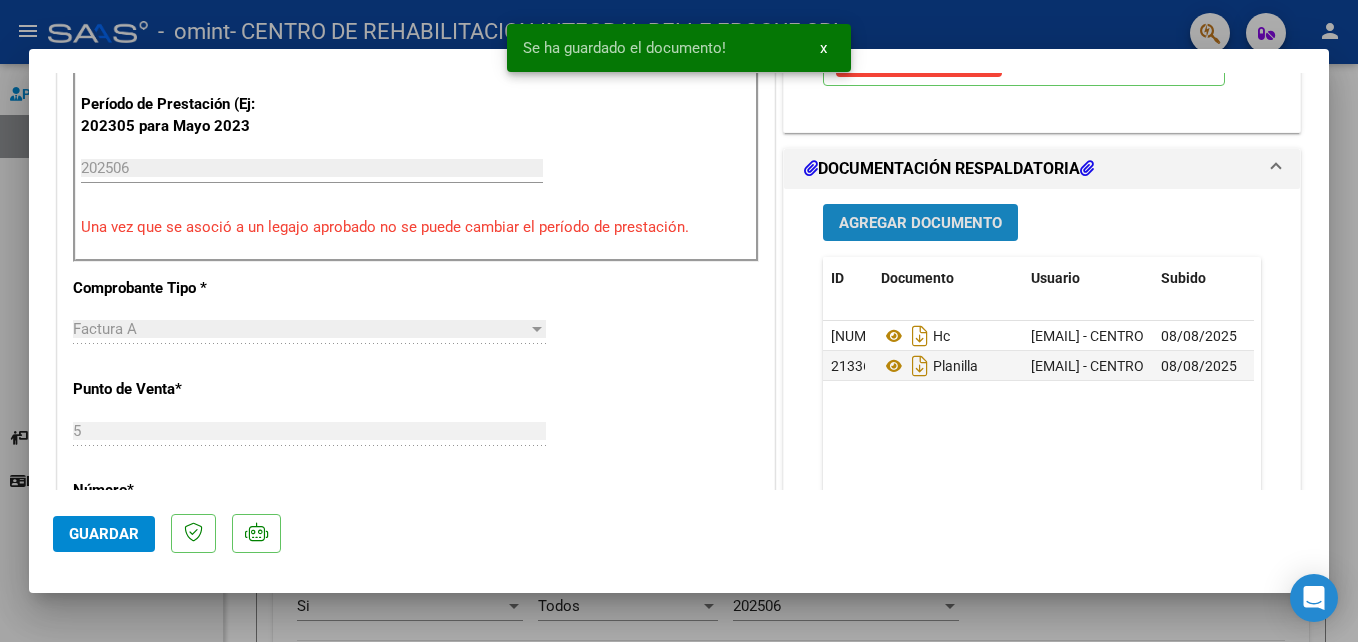 click on "Agregar Documento" at bounding box center [920, 222] 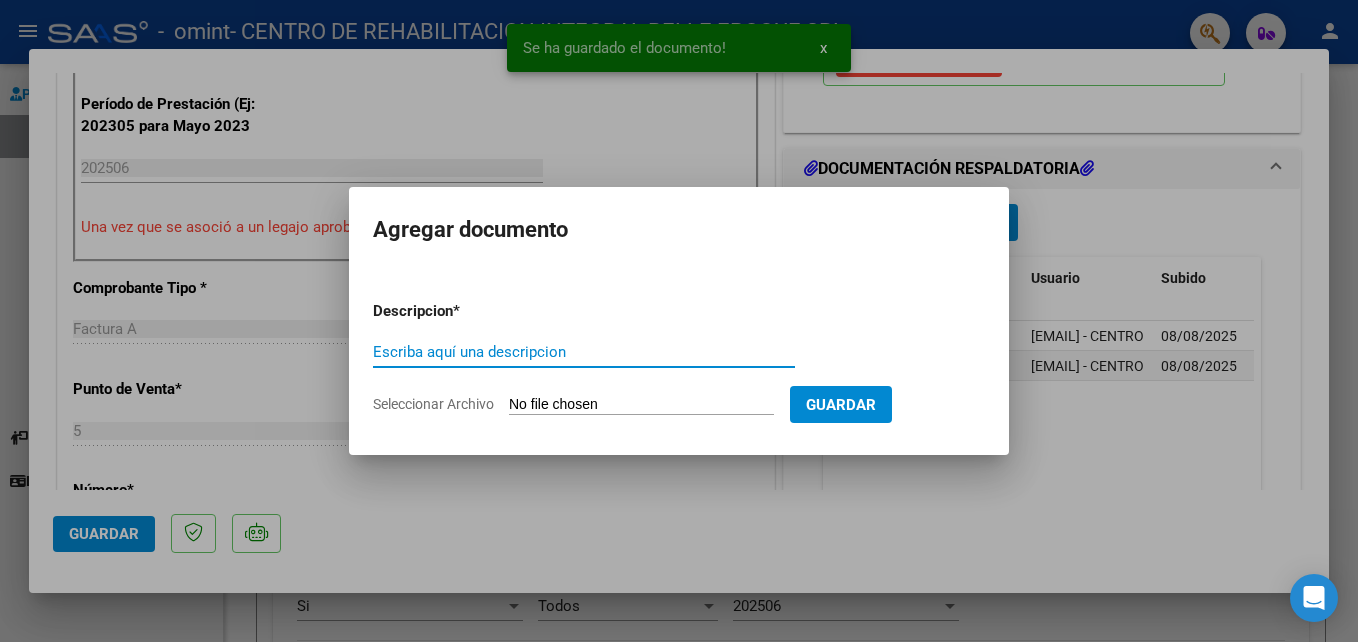 click on "Escriba aquí una descripcion" at bounding box center (584, 352) 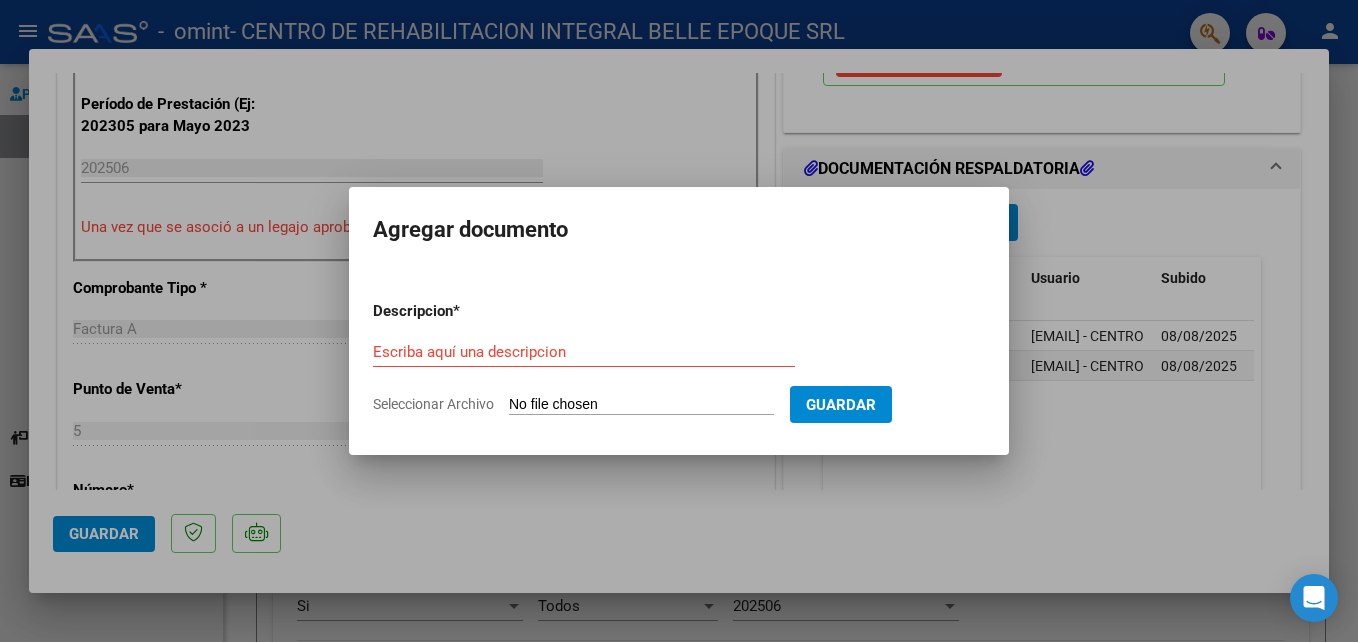 click on "Escriba aquí una descripcion" at bounding box center (584, 352) 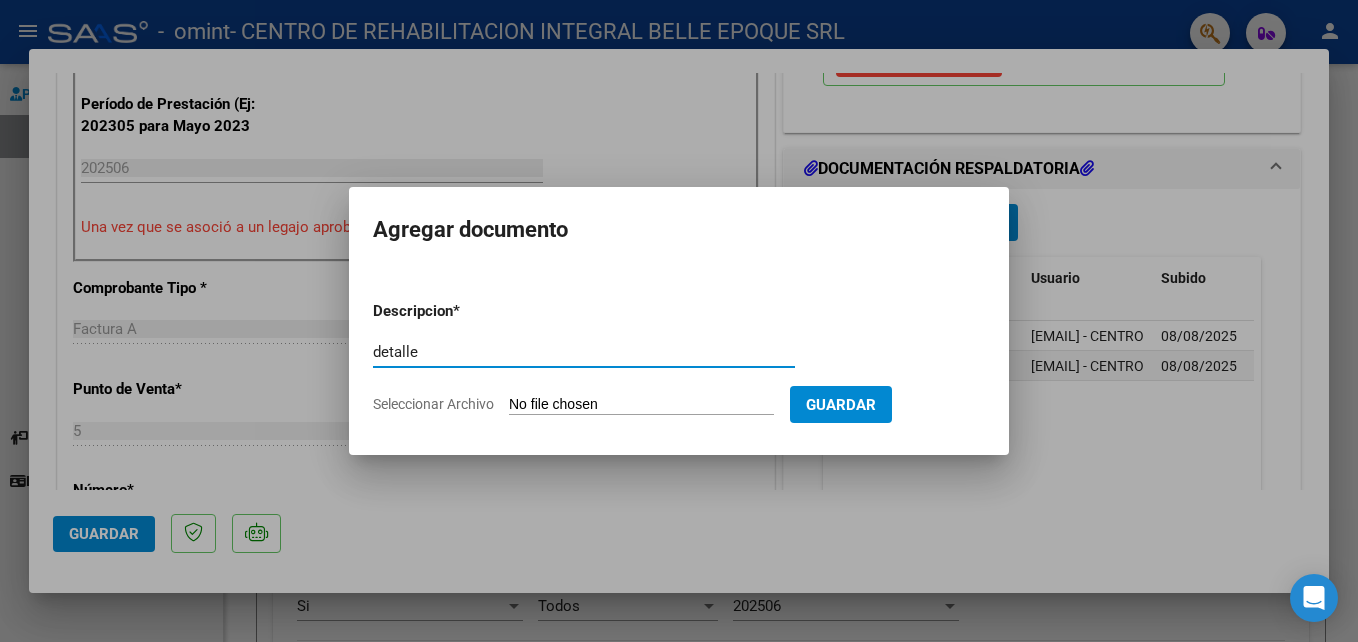 type on "detalle" 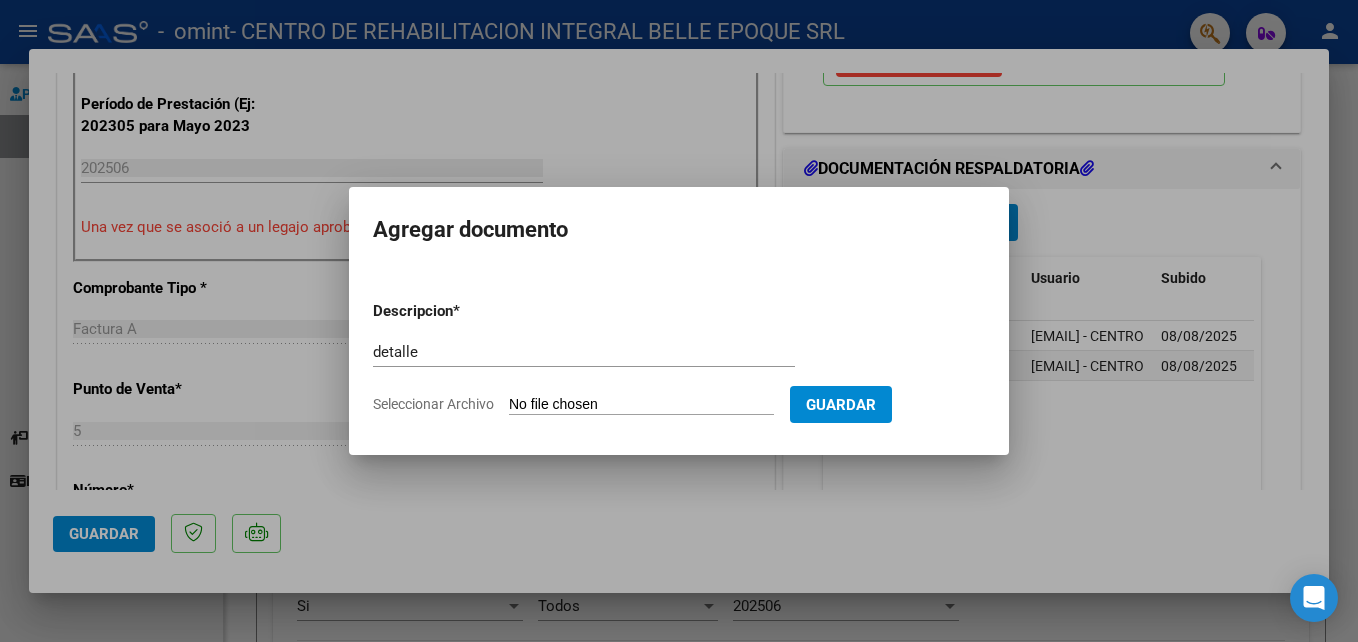 click on "Seleccionar Archivo" at bounding box center (641, 405) 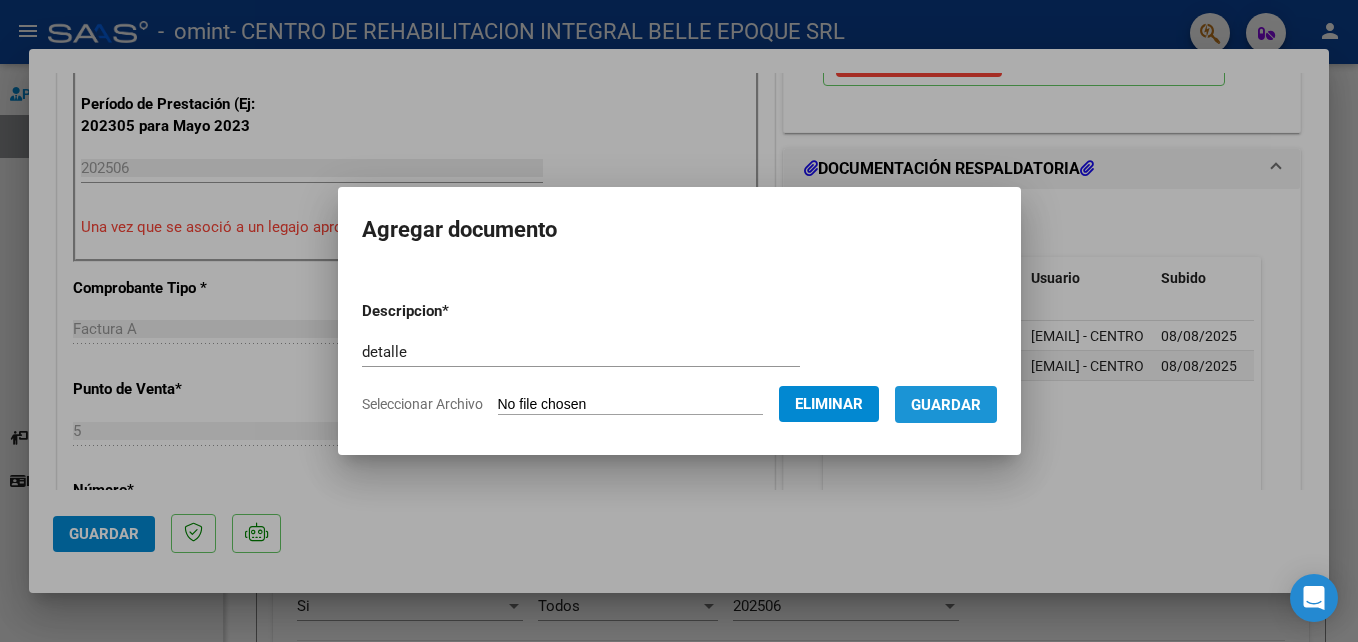 click on "Guardar" at bounding box center [946, 404] 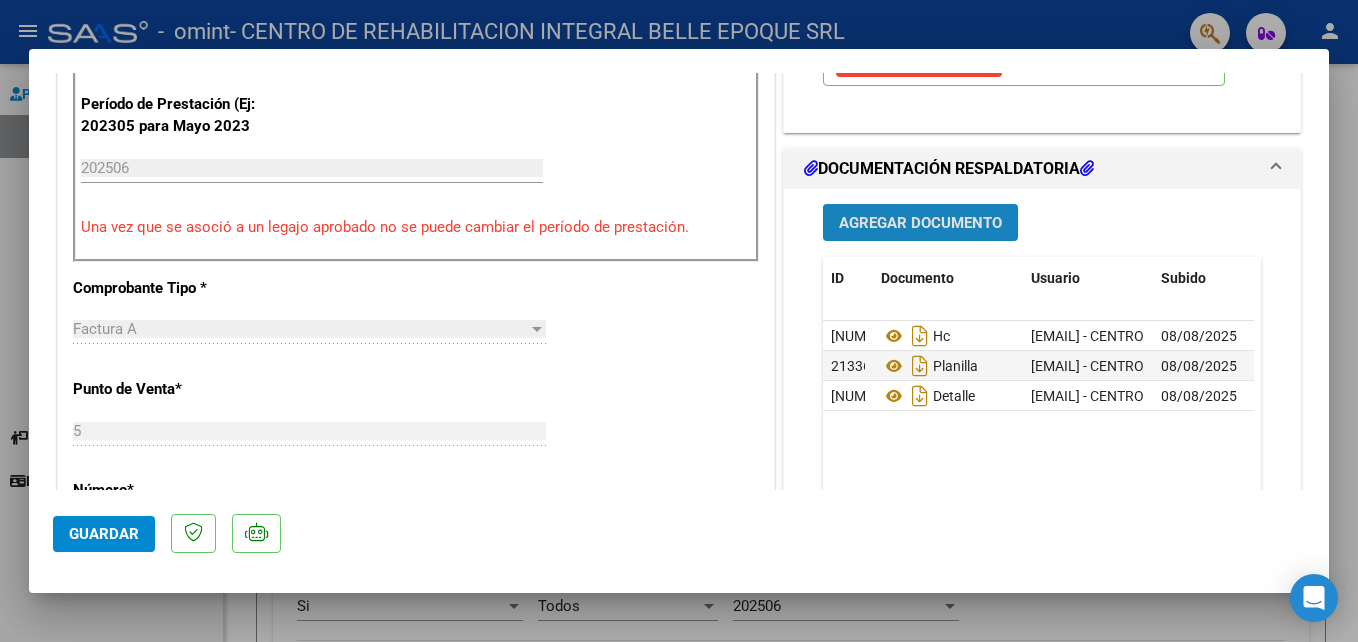 click on "Agregar Documento" at bounding box center (920, 223) 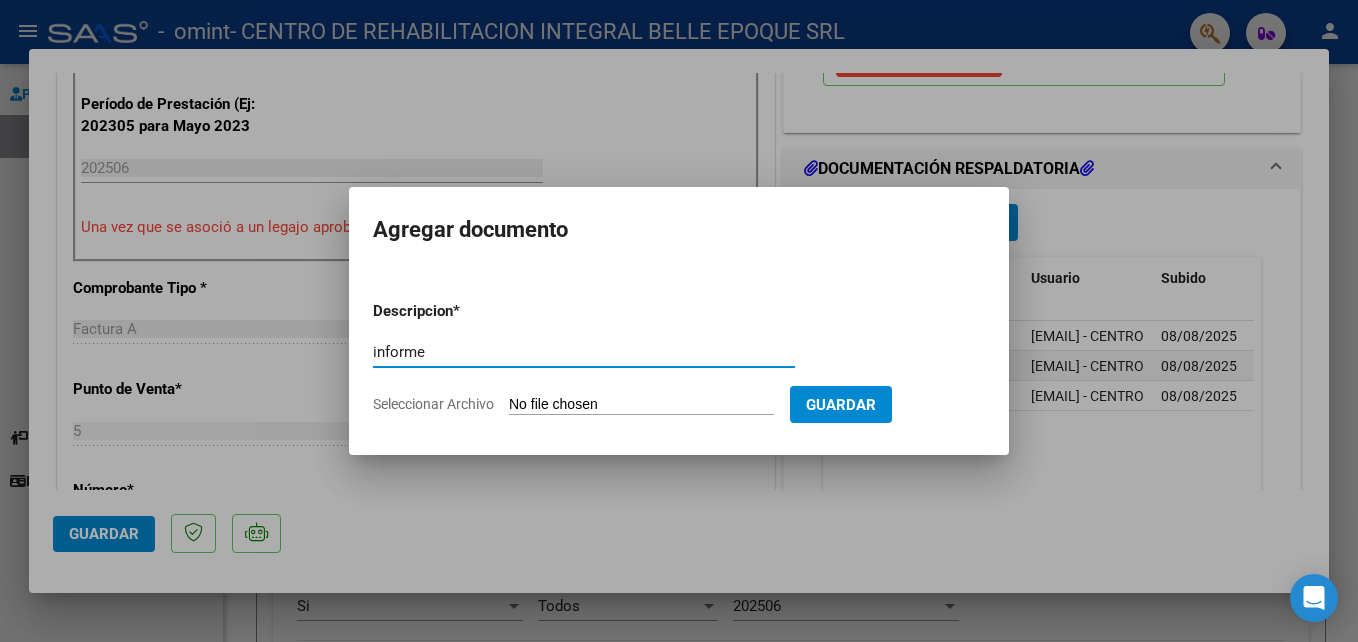 type on "informe" 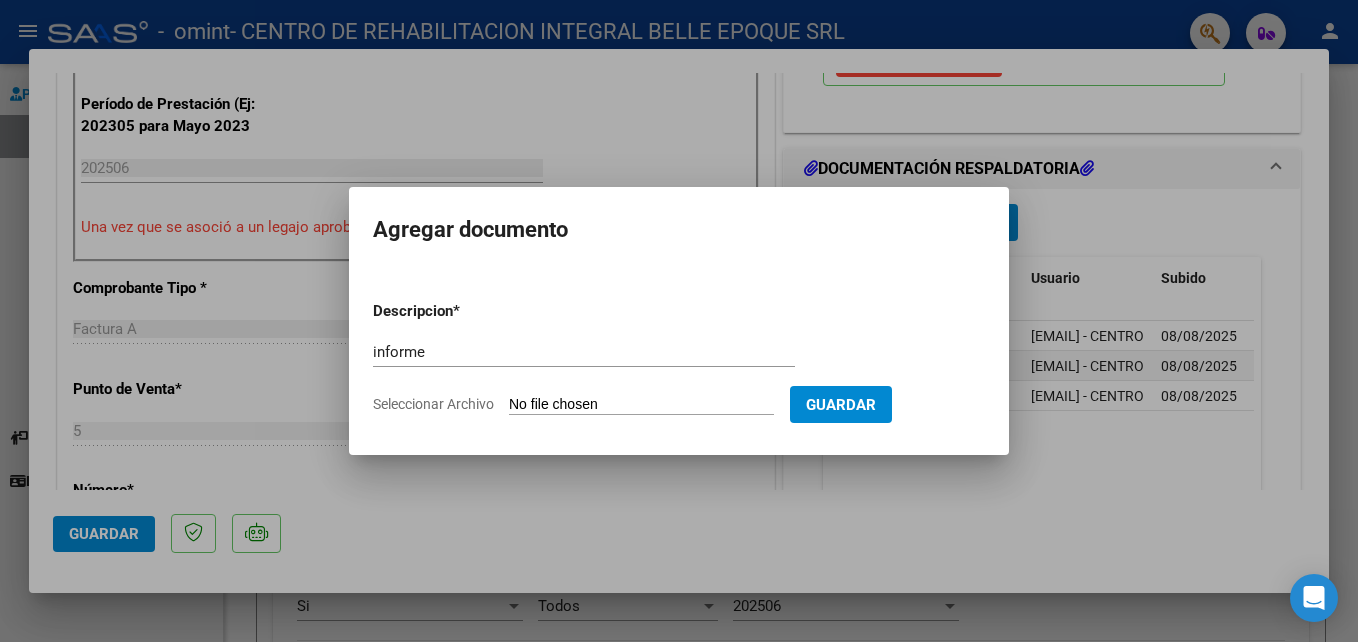 click on "Seleccionar Archivo" at bounding box center (641, 405) 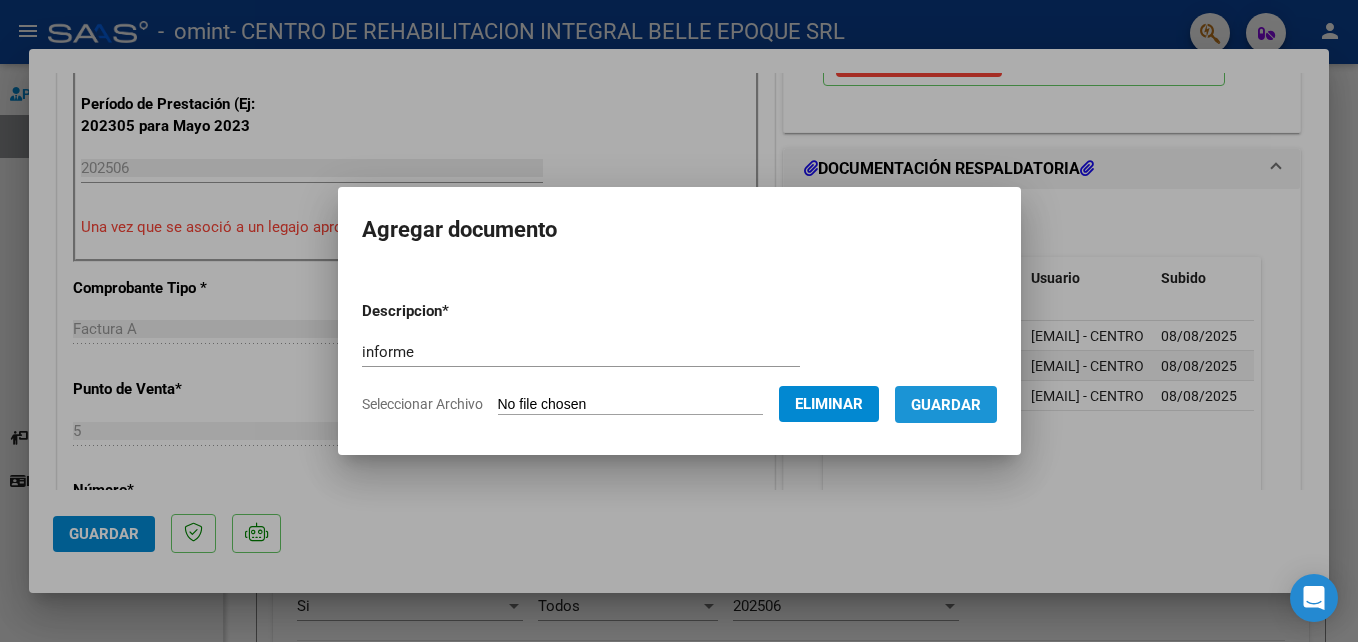 click on "Guardar" at bounding box center [946, 405] 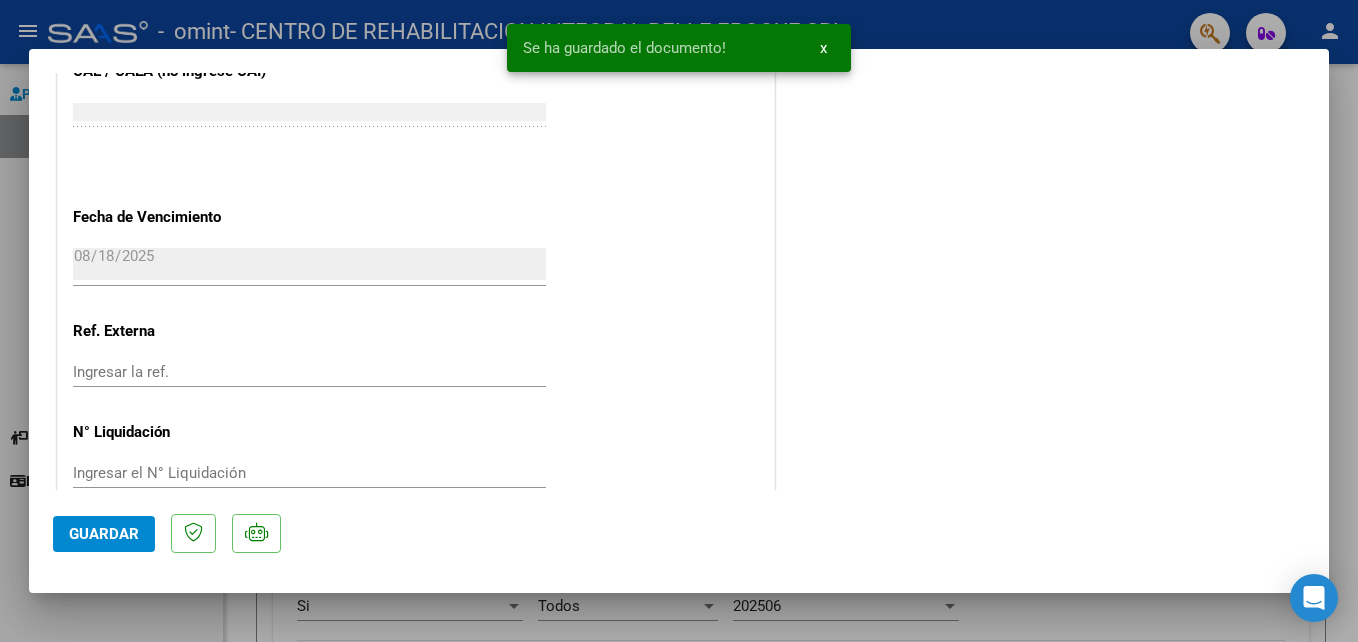 scroll, scrollTop: 1373, scrollLeft: 0, axis: vertical 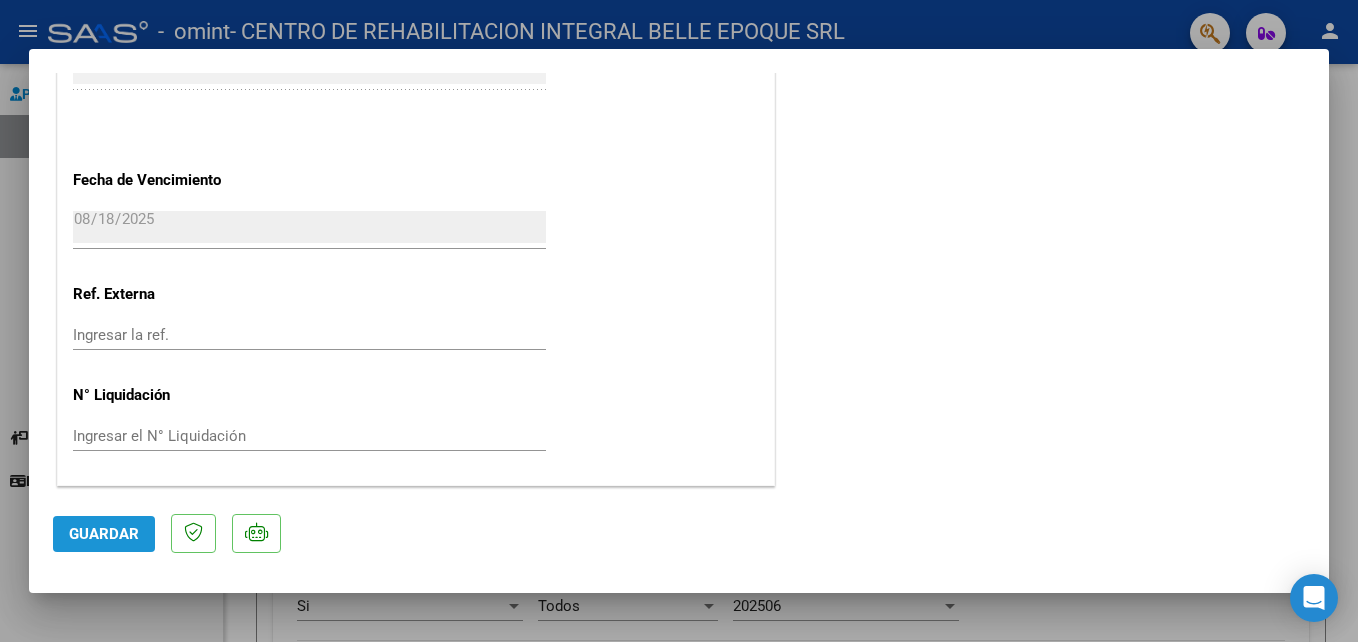 click on "Guardar" 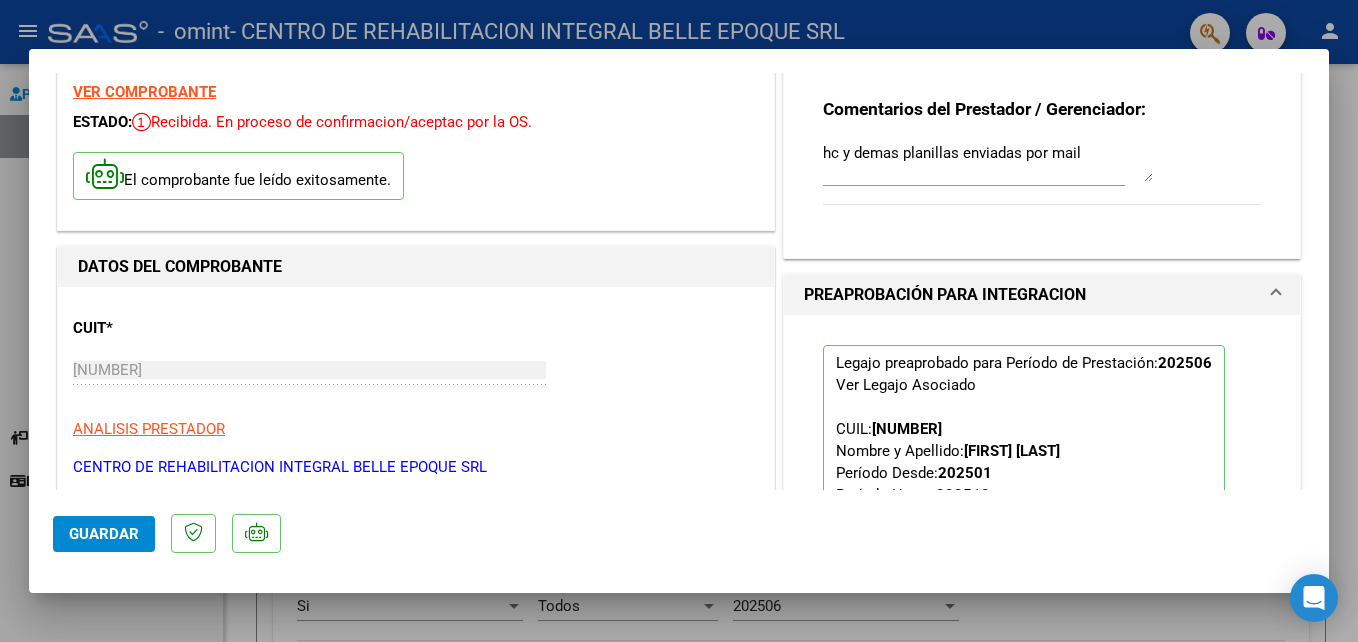 scroll, scrollTop: 0, scrollLeft: 0, axis: both 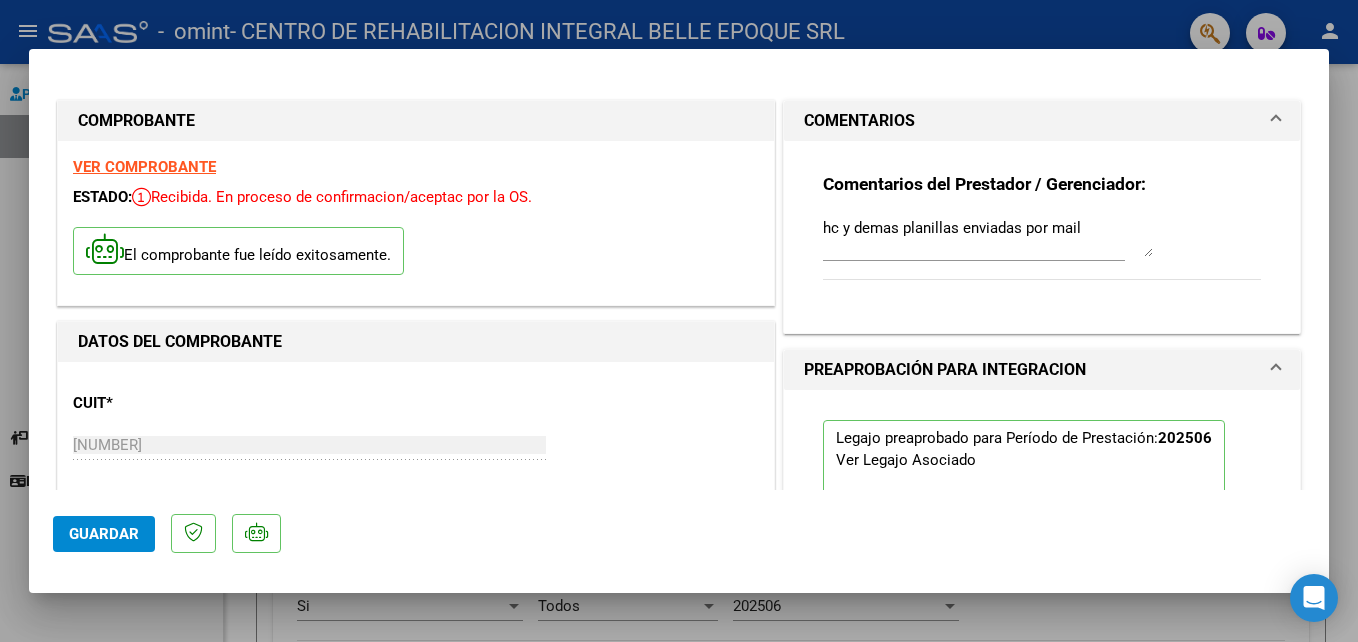 click at bounding box center (679, 321) 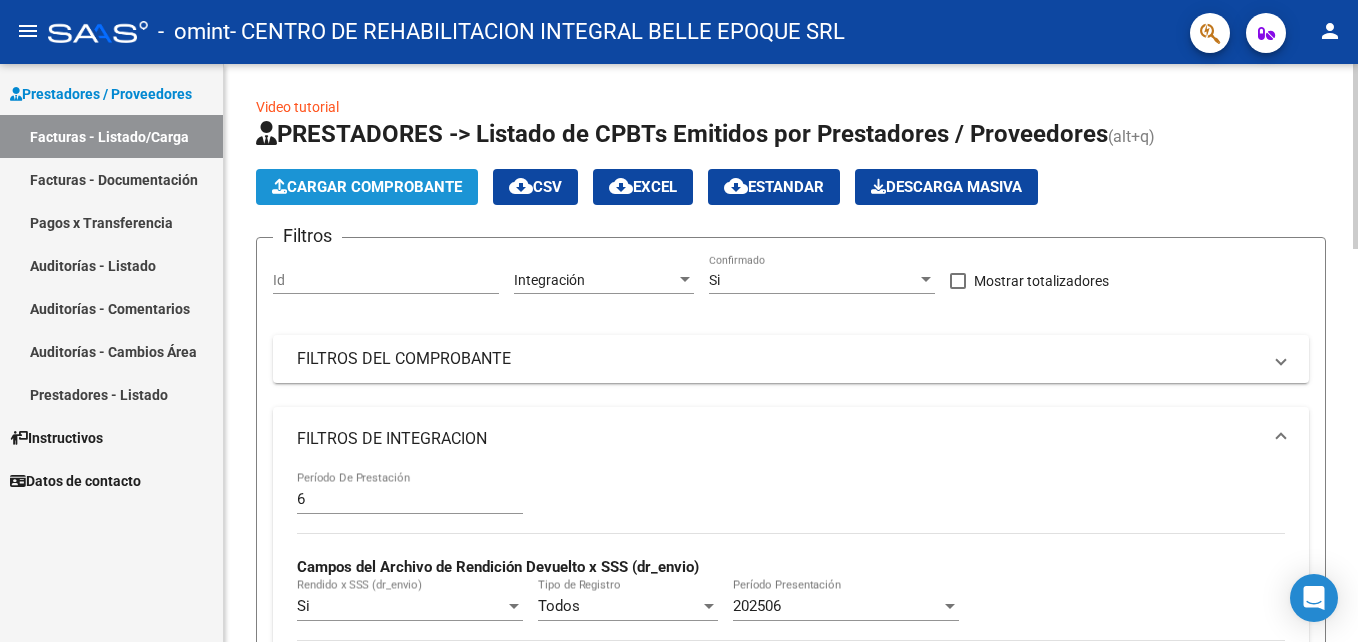 click on "Cargar Comprobante" 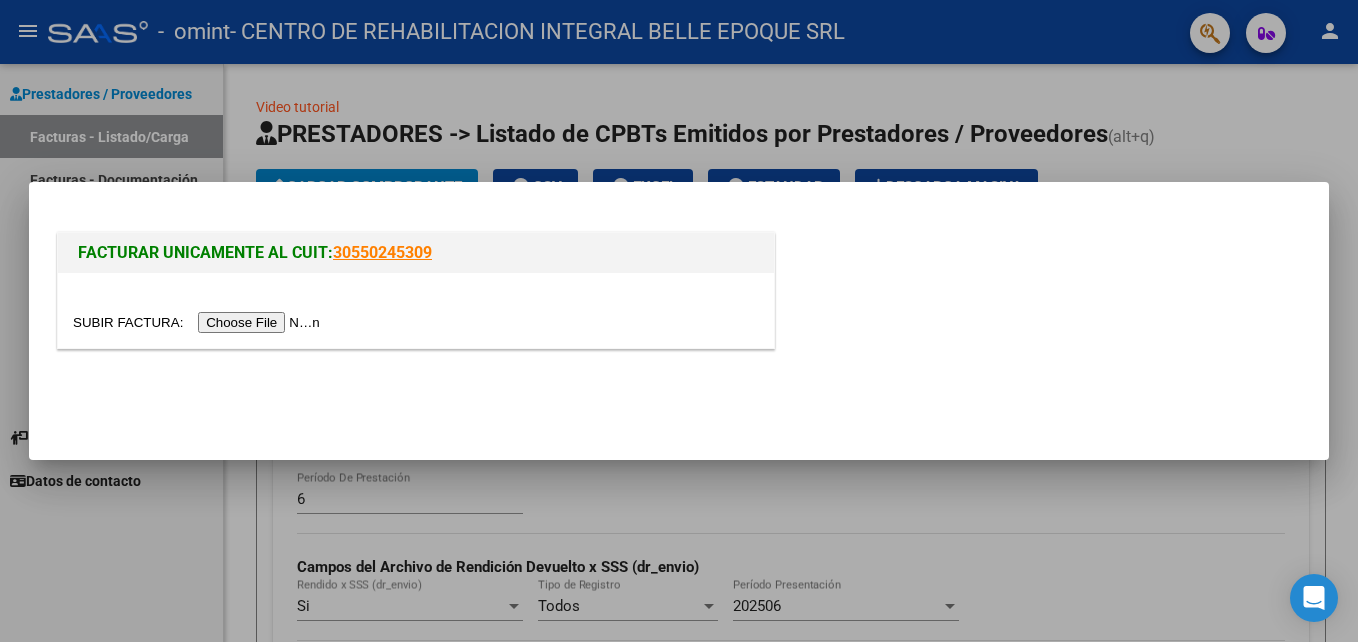 click at bounding box center (199, 322) 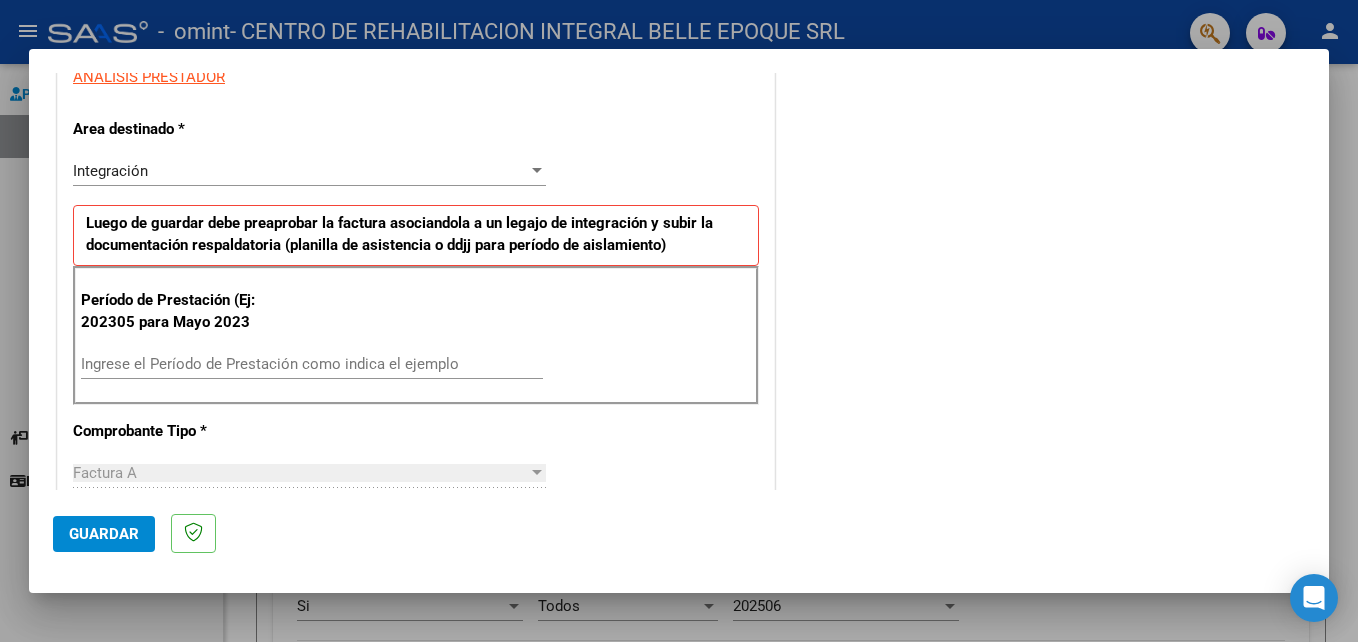 scroll, scrollTop: 400, scrollLeft: 0, axis: vertical 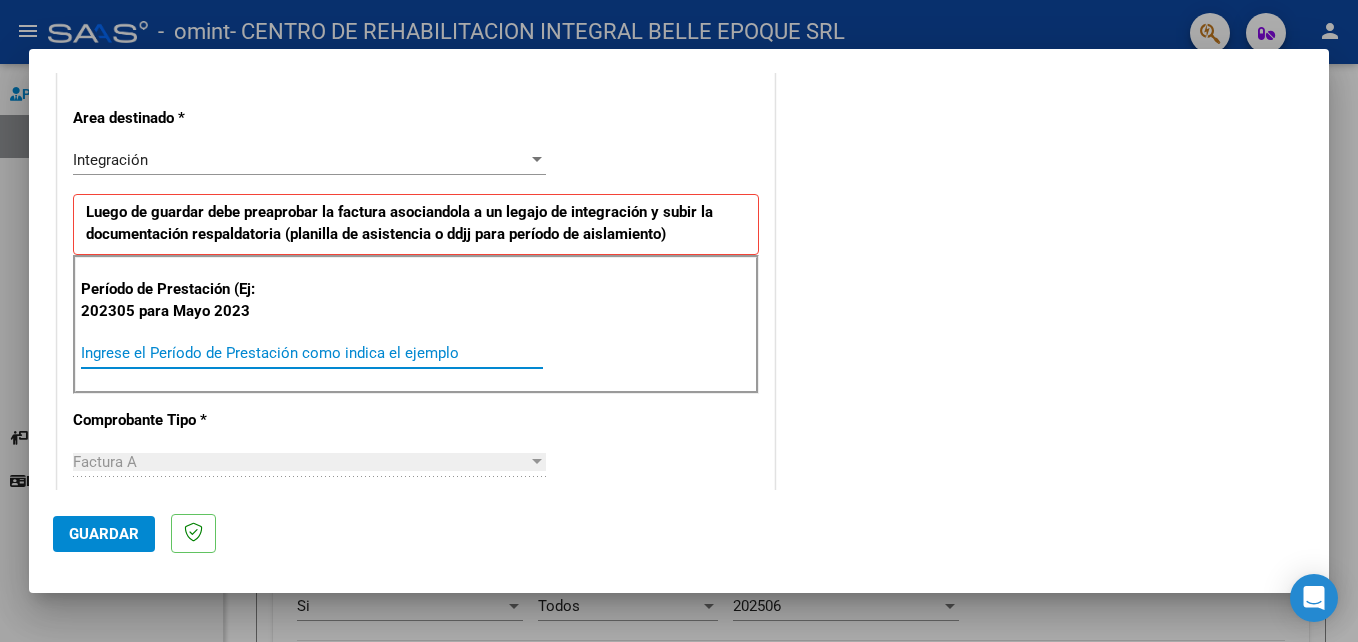 click on "Ingrese el Período de Prestación como indica el ejemplo" at bounding box center (312, 353) 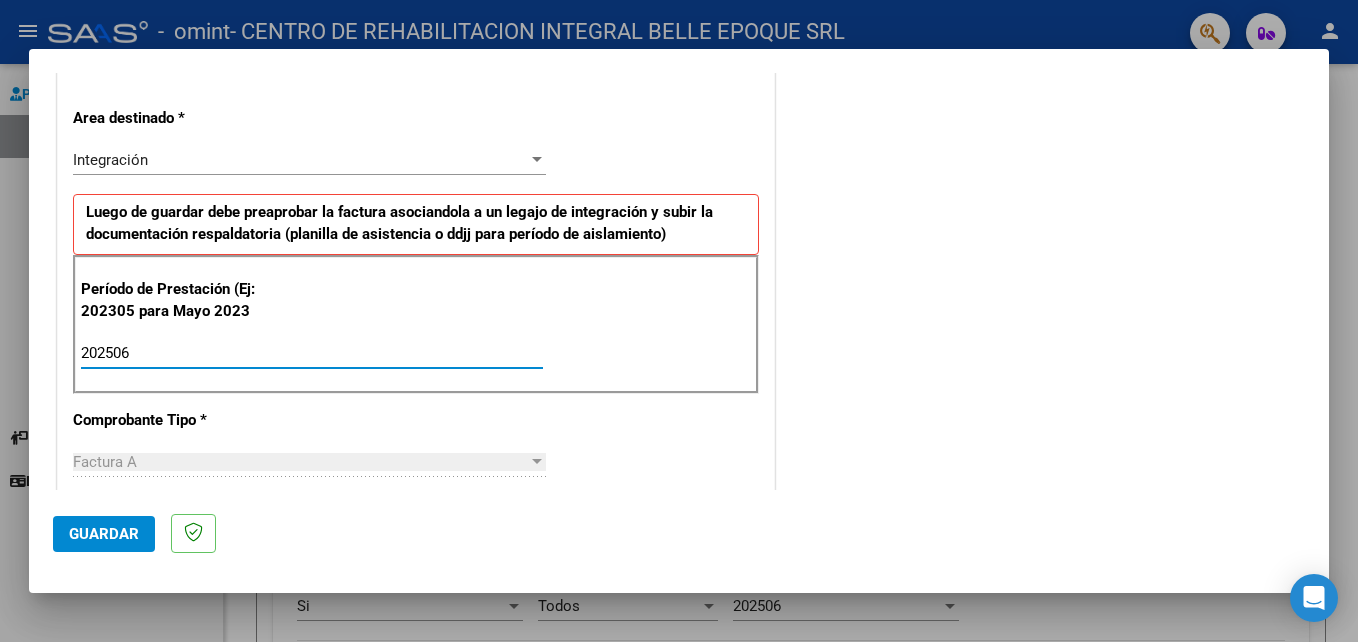 type on "202506" 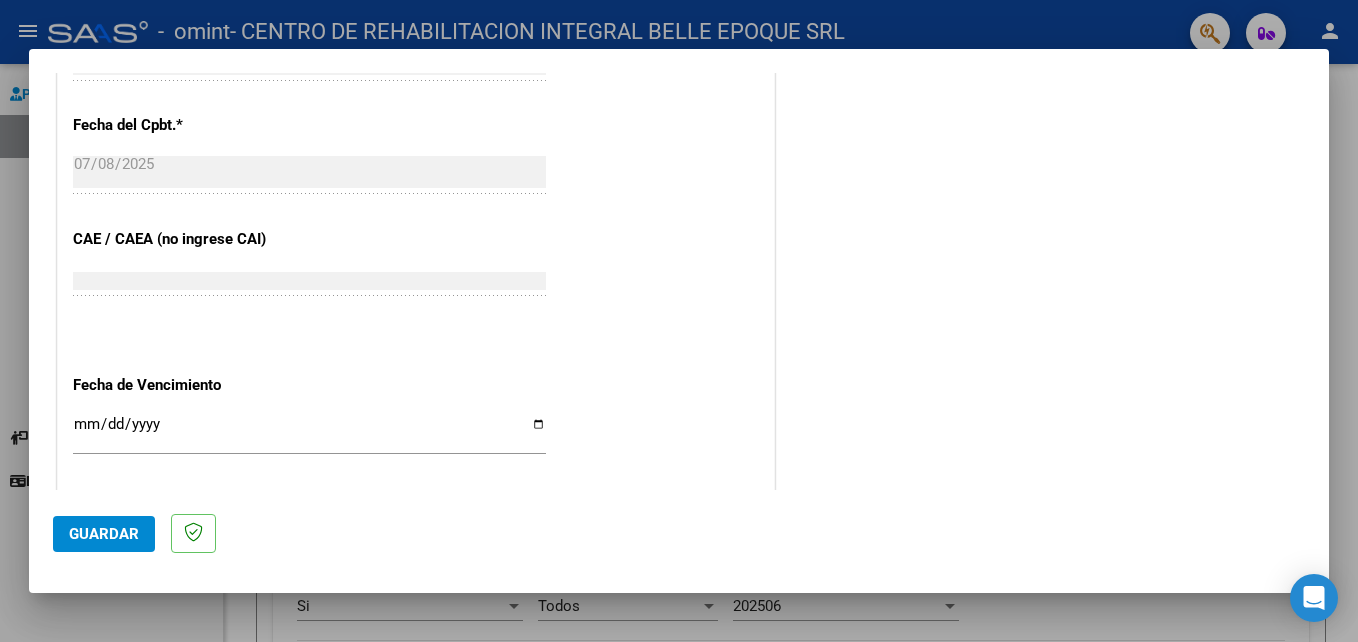 scroll, scrollTop: 1200, scrollLeft: 0, axis: vertical 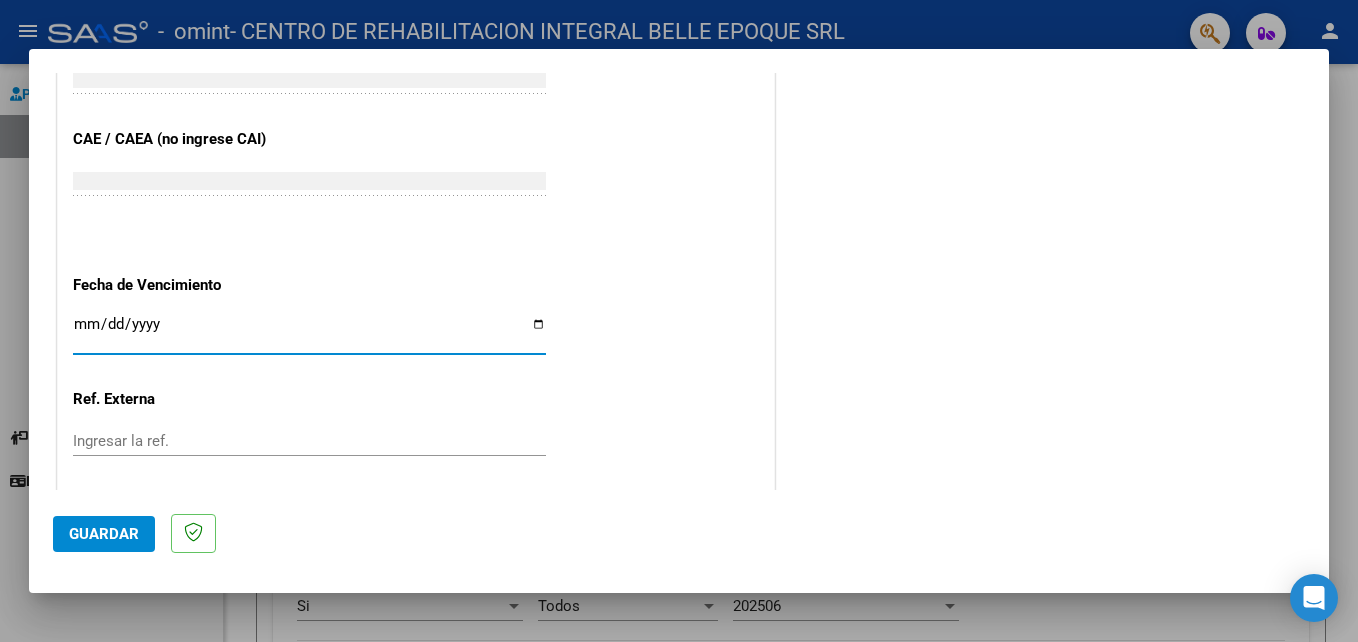 click on "Ingresar la fecha" at bounding box center [309, 332] 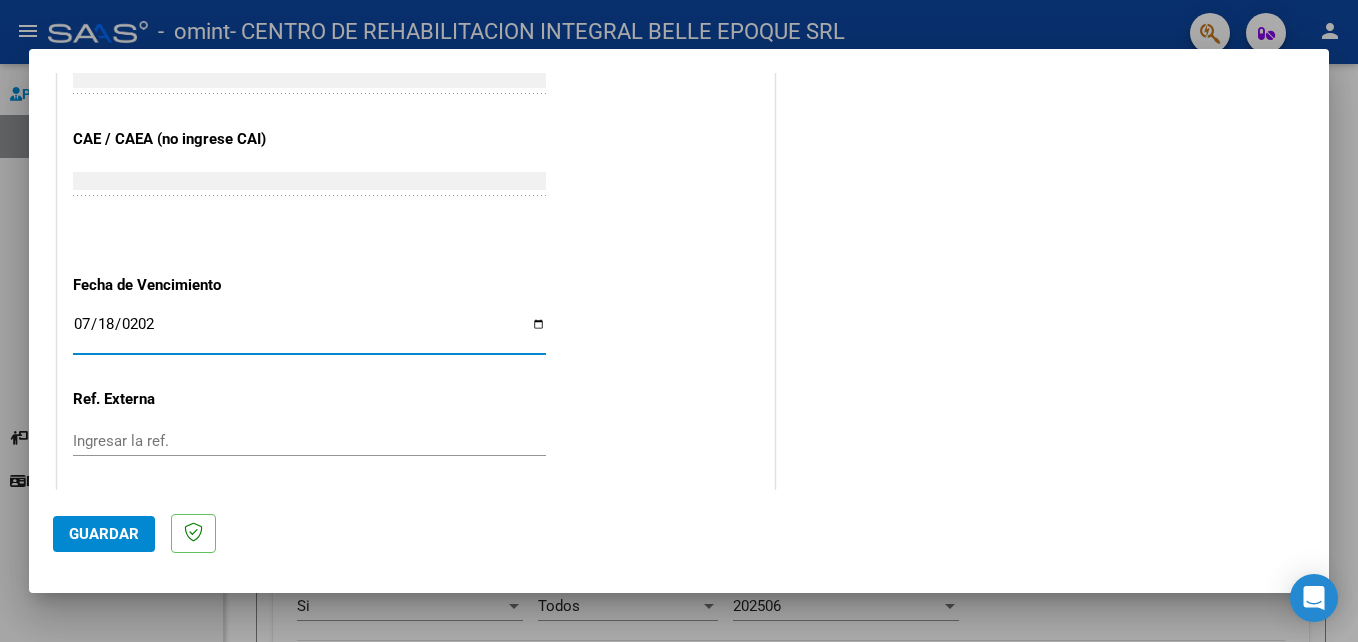 type on "2025-07-18" 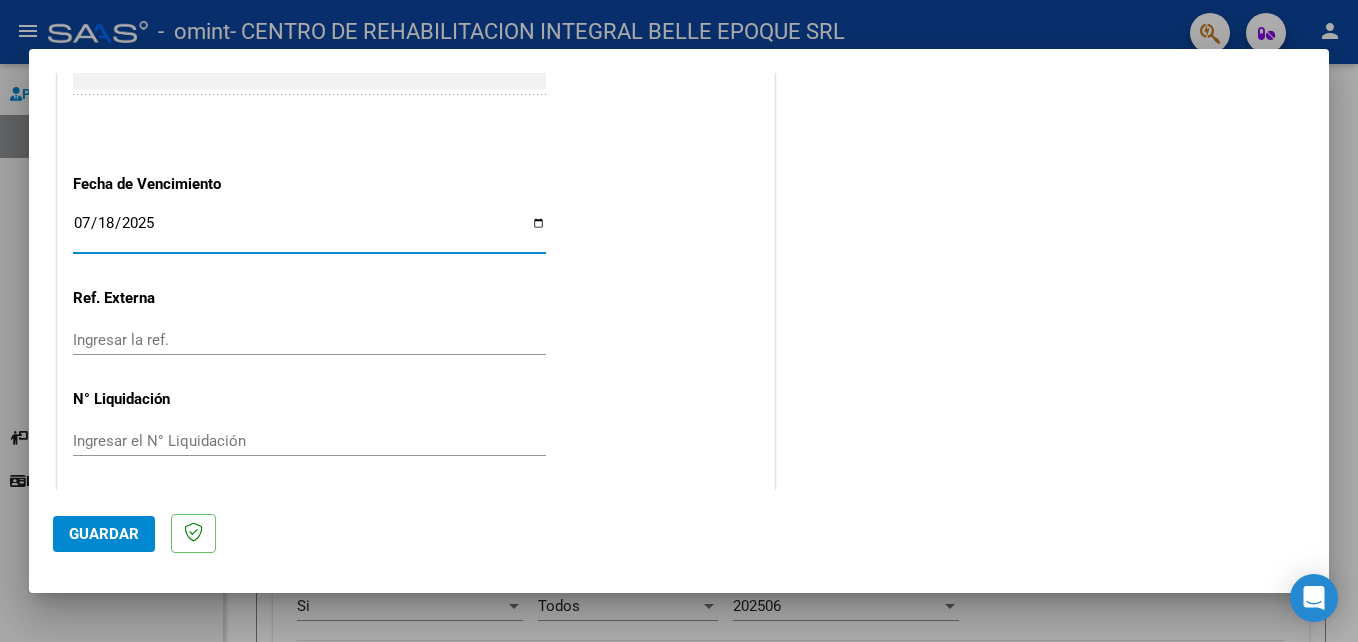 scroll, scrollTop: 1306, scrollLeft: 0, axis: vertical 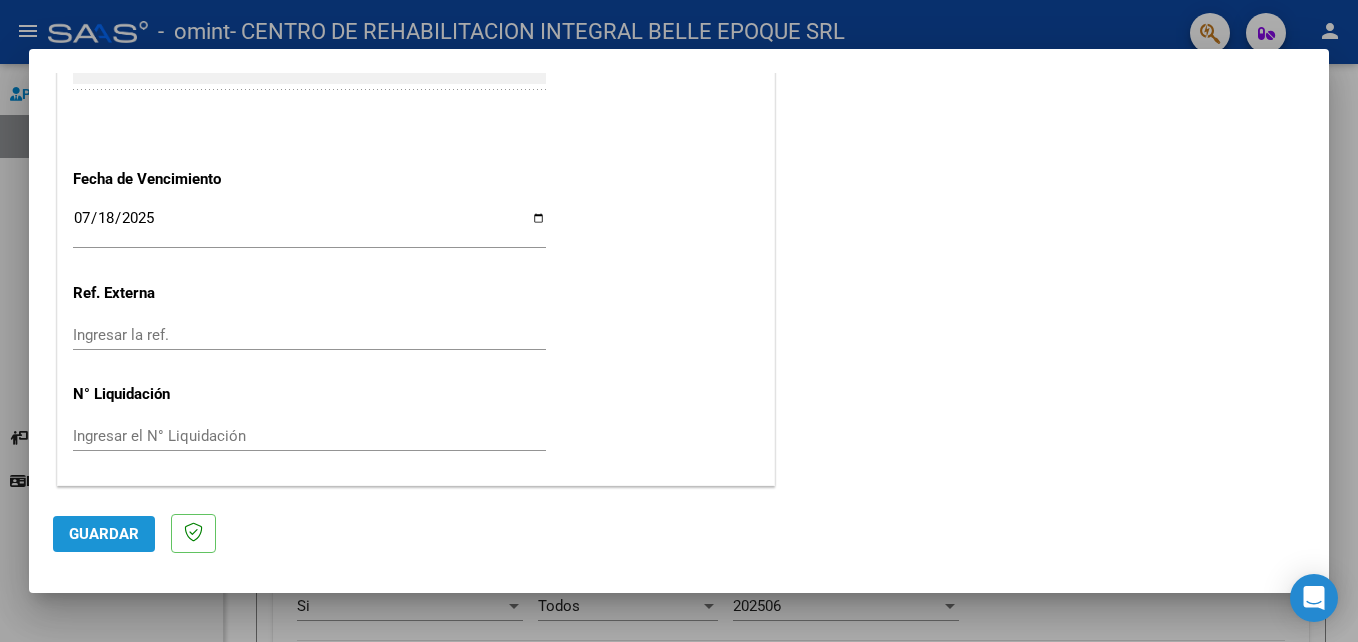 click on "Guardar" 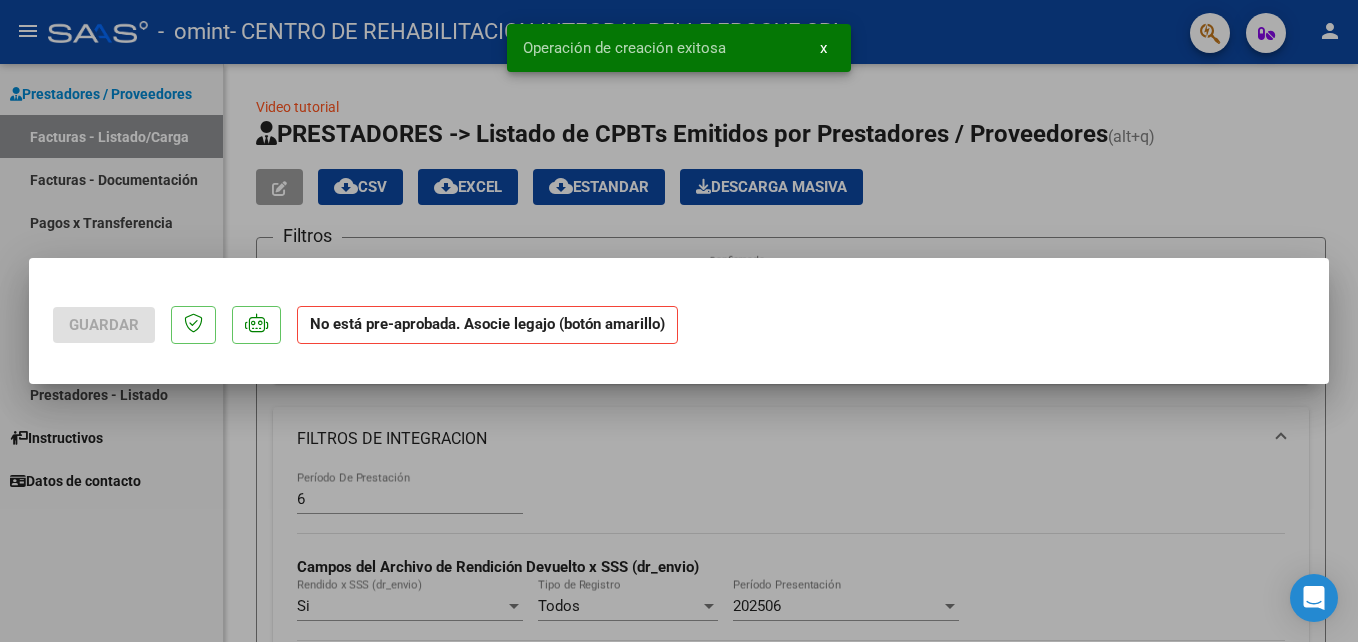 scroll, scrollTop: 0, scrollLeft: 0, axis: both 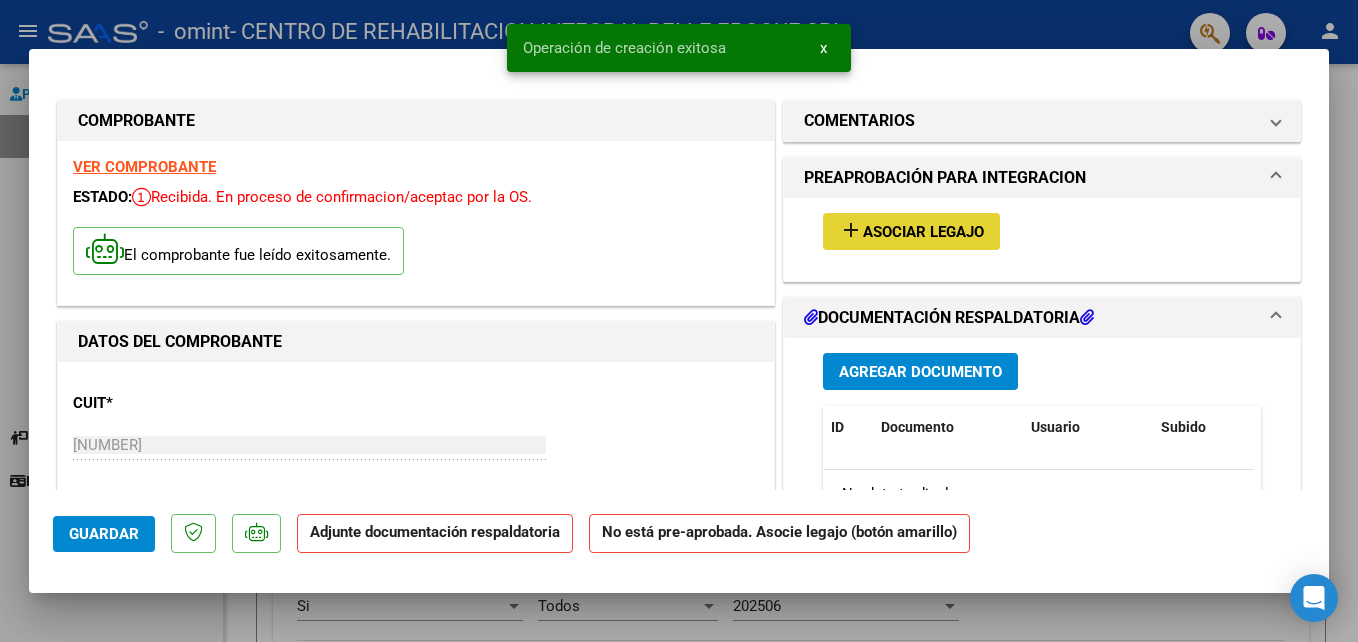 click on "Asociar Legajo" at bounding box center [923, 232] 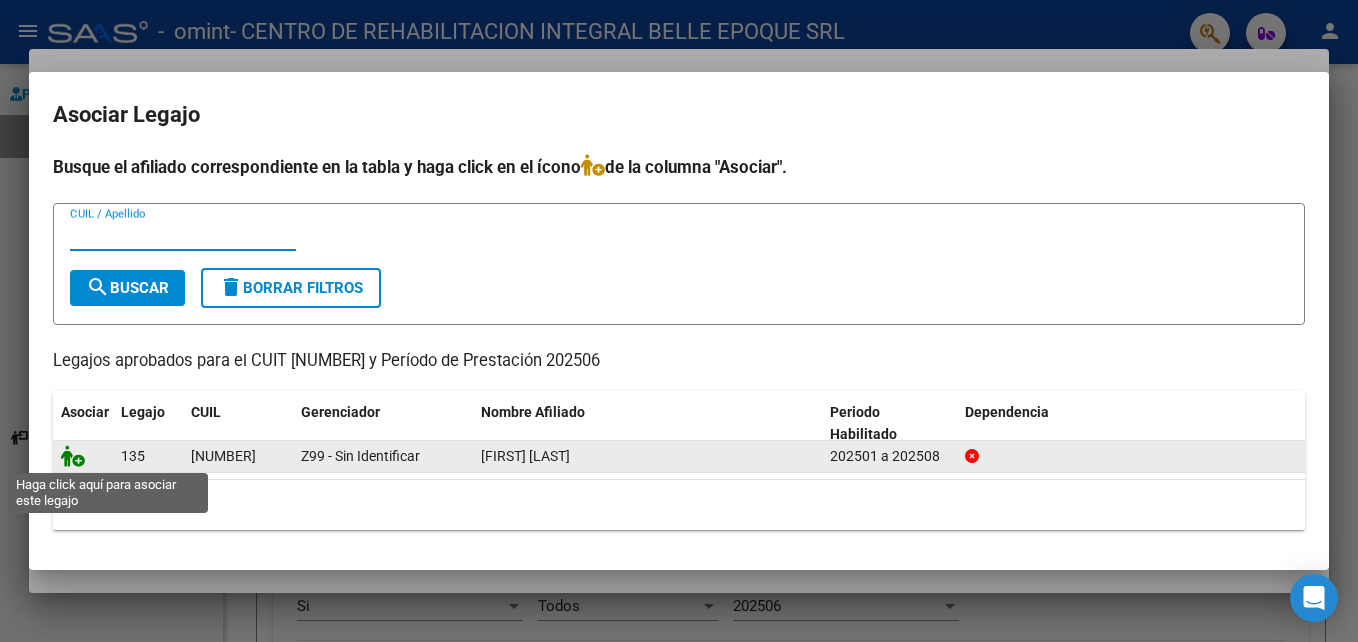click 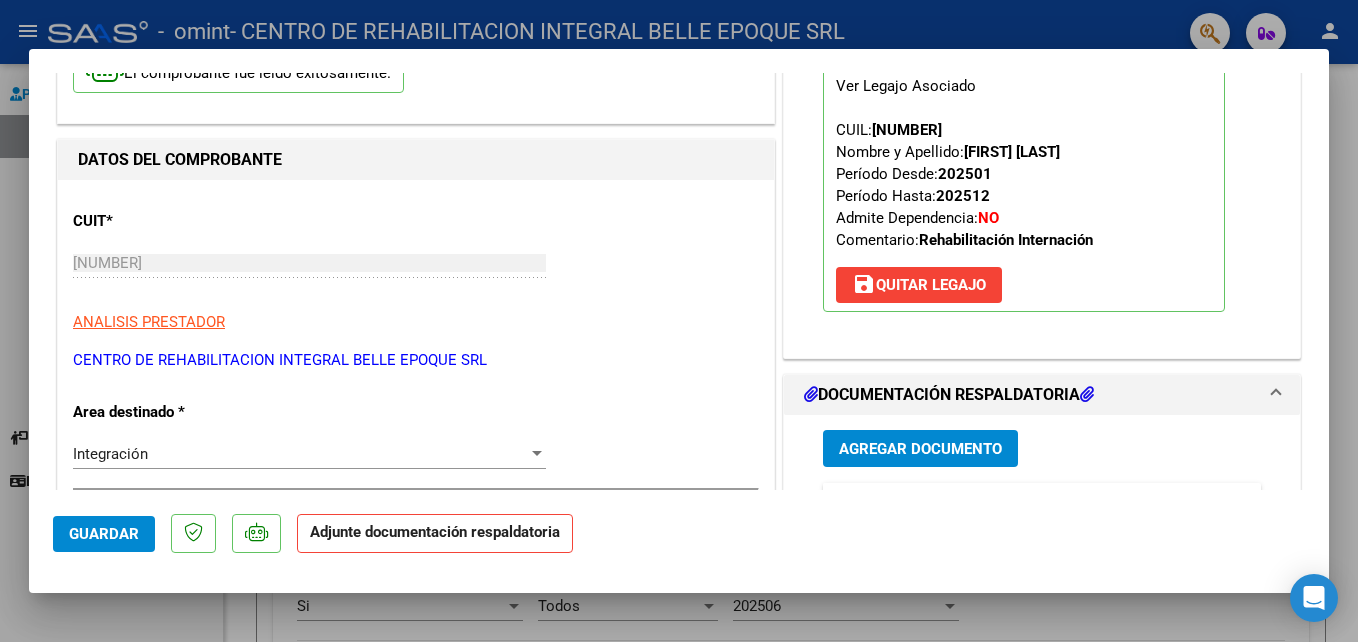 scroll, scrollTop: 300, scrollLeft: 0, axis: vertical 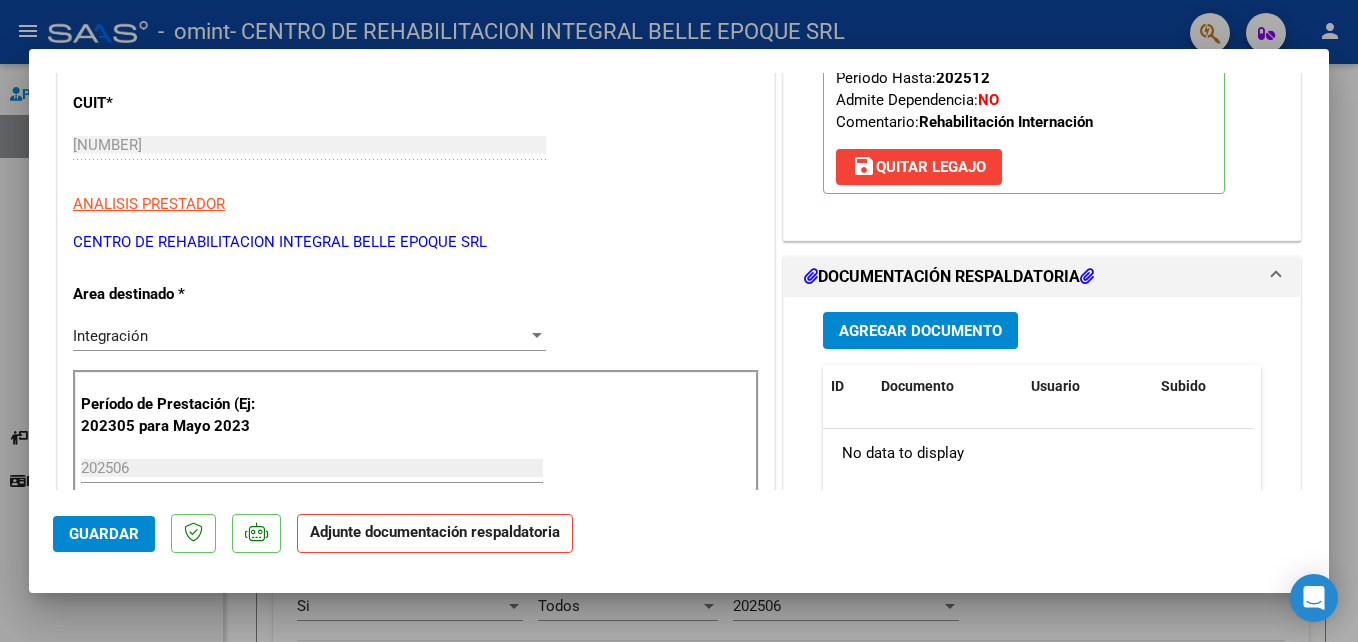 click on "Agregar Documento" at bounding box center [920, 331] 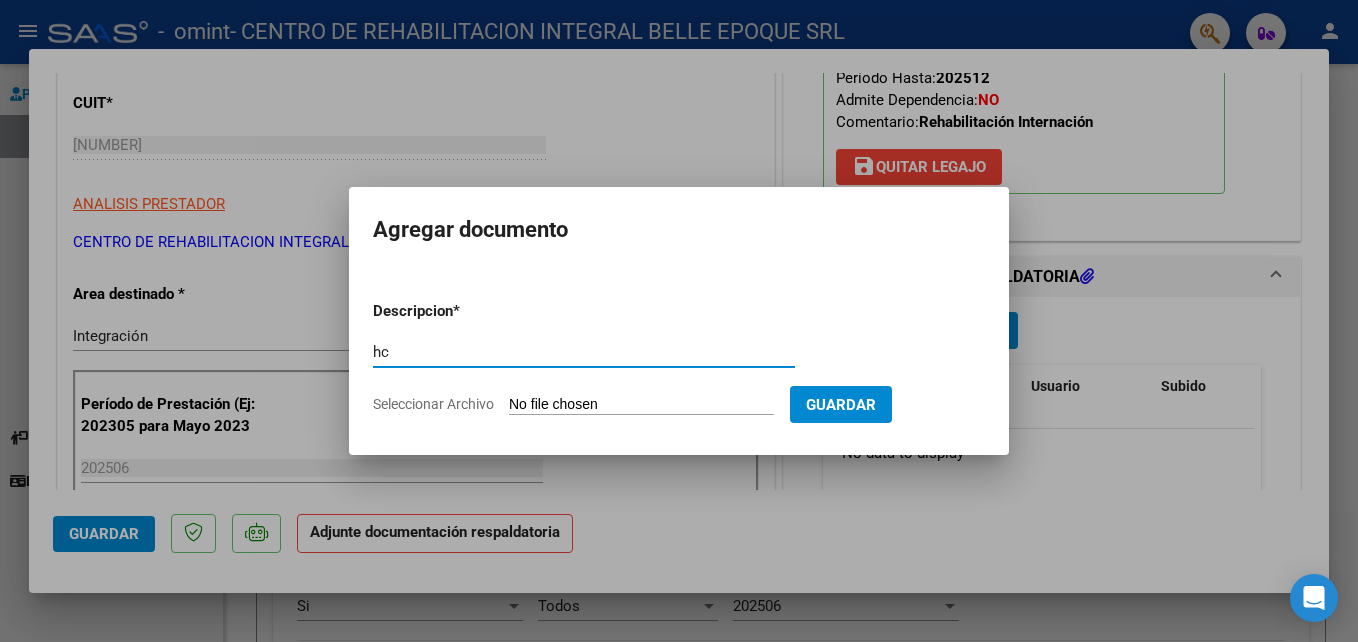 type on "hc" 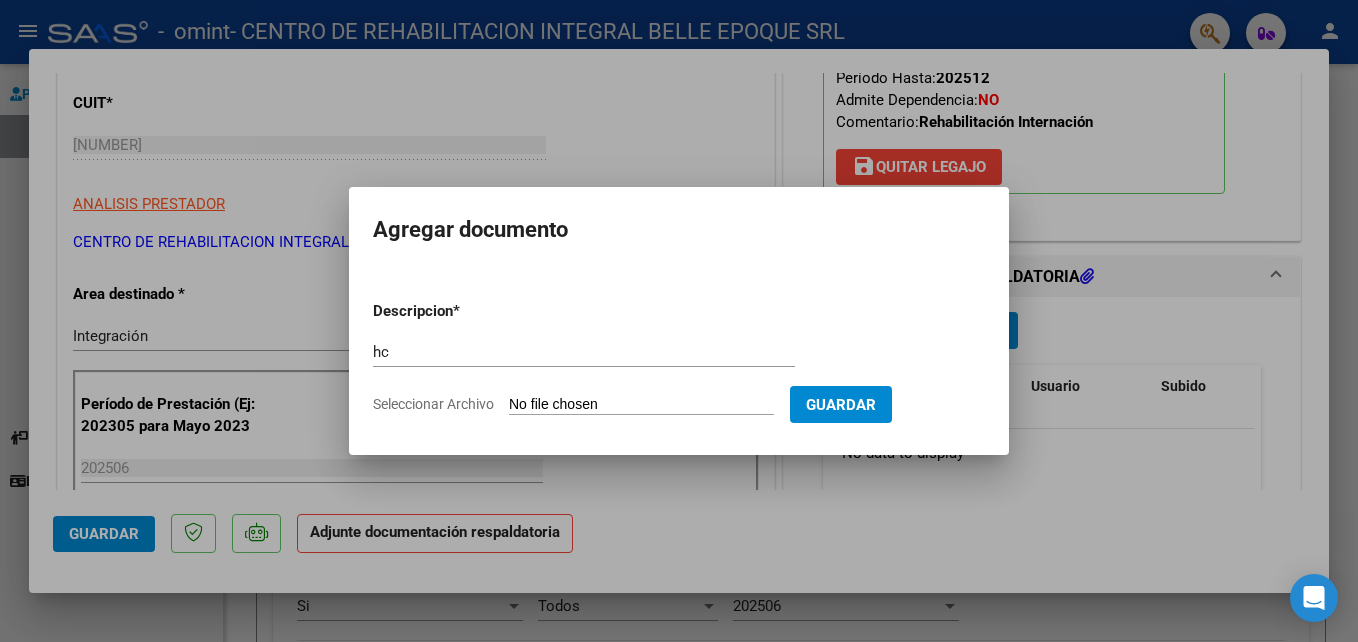 click on "Seleccionar Archivo" at bounding box center [641, 405] 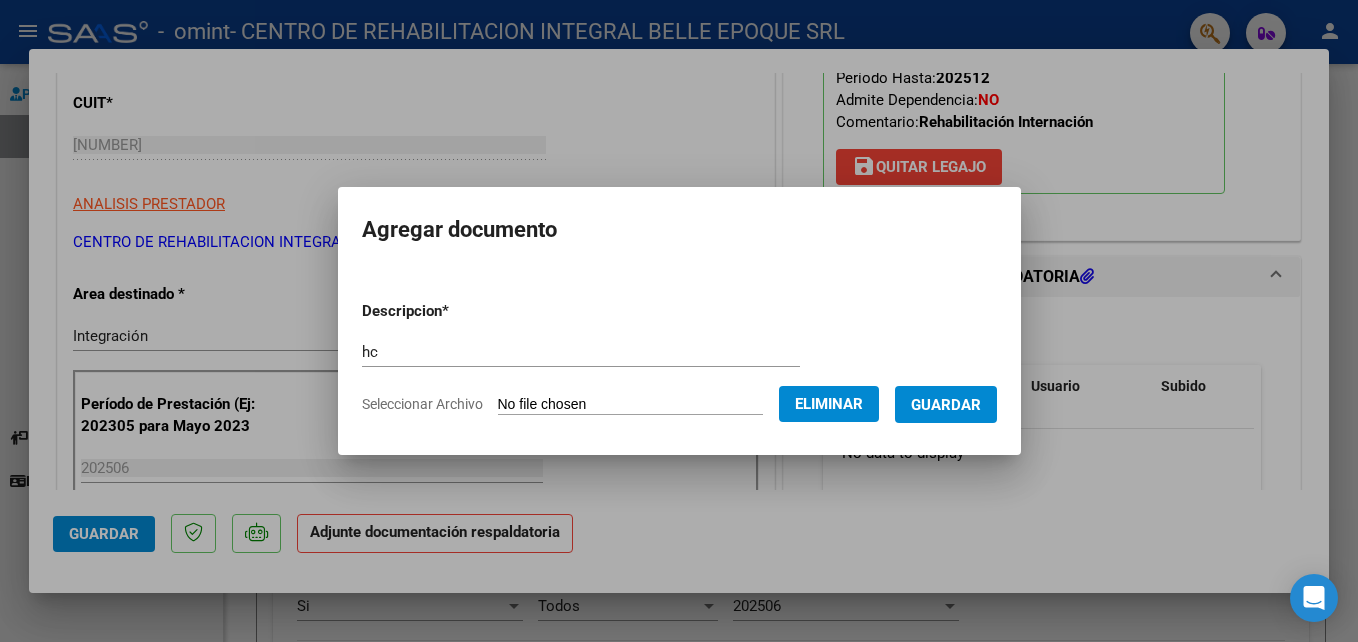 click on "Guardar" at bounding box center [946, 405] 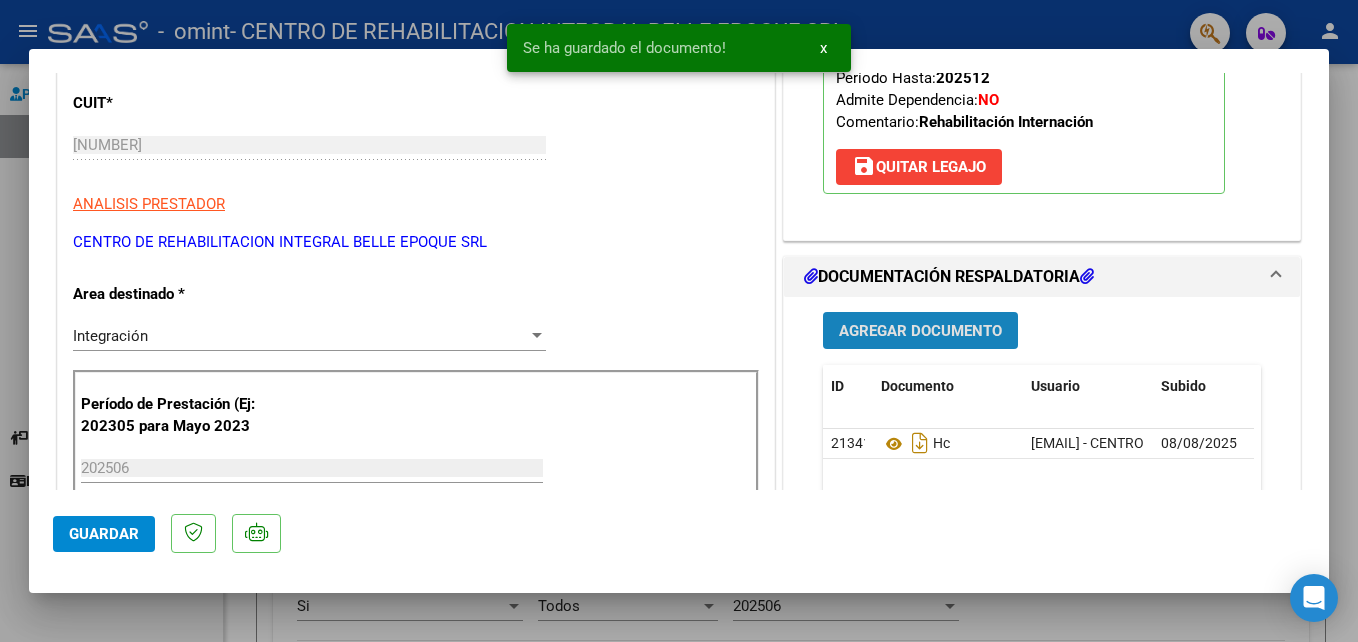 click on "Agregar Documento" at bounding box center [920, 330] 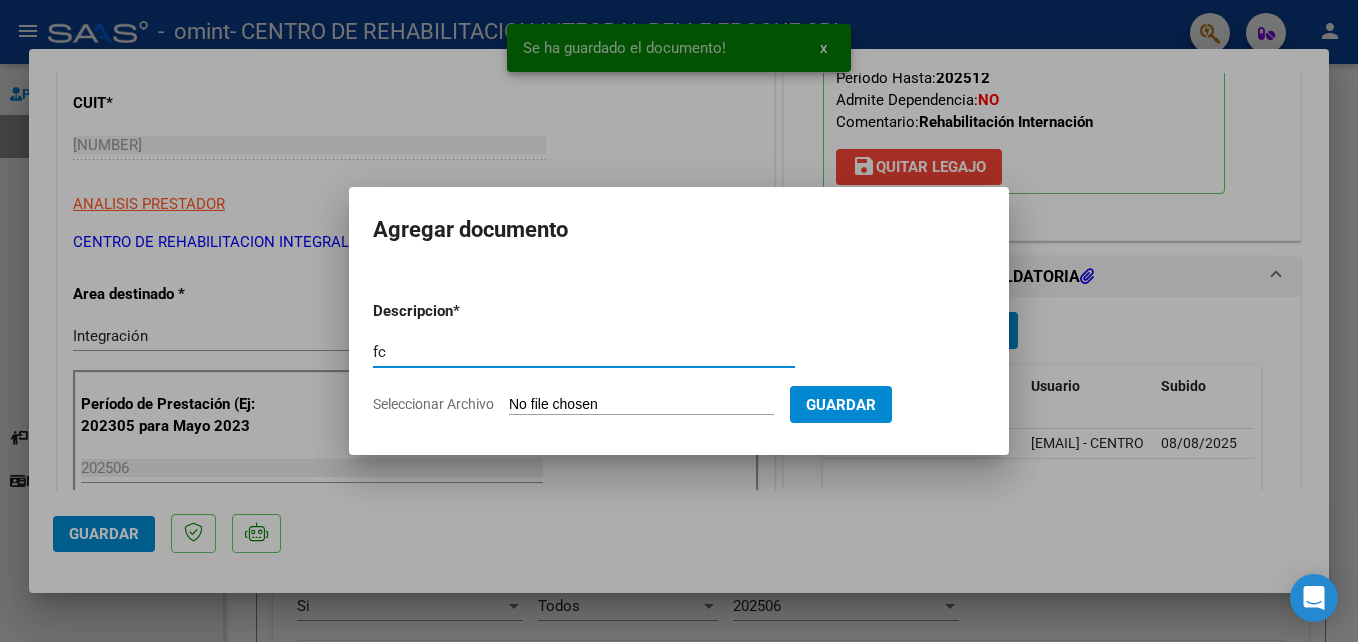 type on "fc" 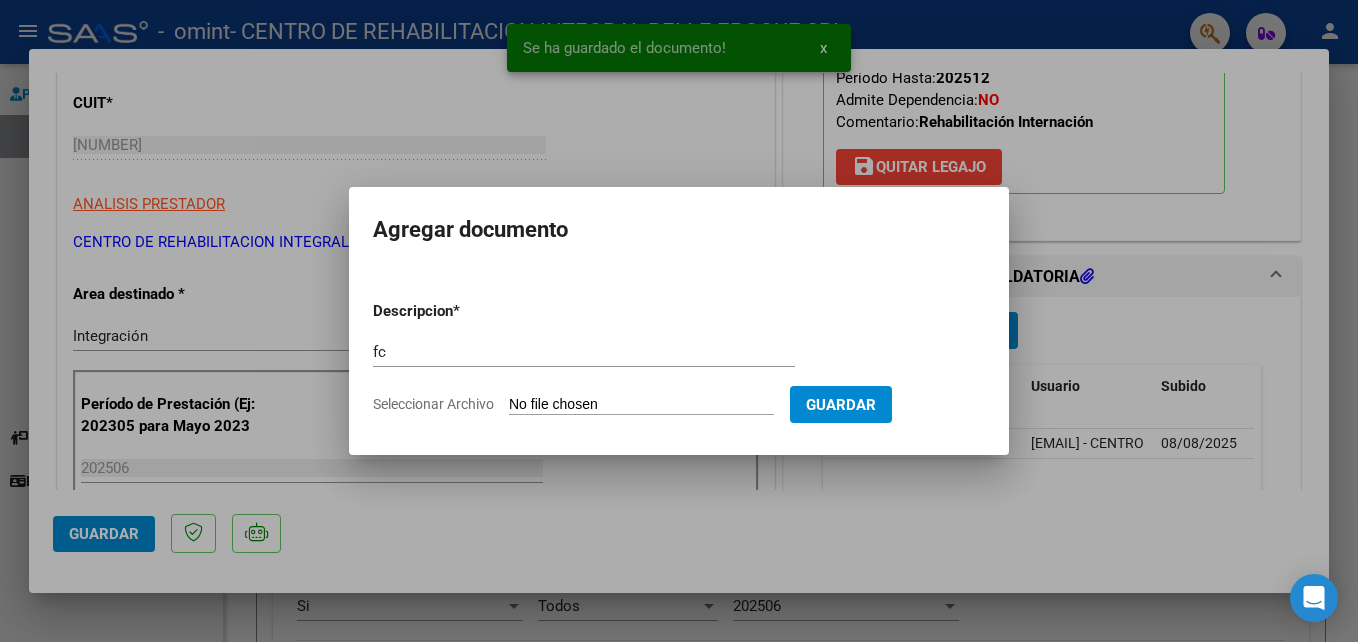 click on "Seleccionar Archivo" at bounding box center (641, 405) 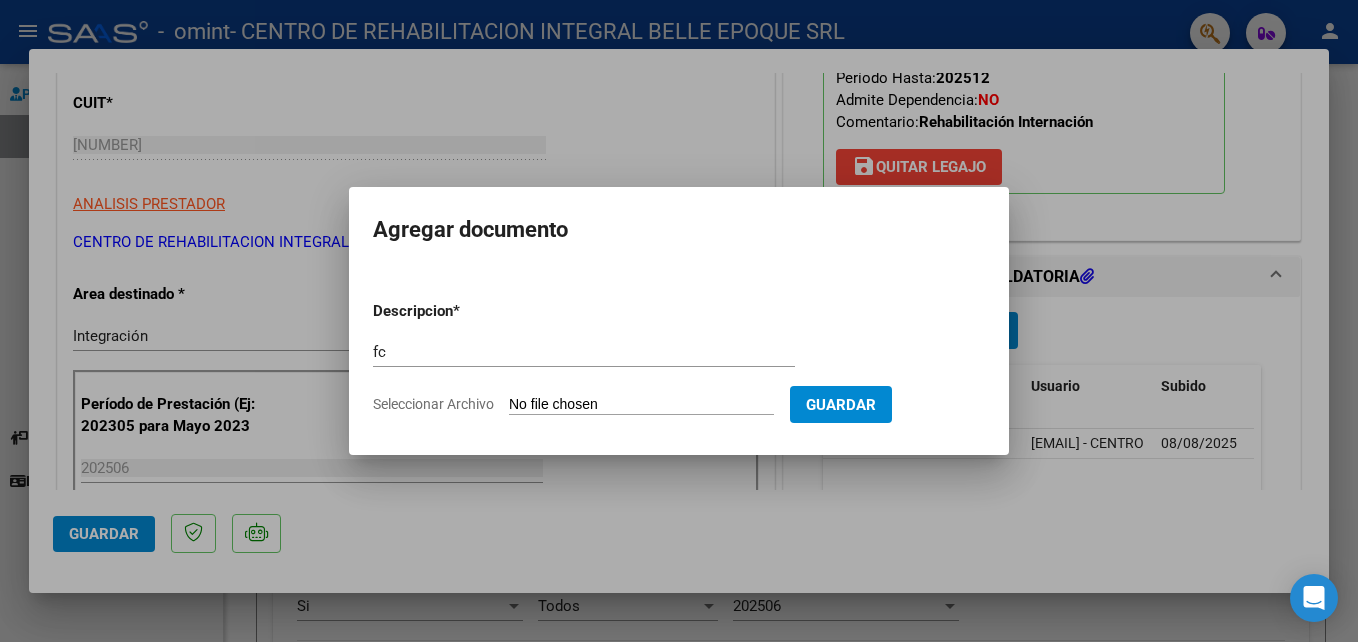 type on "C:\fakepath\FC0005-00000749-A.pdf" 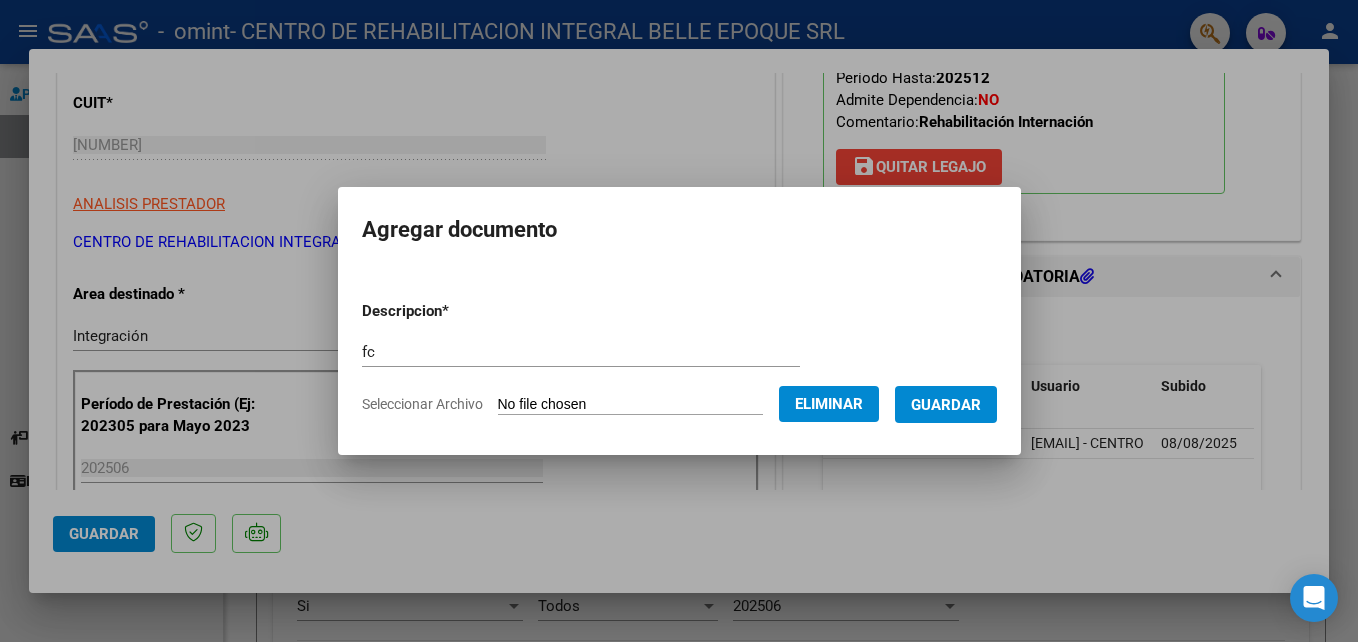 click on "Guardar" at bounding box center [946, 405] 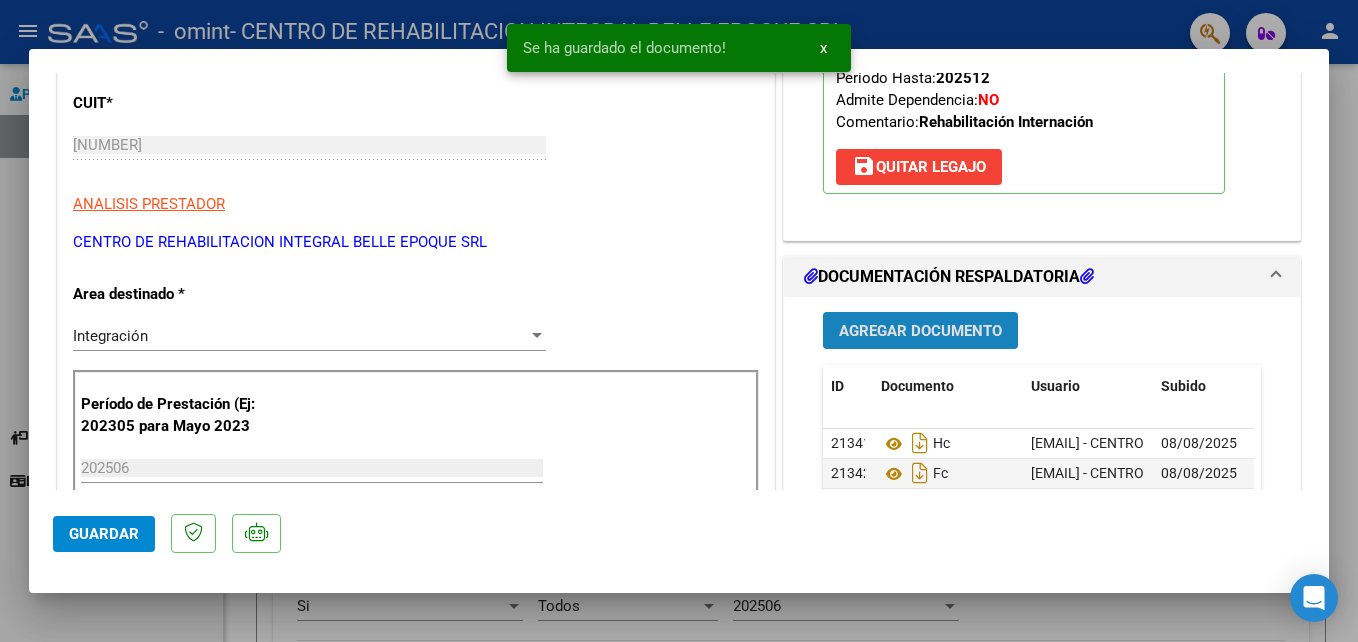 click on "Agregar Documento" at bounding box center (920, 330) 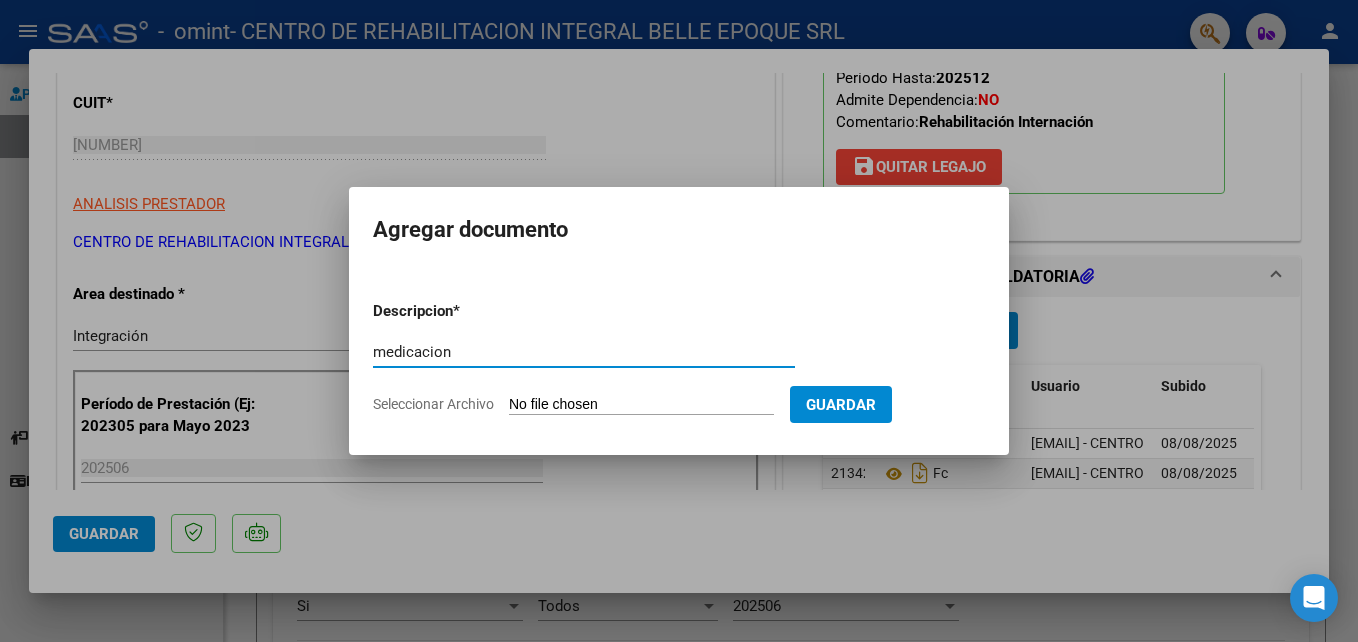 type on "medicacion" 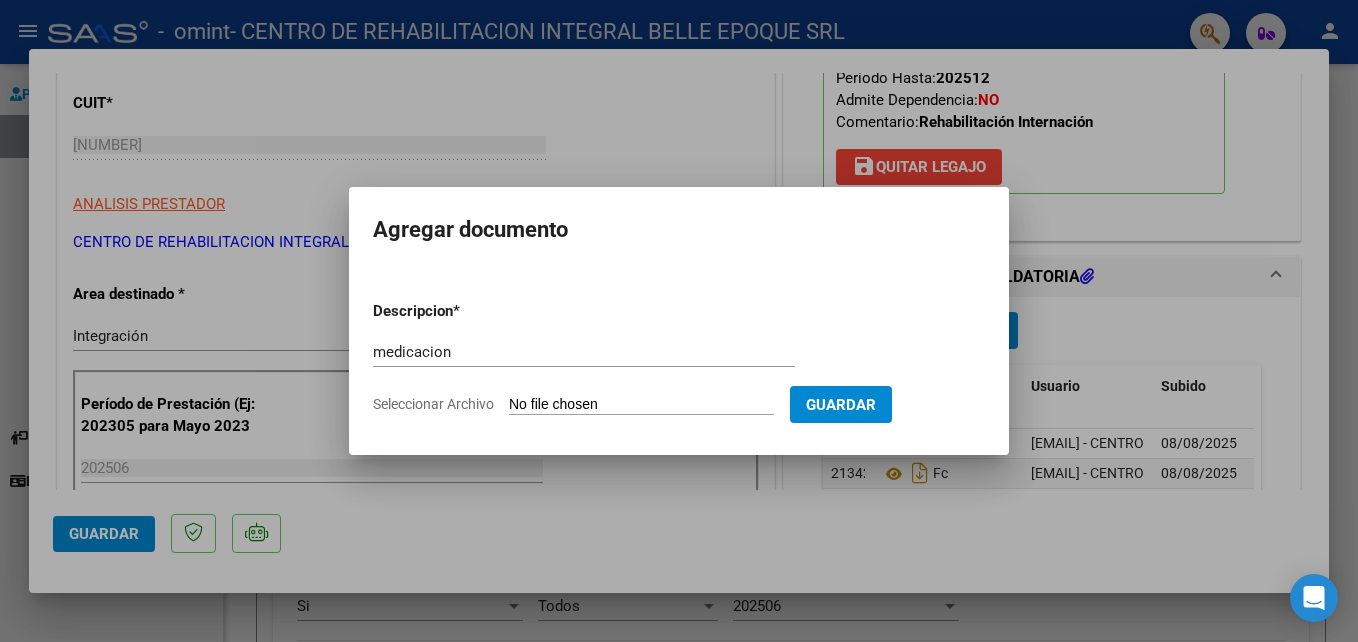 type on "C:\fakepath\DETALLE DE MEDICAMENTOS II.xlsx" 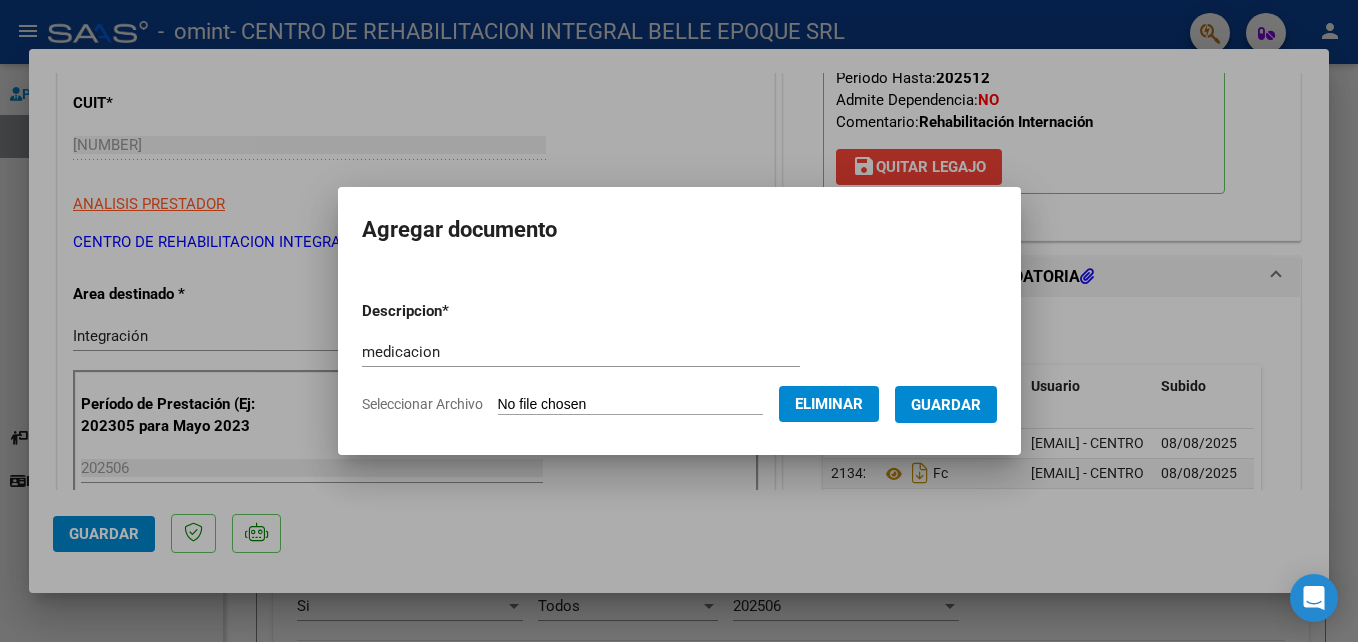 click on "Guardar" at bounding box center [946, 405] 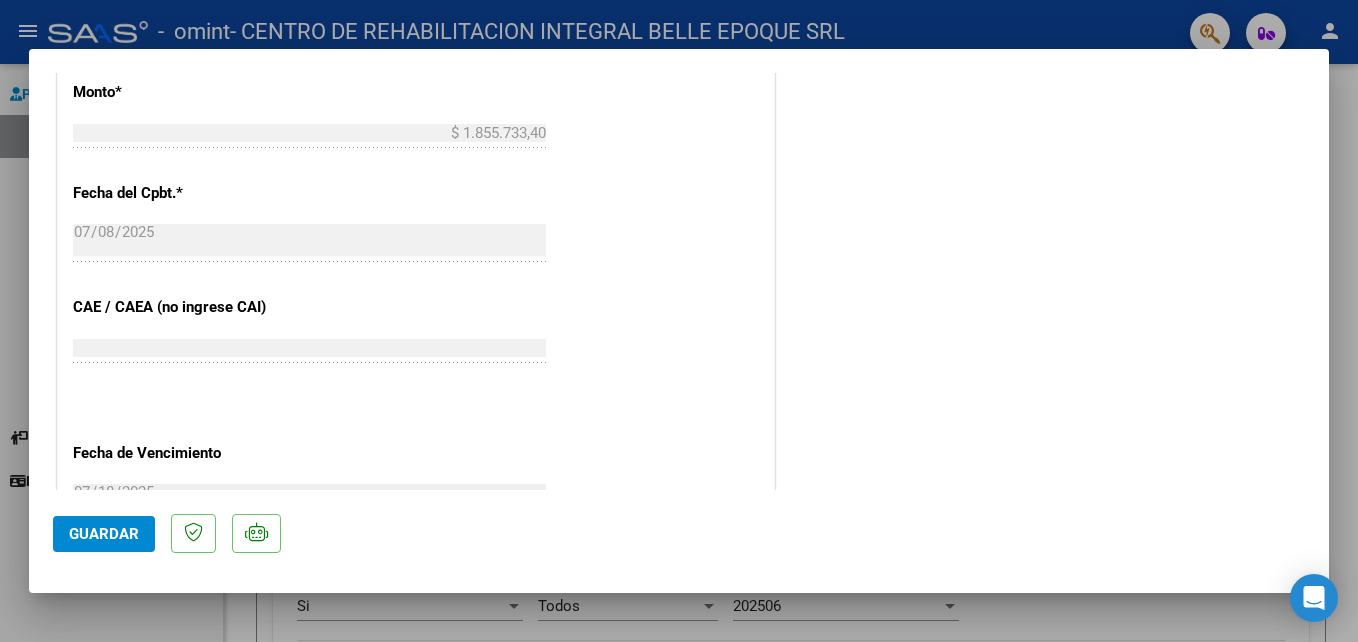 scroll, scrollTop: 1373, scrollLeft: 0, axis: vertical 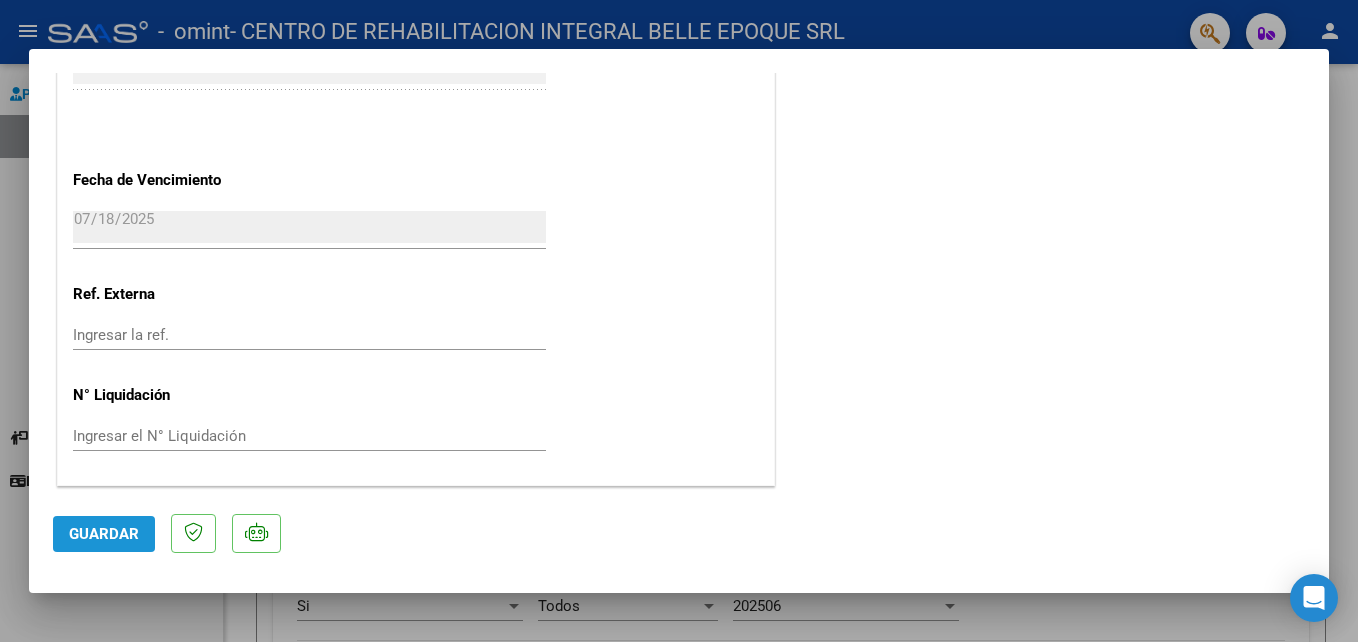 click on "Guardar" 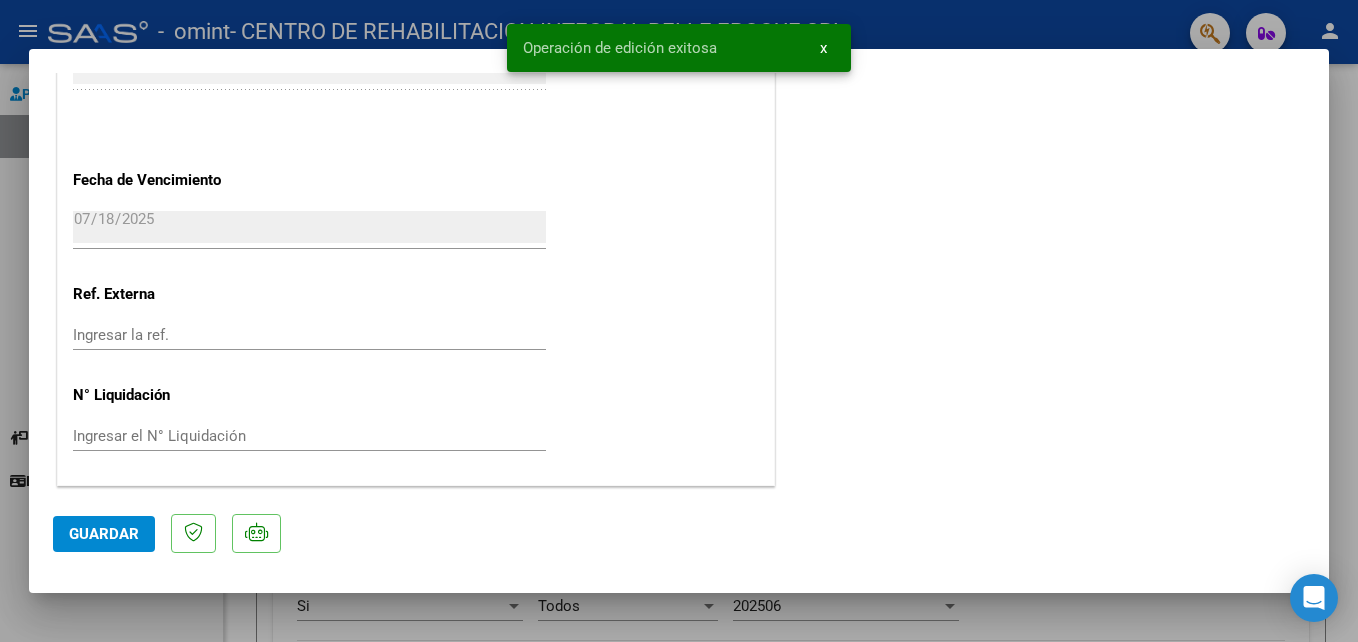 click at bounding box center (679, 321) 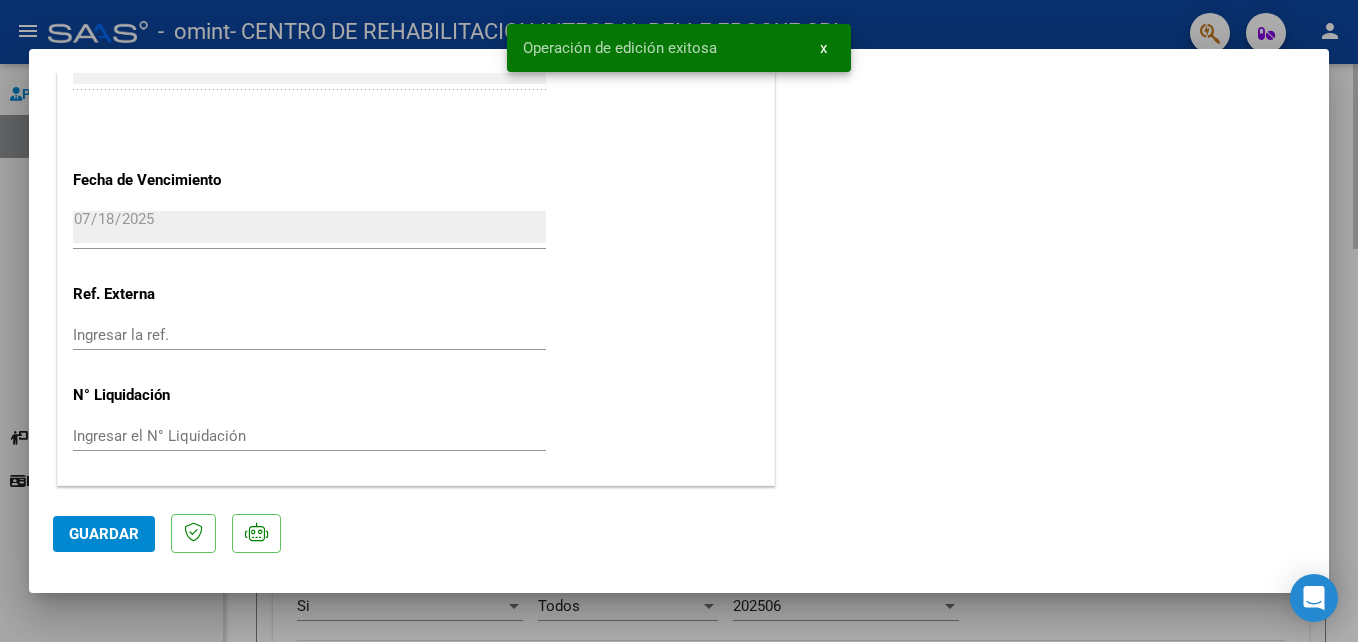 type 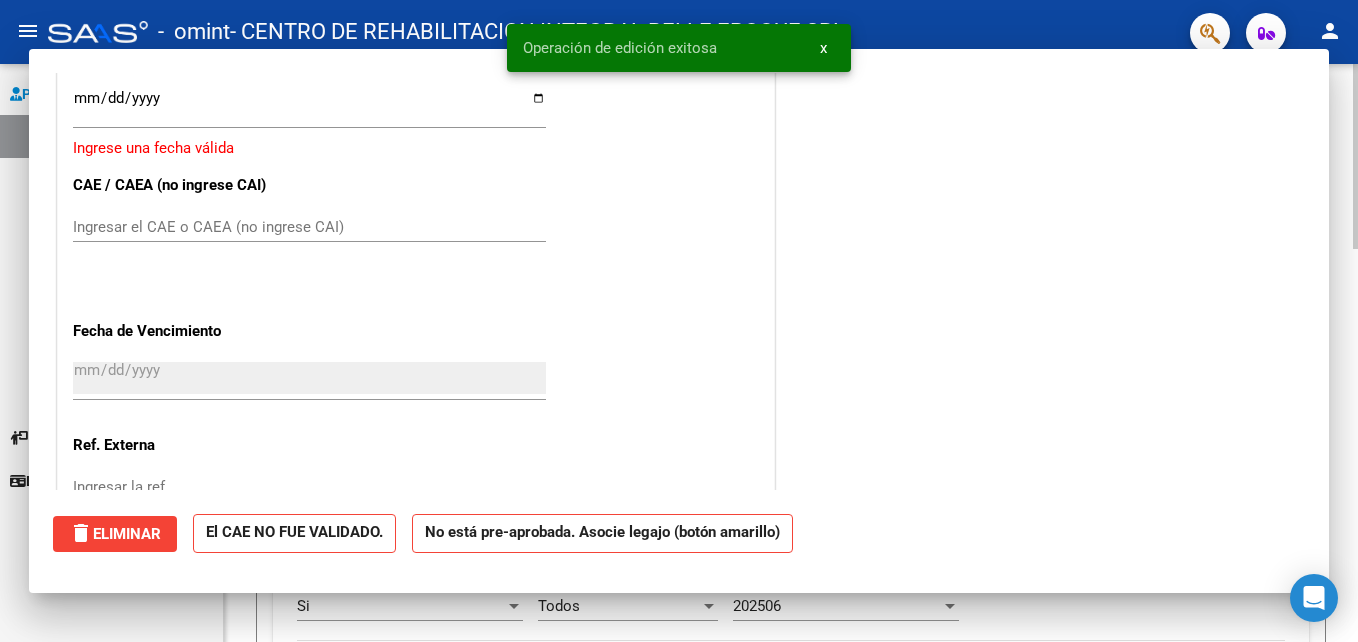 scroll, scrollTop: 0, scrollLeft: 0, axis: both 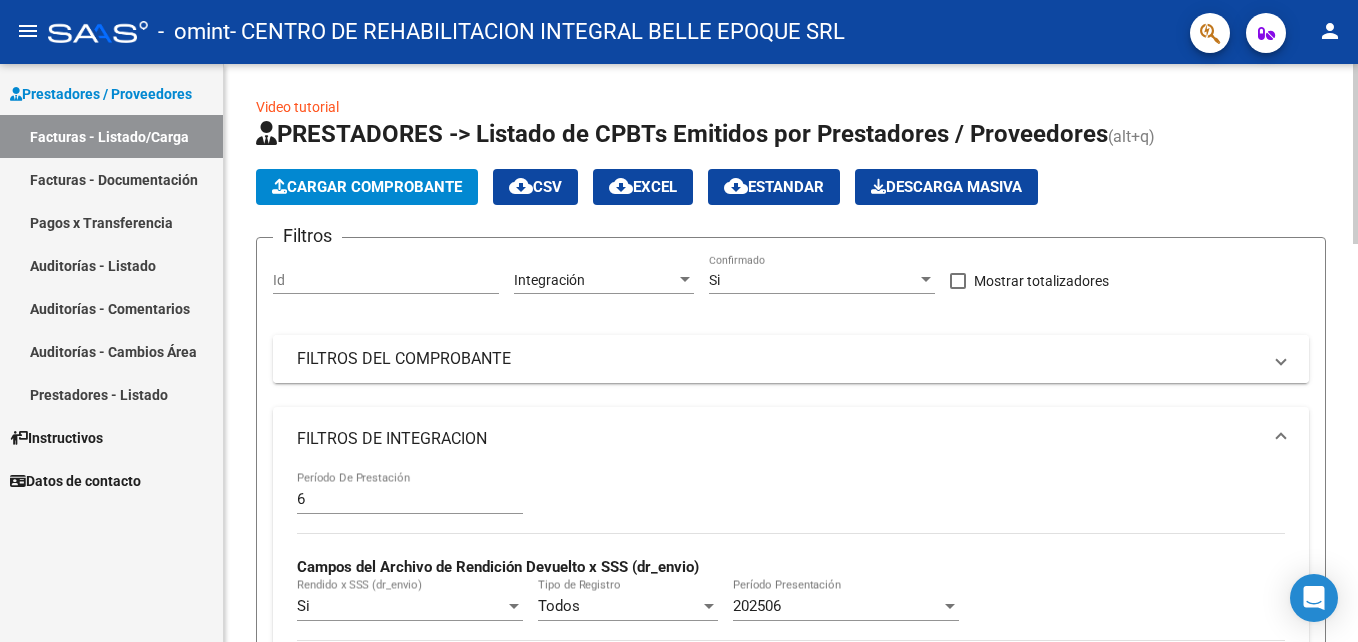 click at bounding box center (1281, 359) 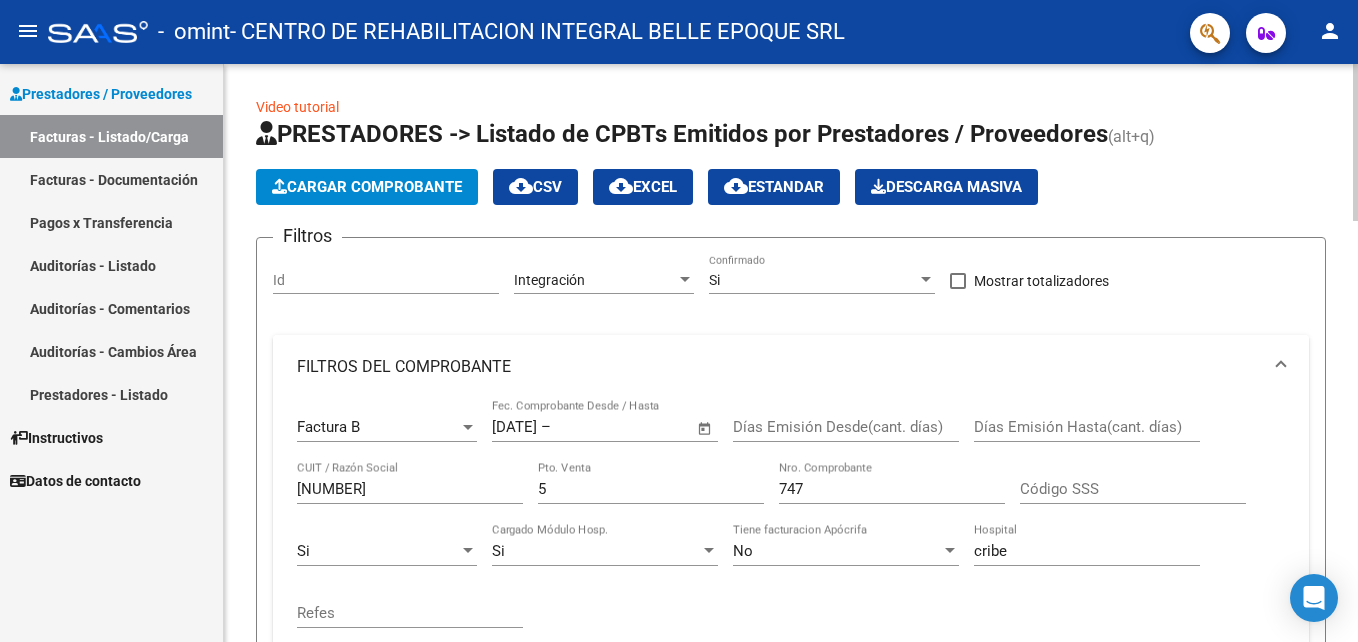 click on "FILTROS DEL COMPROBANTE" at bounding box center (787, 367) 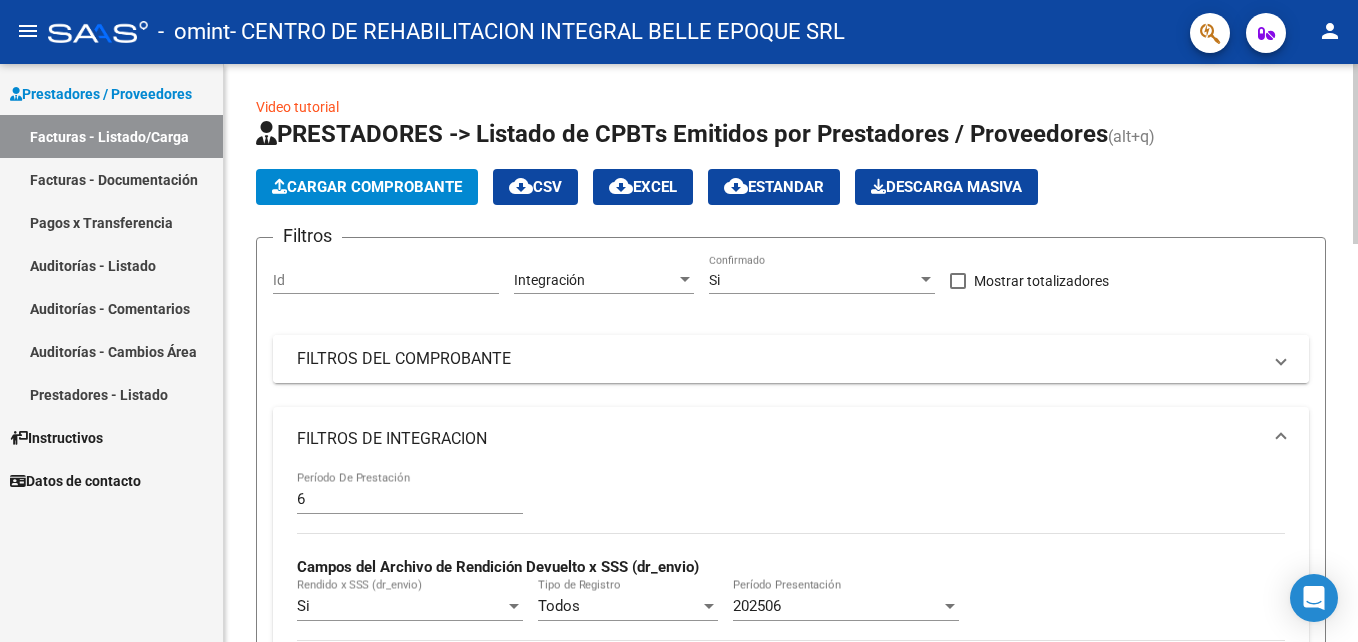 scroll, scrollTop: 100, scrollLeft: 0, axis: vertical 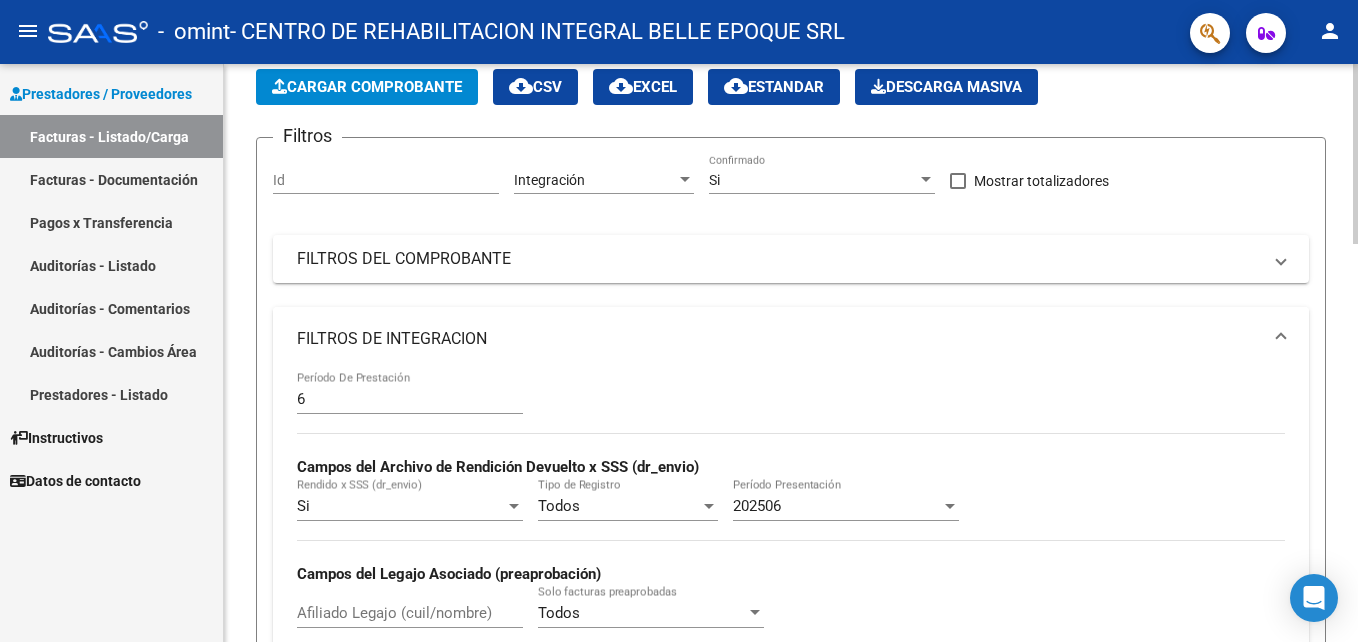 click at bounding box center [1281, 339] 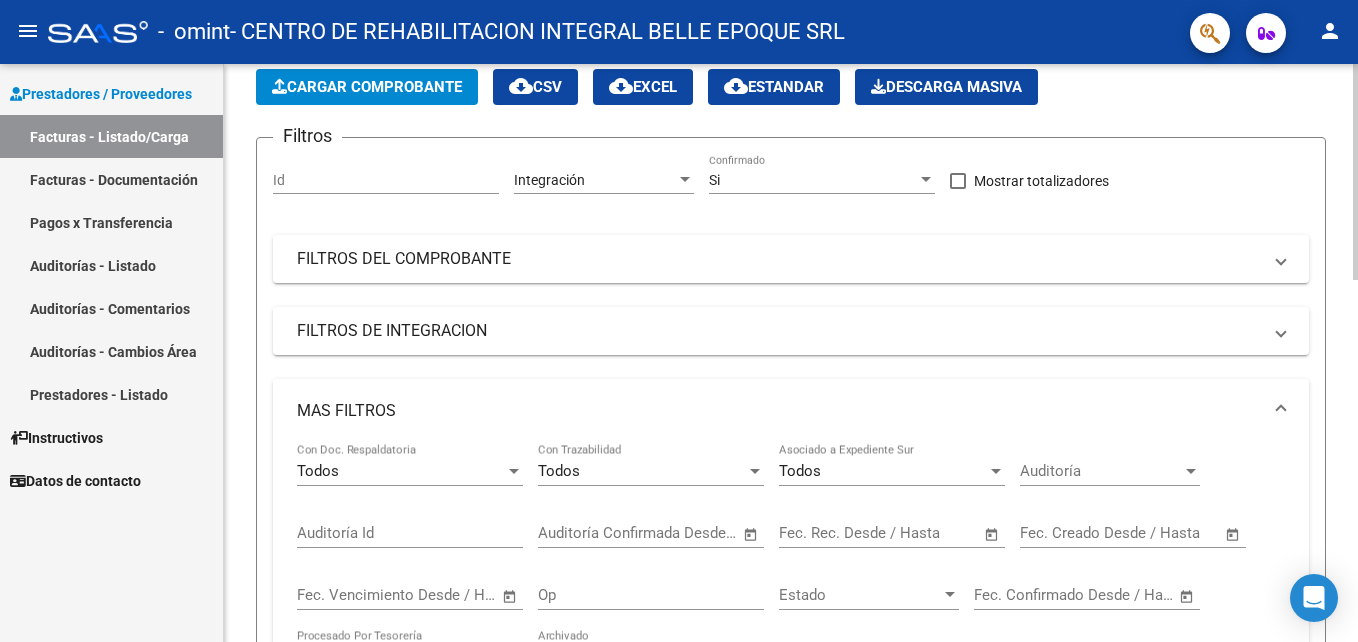 click on "MAS FILTROS" at bounding box center [787, 411] 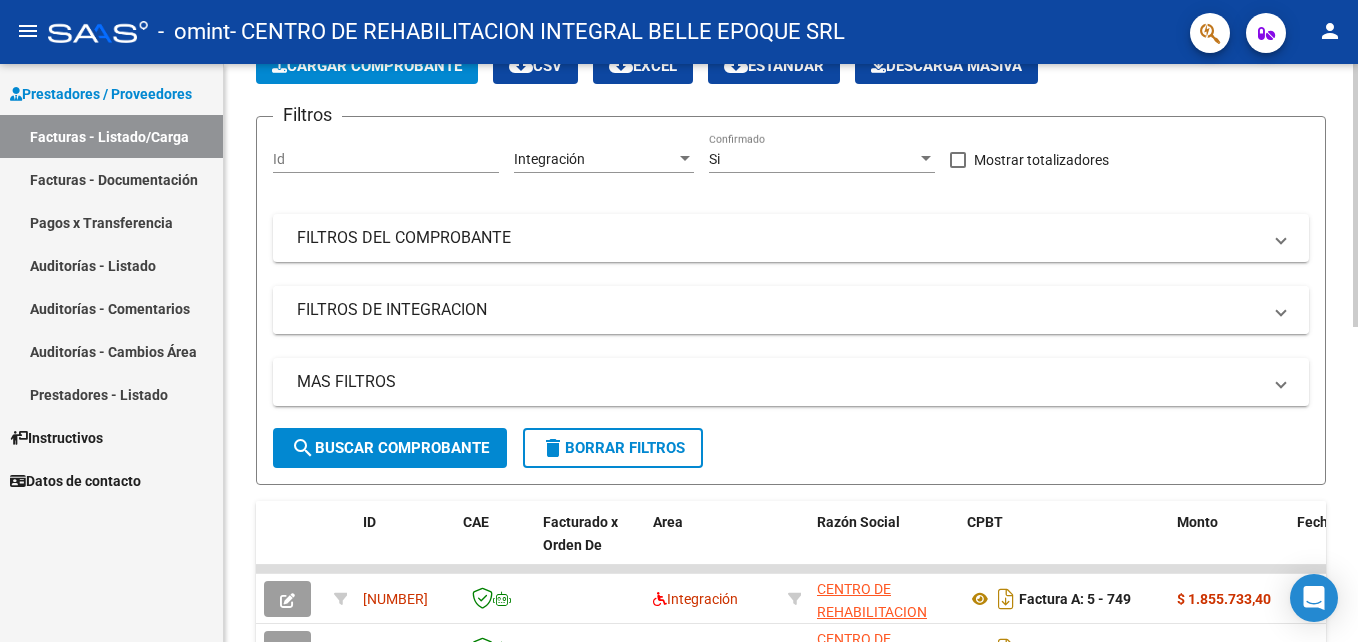 scroll, scrollTop: 0, scrollLeft: 0, axis: both 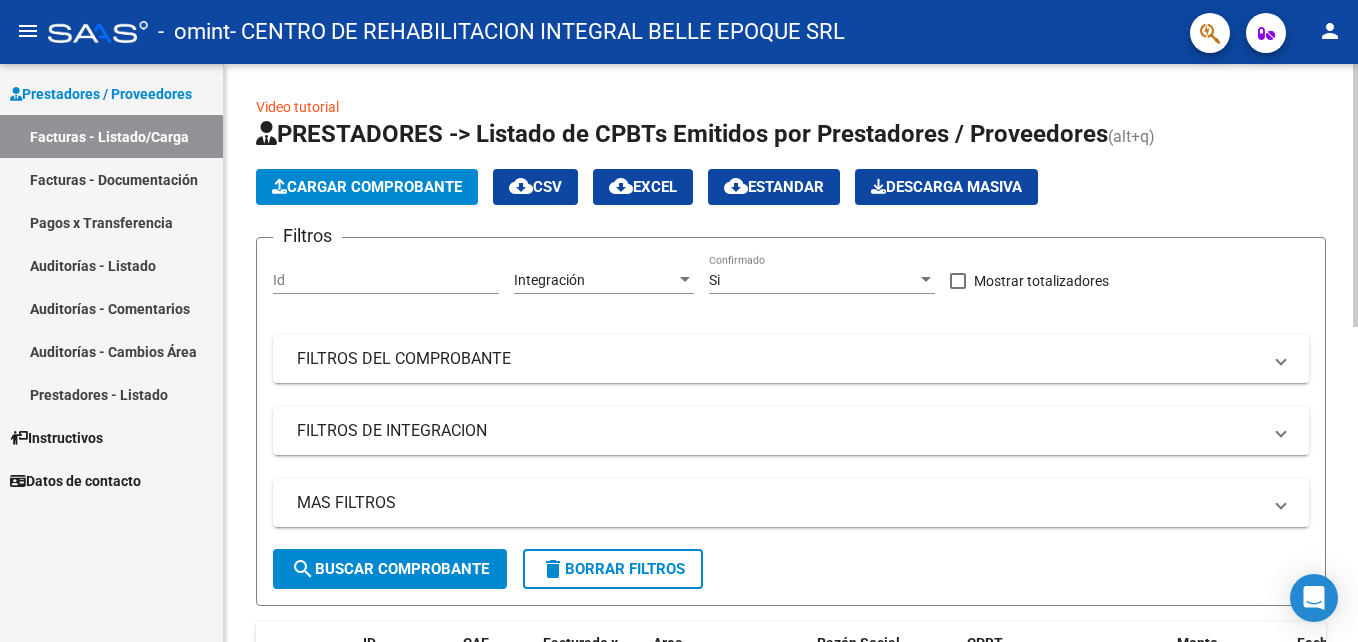 click on "Cargar Comprobante" 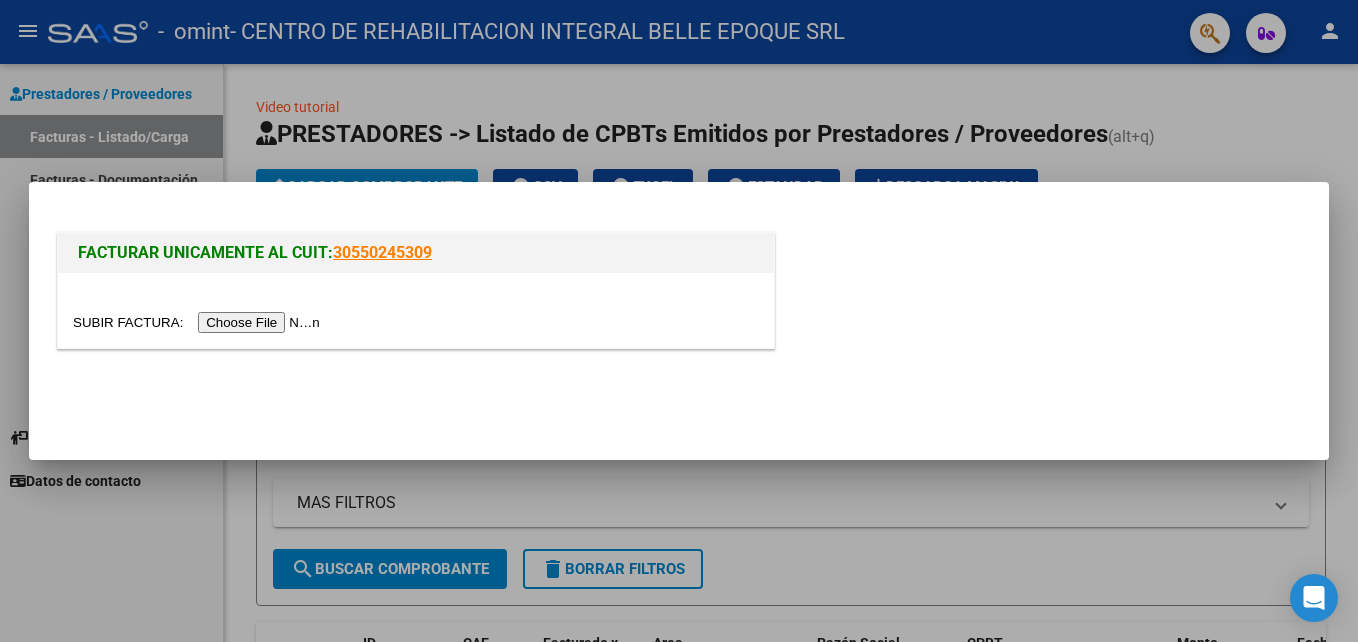 click at bounding box center (199, 322) 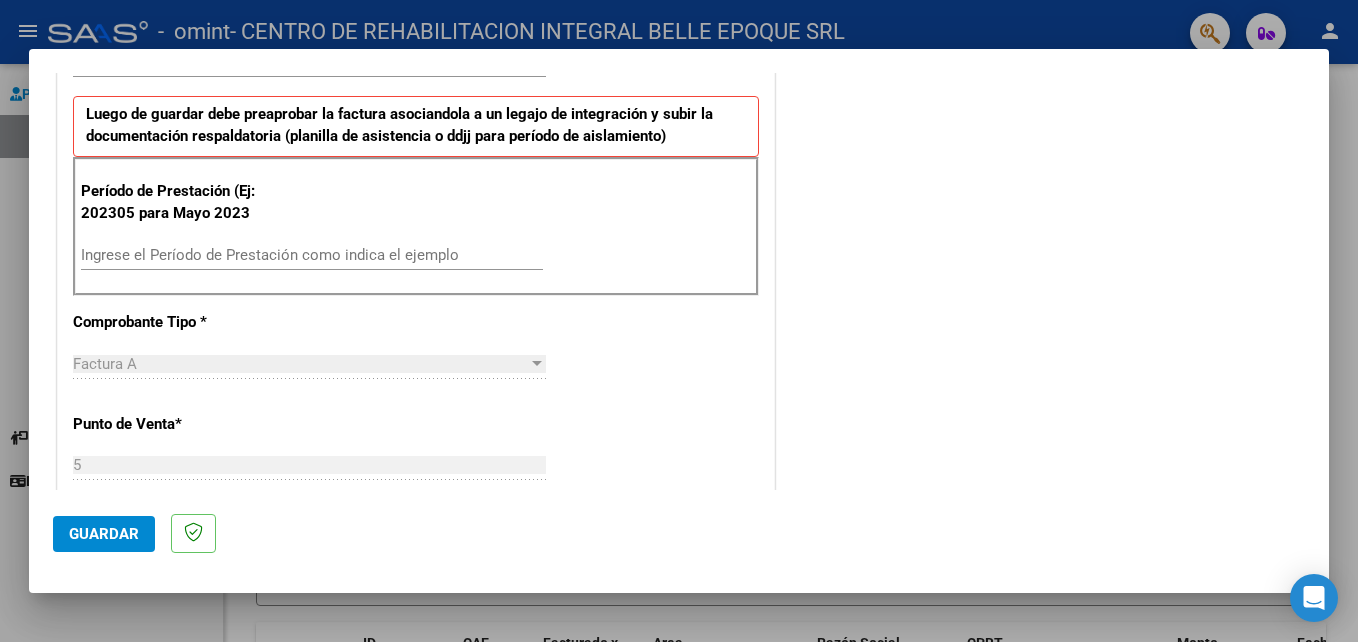 scroll, scrollTop: 500, scrollLeft: 0, axis: vertical 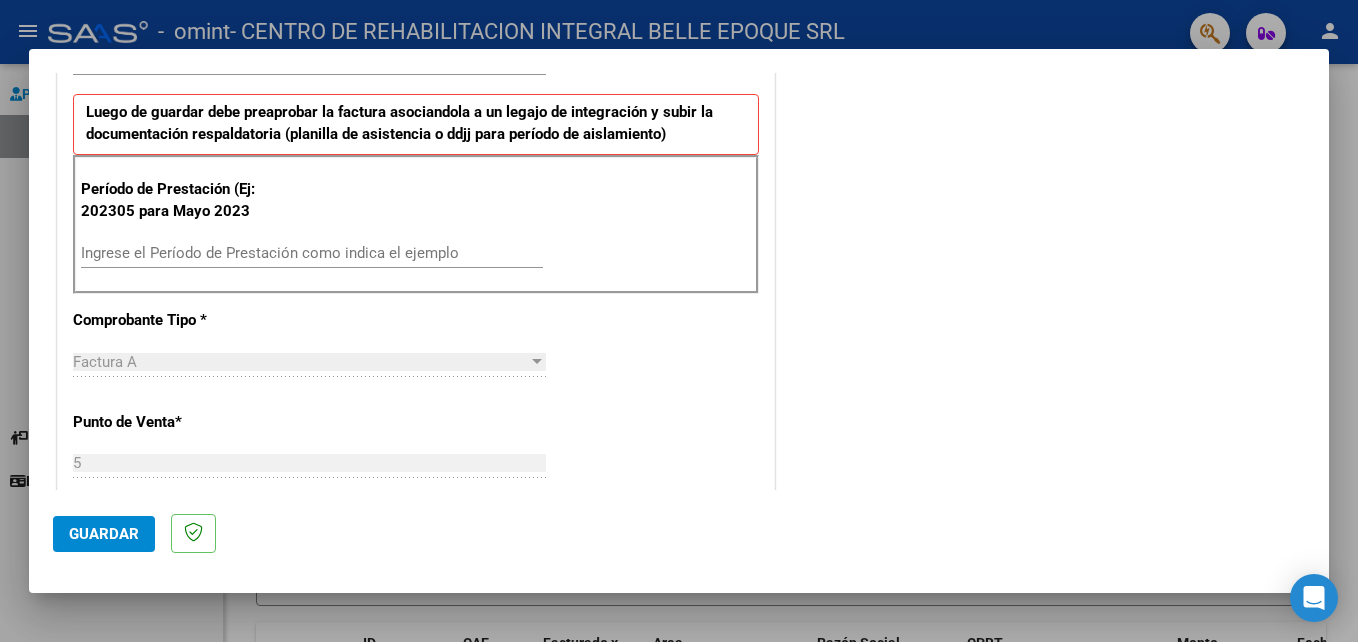 click on "Ingrese el Período de Prestación como indica el ejemplo" at bounding box center [312, 253] 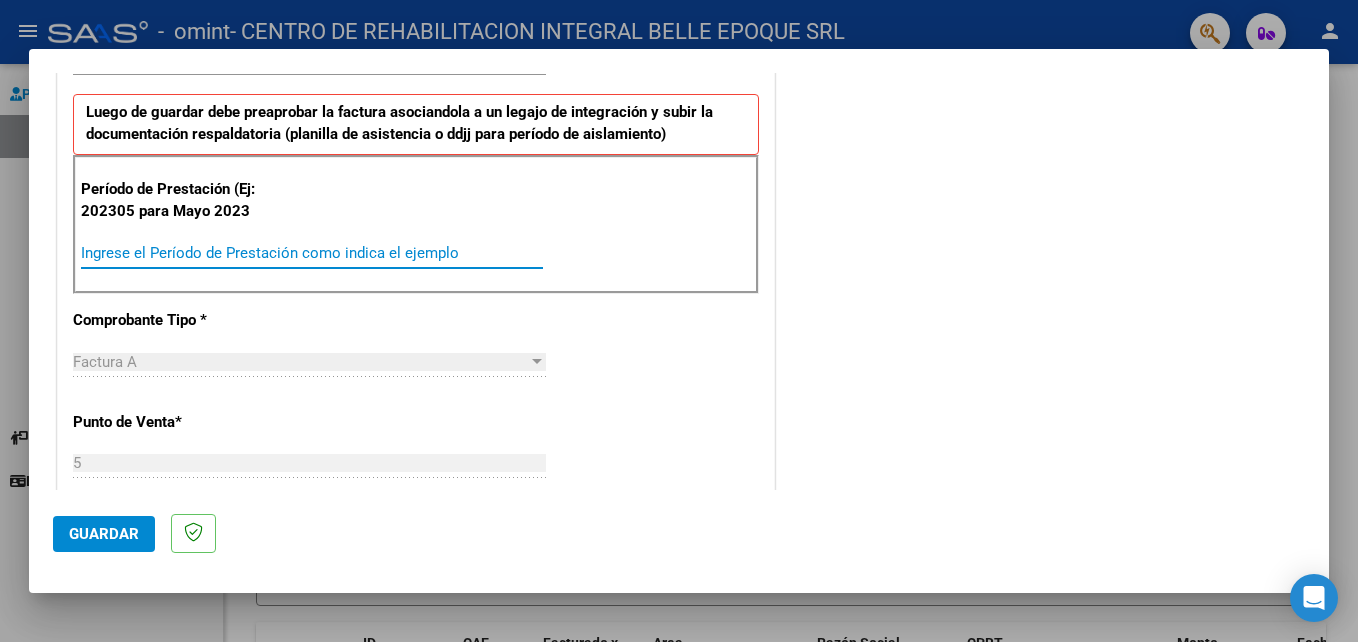 type on "0" 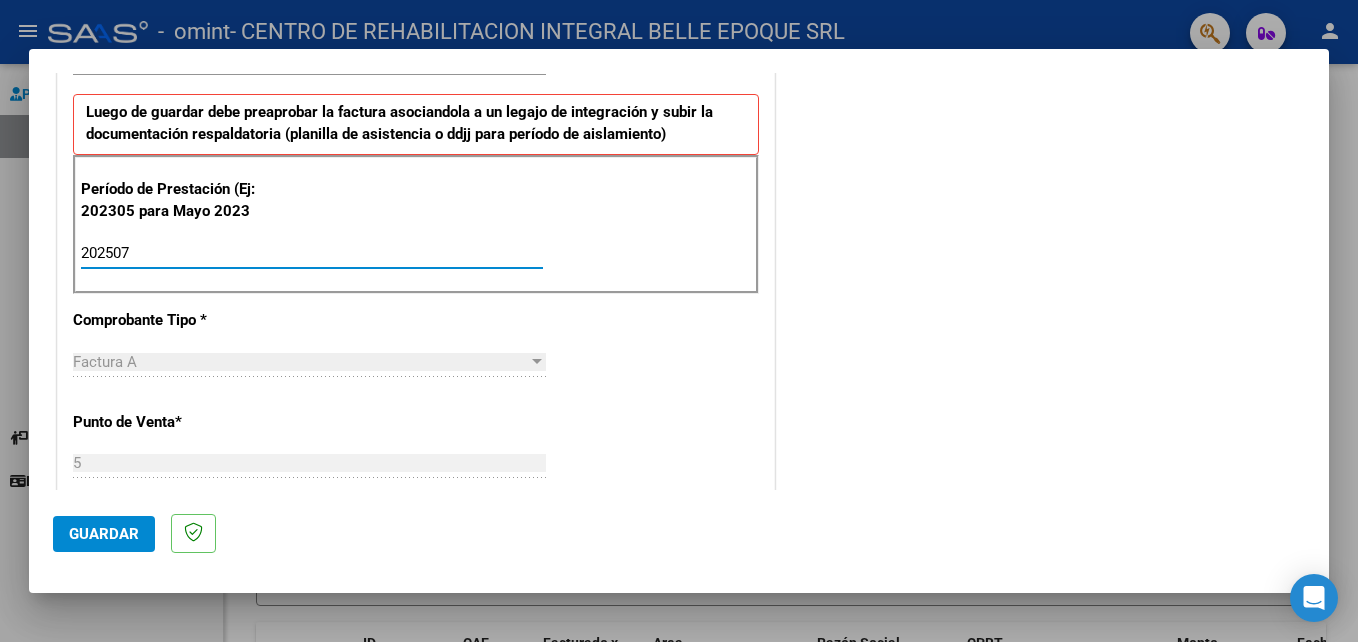 type on "202507" 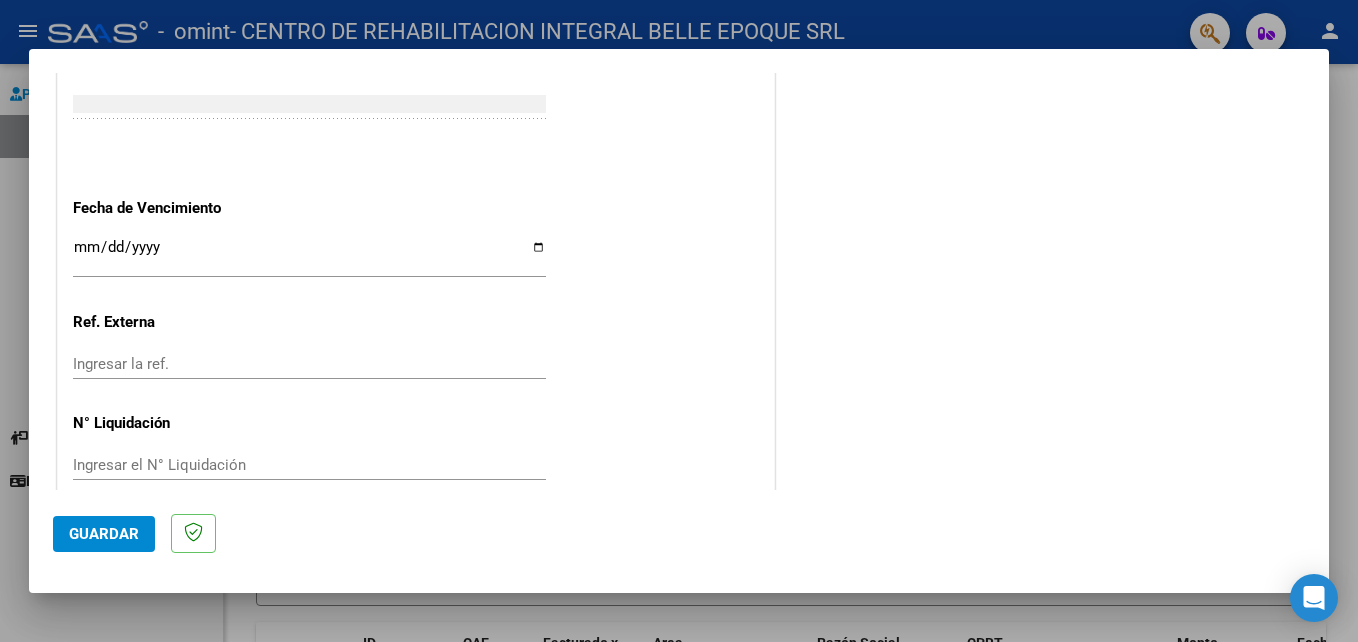 scroll, scrollTop: 1306, scrollLeft: 0, axis: vertical 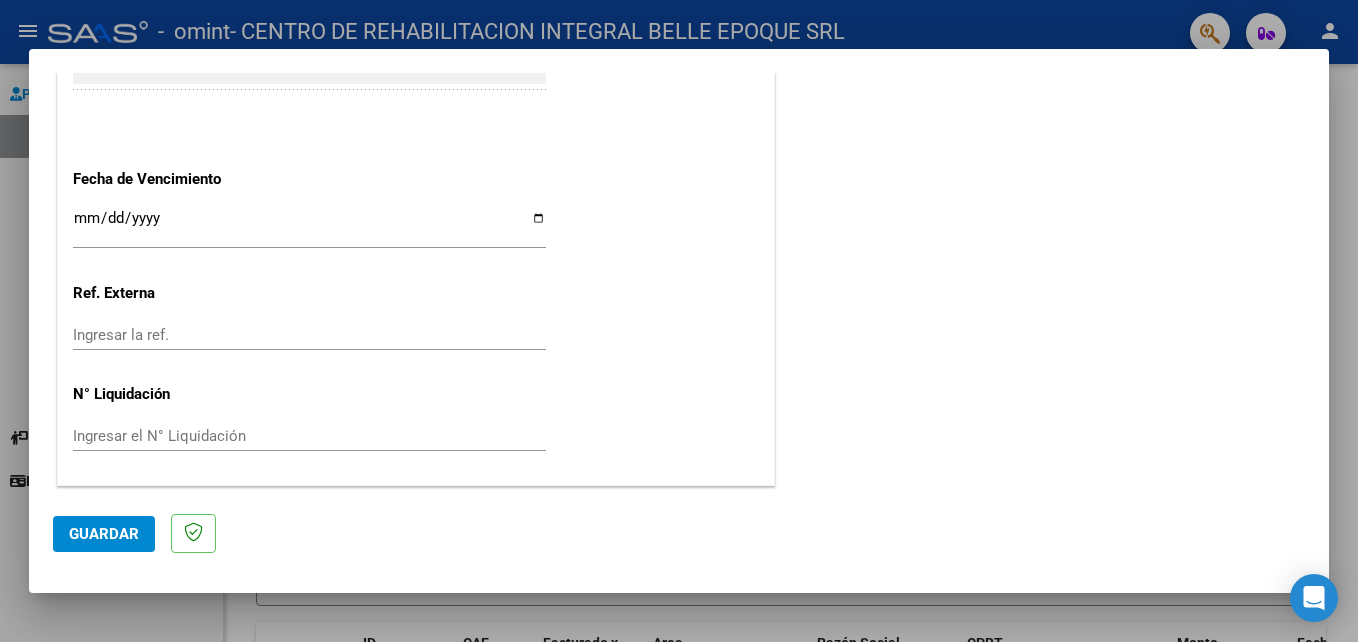 click on "Ingresar la fecha" at bounding box center (309, 226) 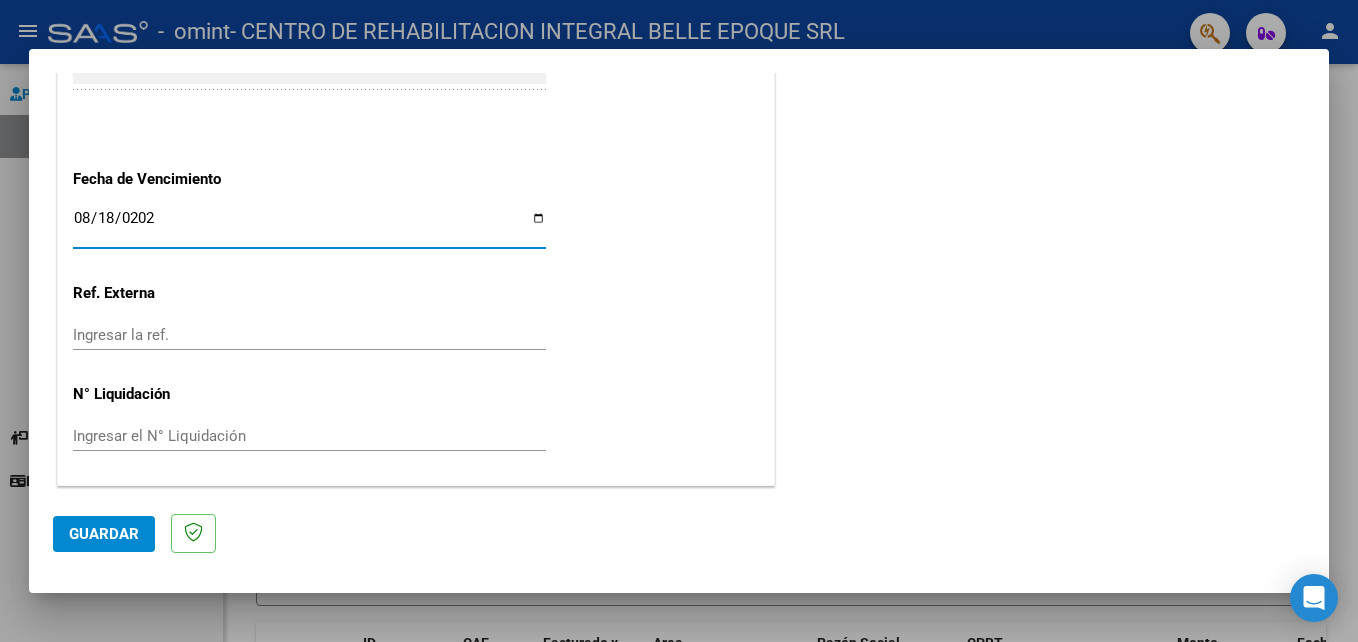 type on "2025-08-18" 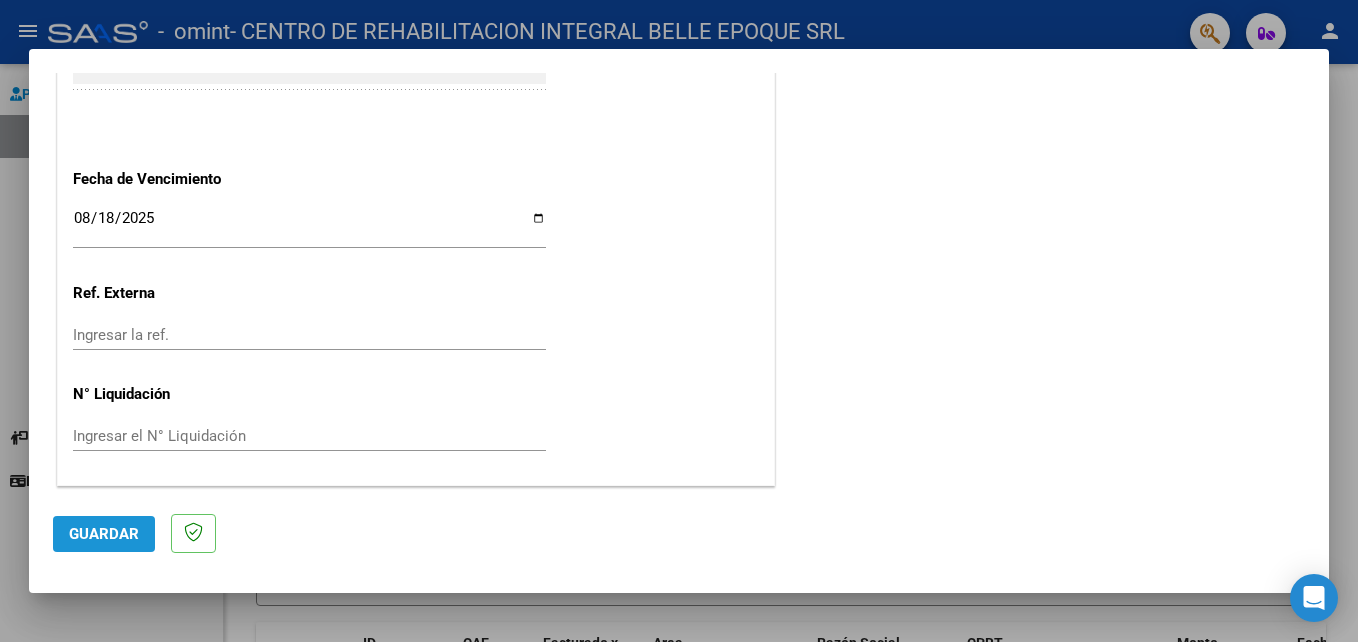click on "Guardar" 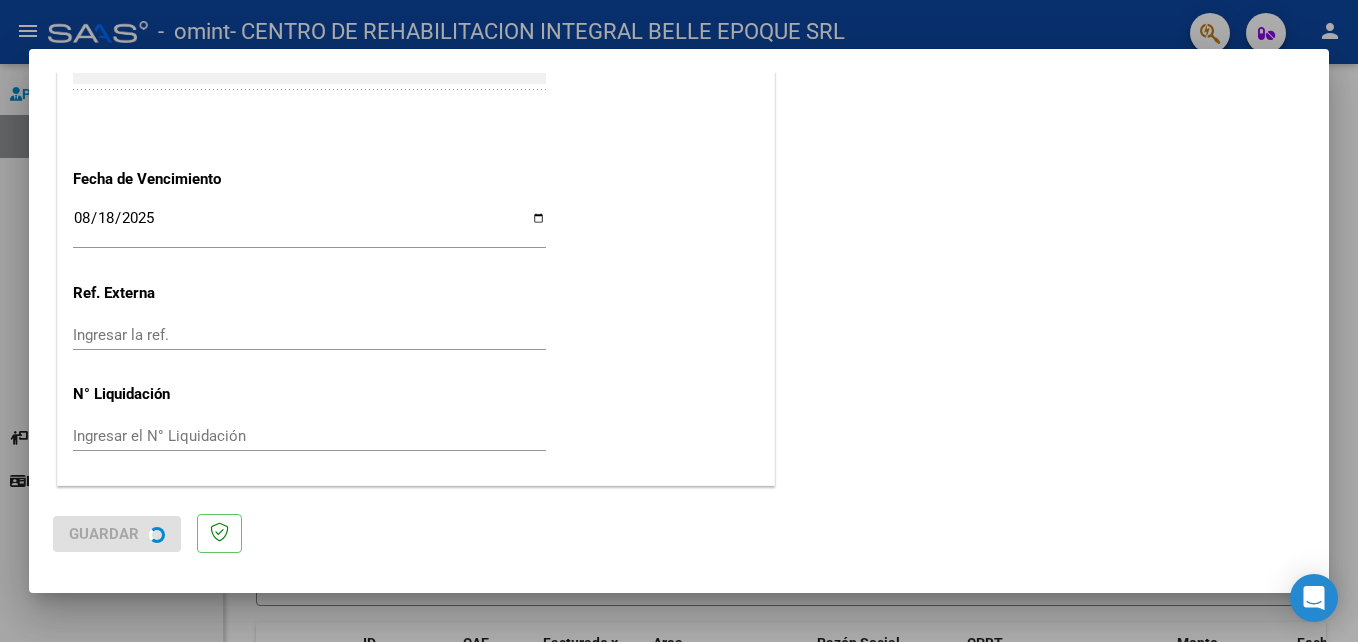scroll, scrollTop: 0, scrollLeft: 0, axis: both 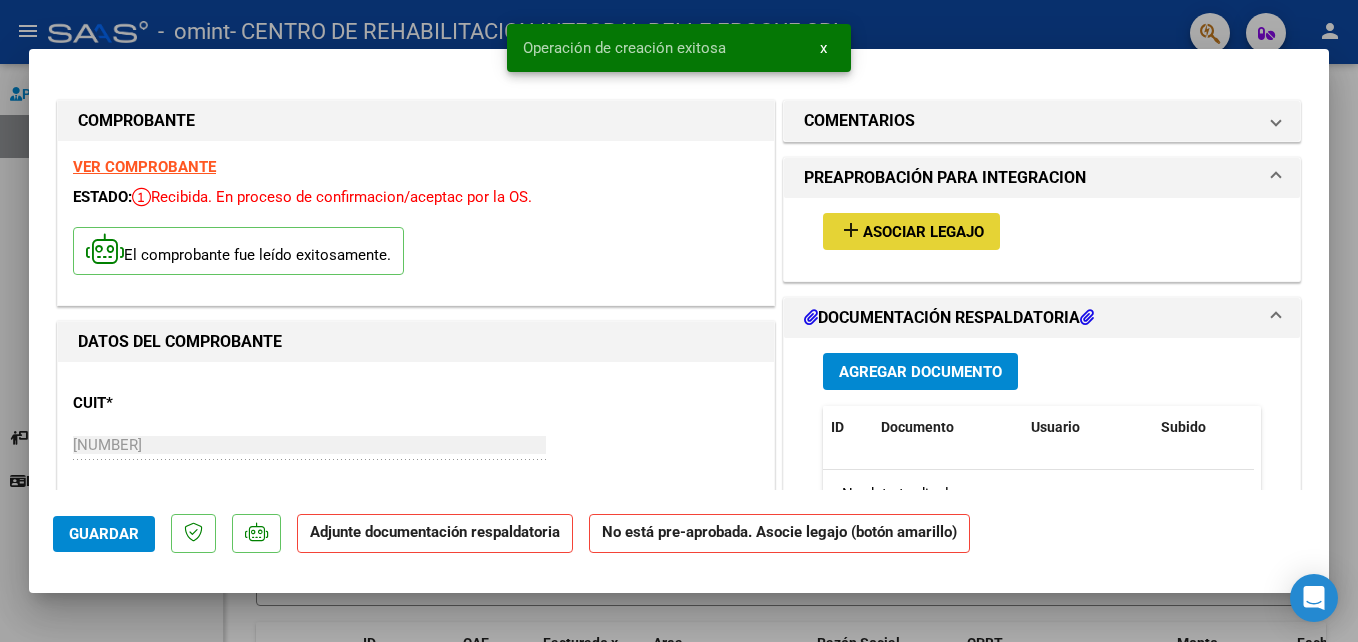 click on "Asociar Legajo" at bounding box center (923, 232) 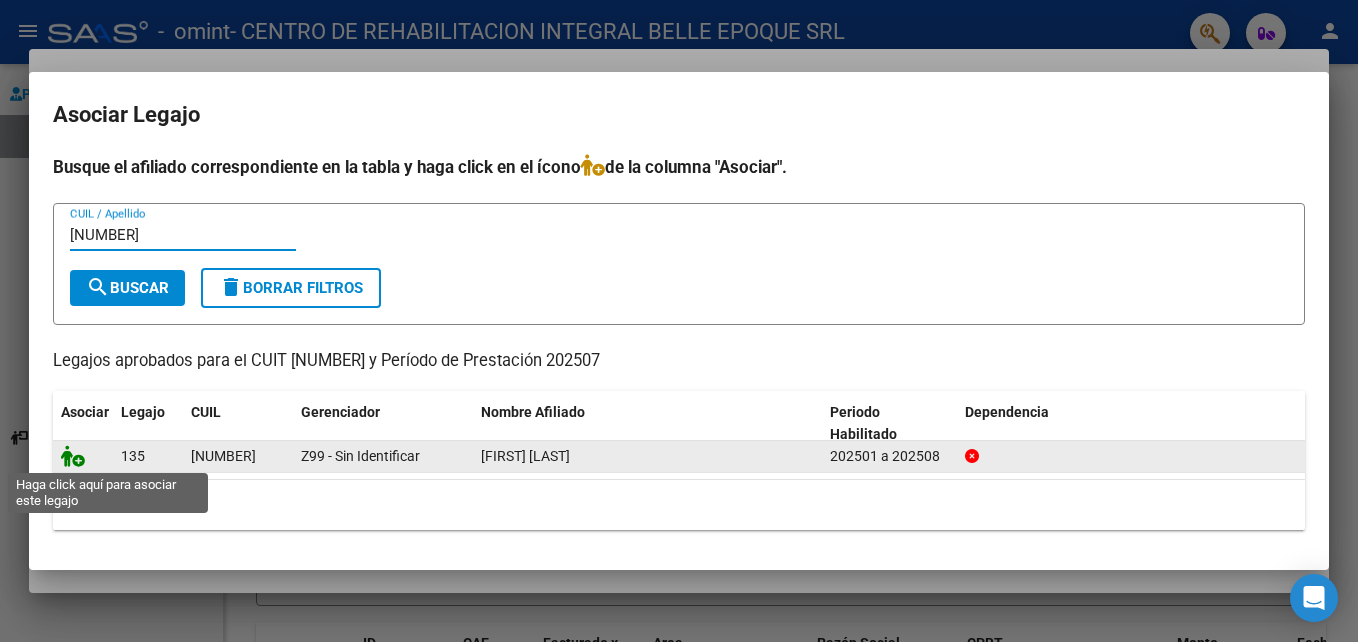 type on "[NUMBER]" 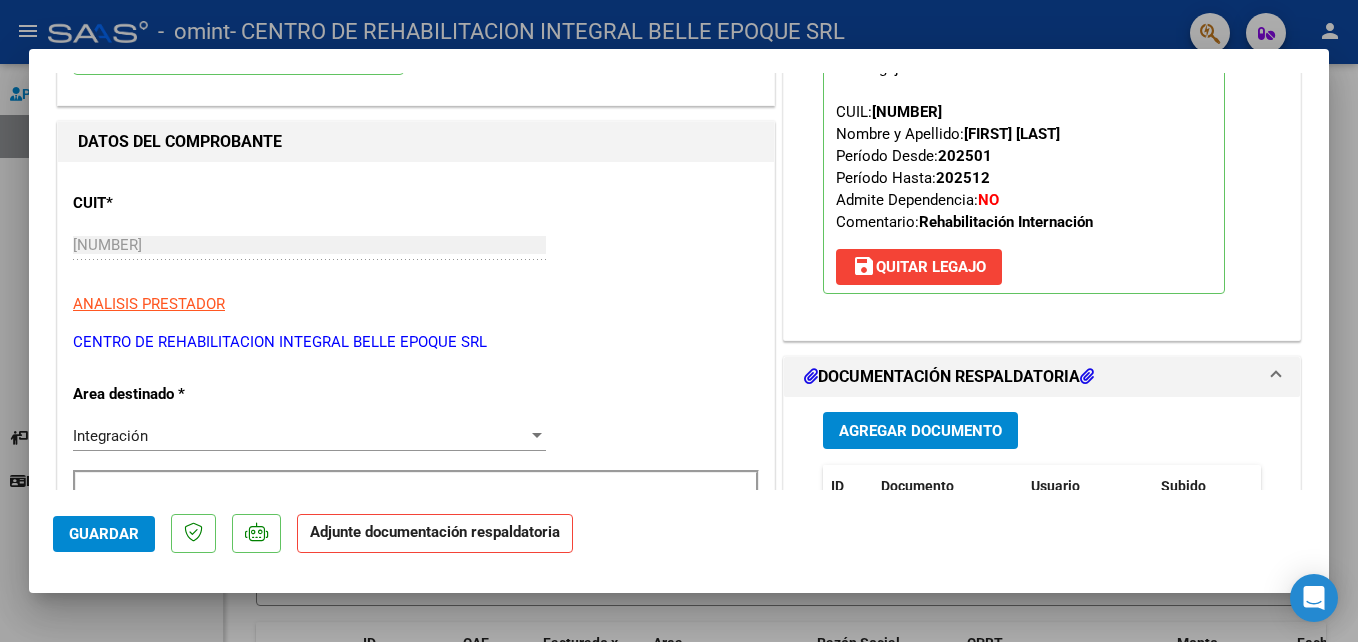 scroll, scrollTop: 300, scrollLeft: 0, axis: vertical 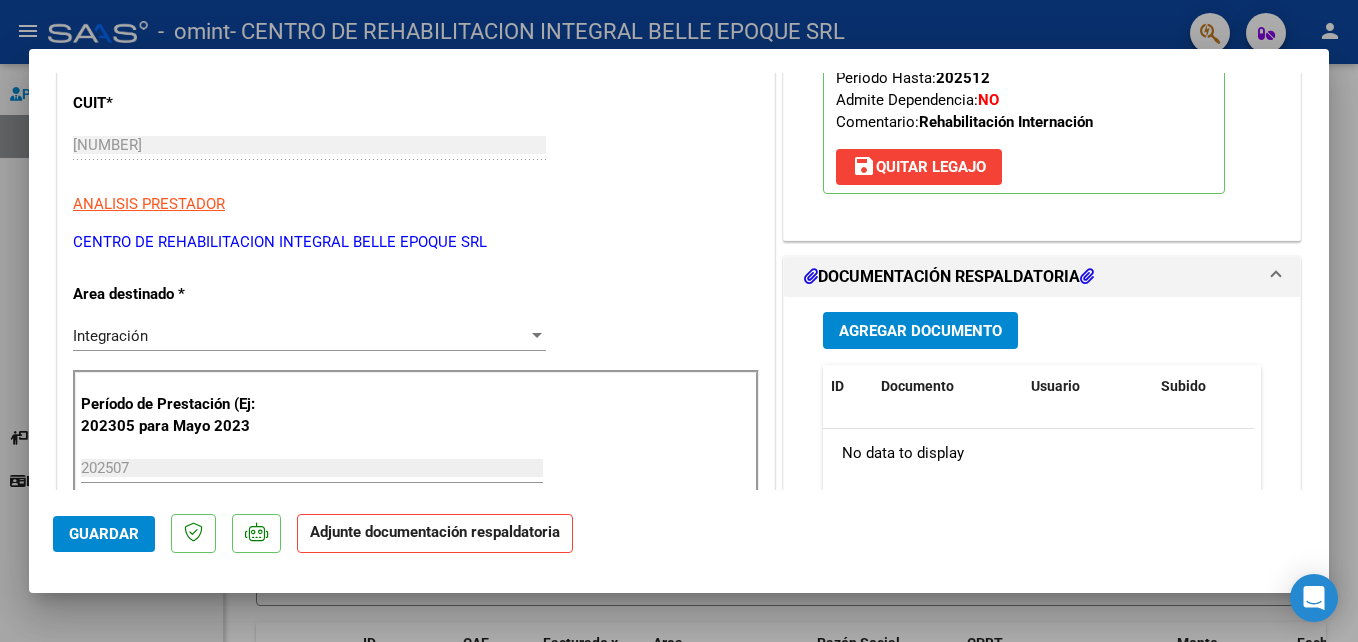 click on "Agregar Documento" at bounding box center (920, 331) 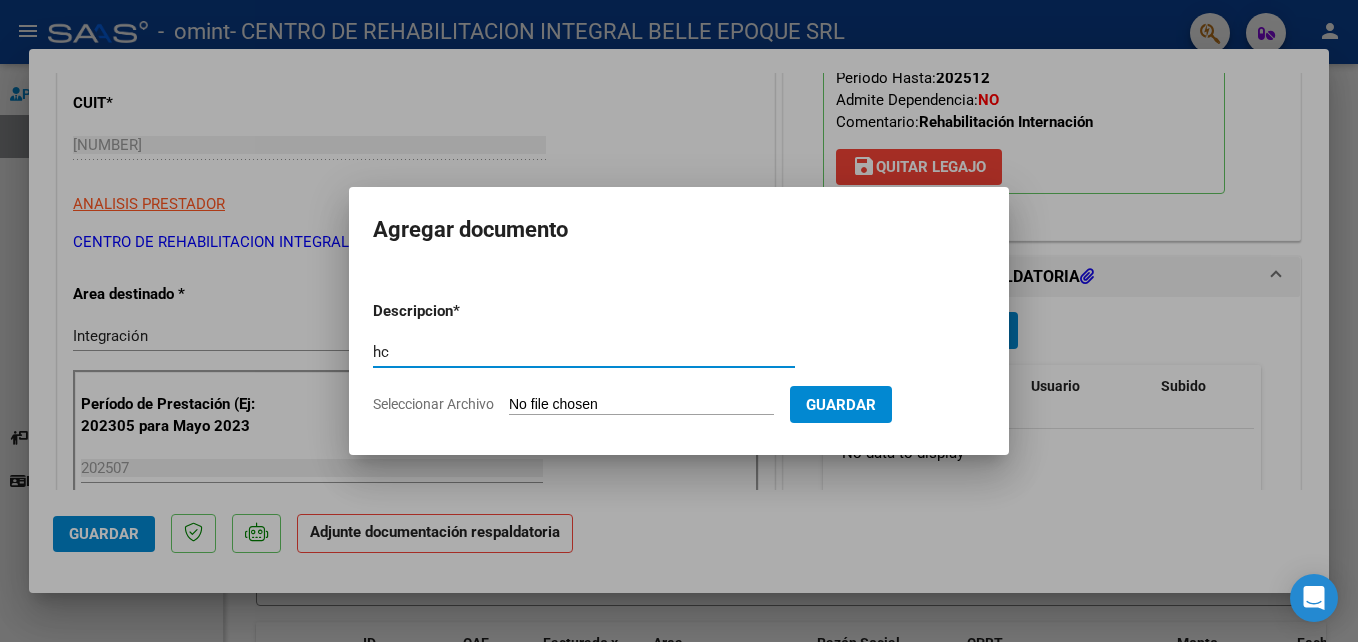 type on "hc" 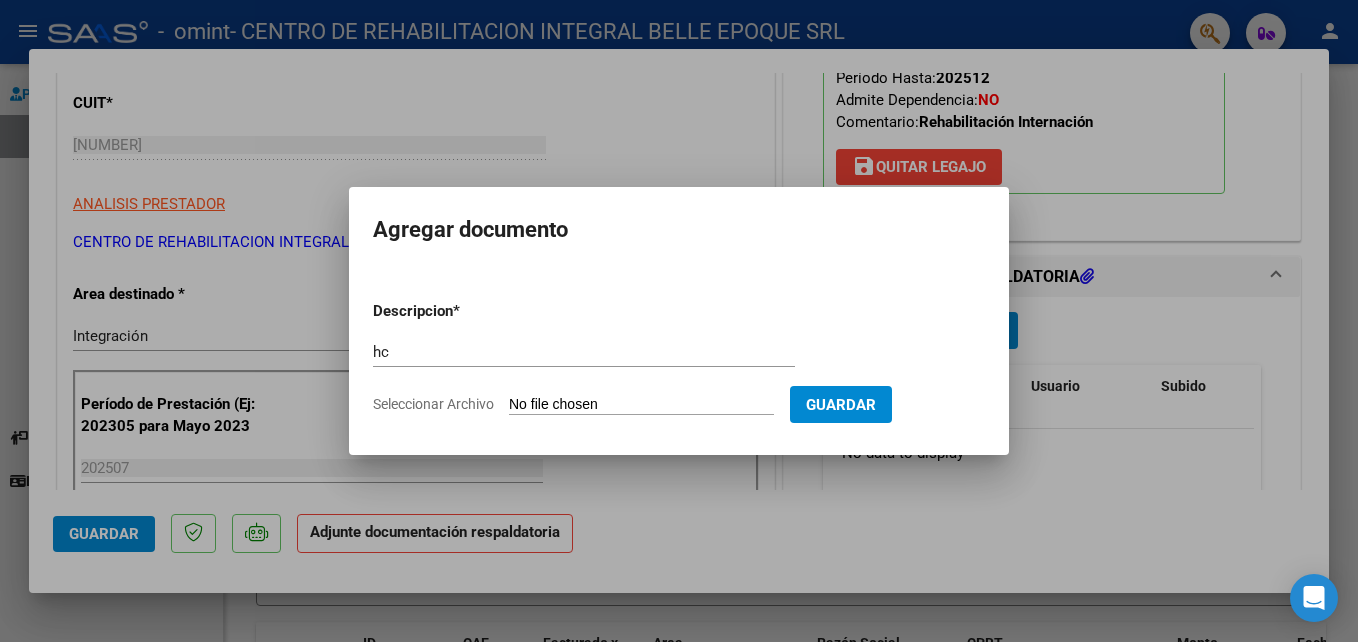 click on "Seleccionar Archivo" at bounding box center [641, 405] 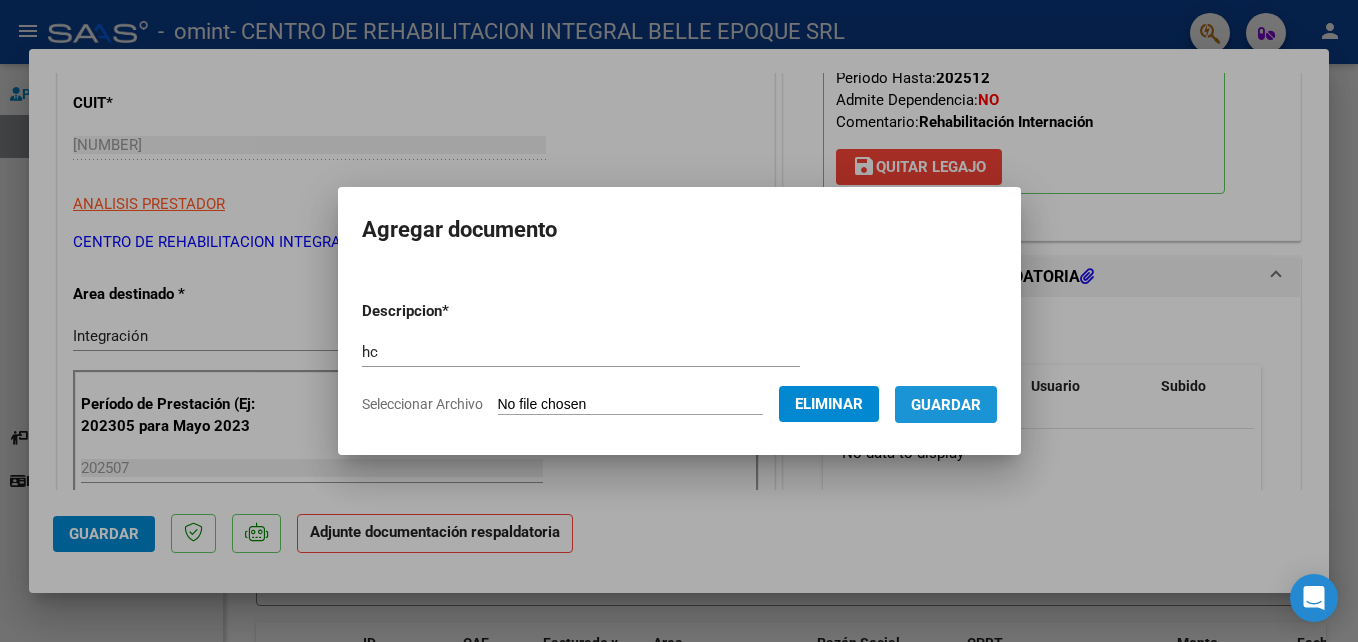 click on "Guardar" at bounding box center (946, 405) 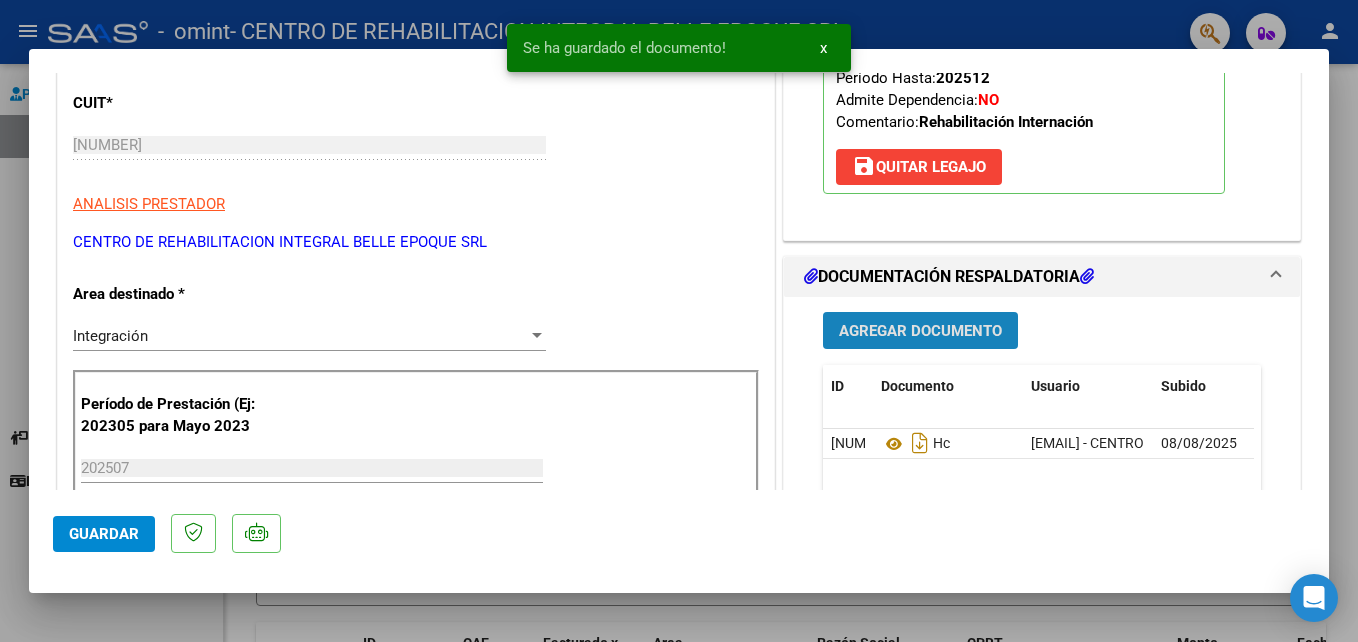 click on "Agregar Documento" at bounding box center [920, 331] 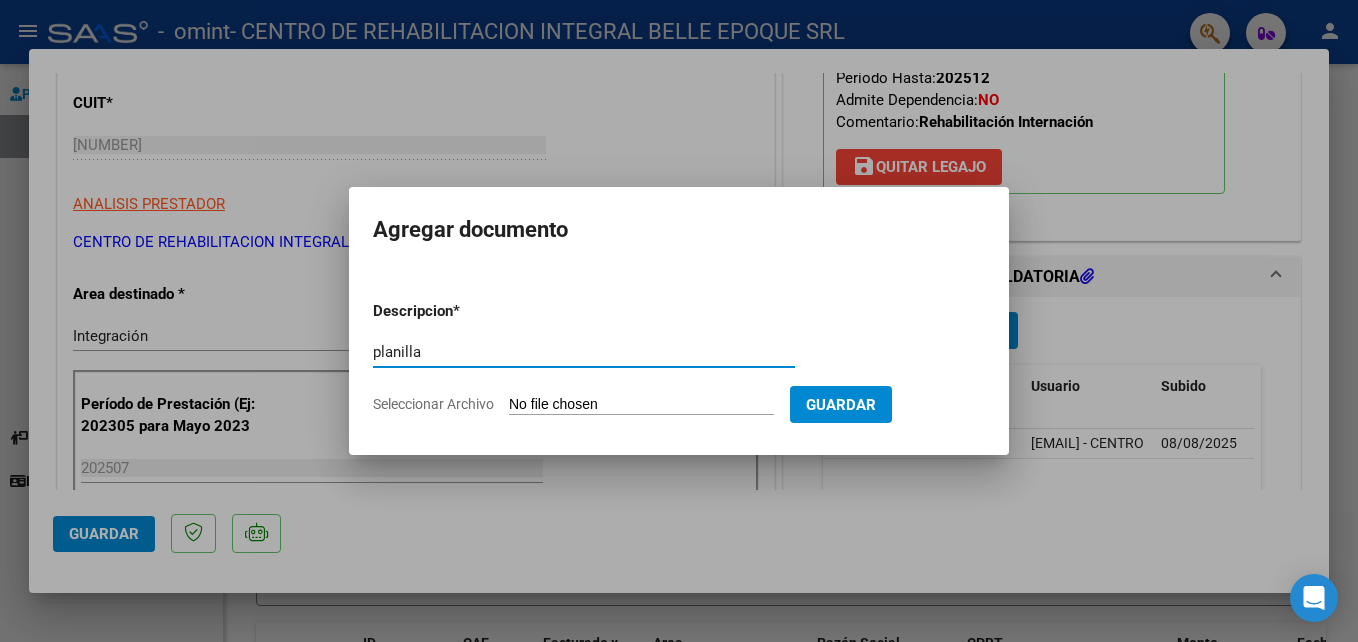 type on "planilla" 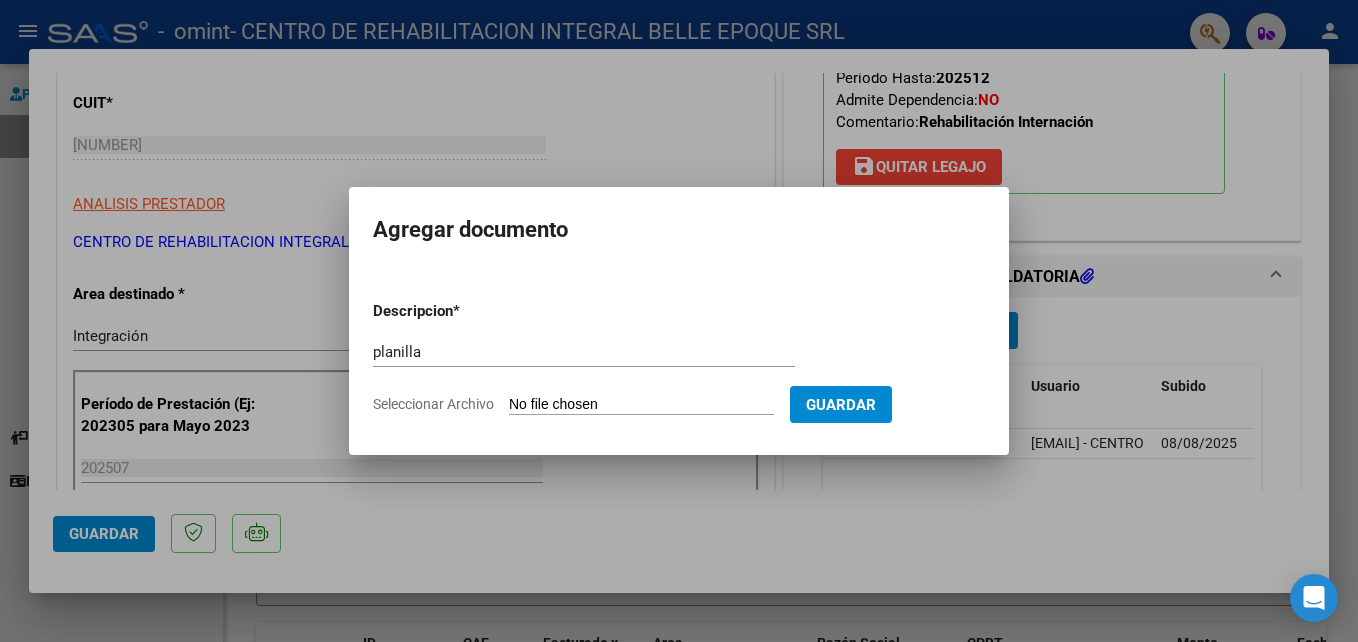 click on "Seleccionar Archivo" at bounding box center [641, 405] 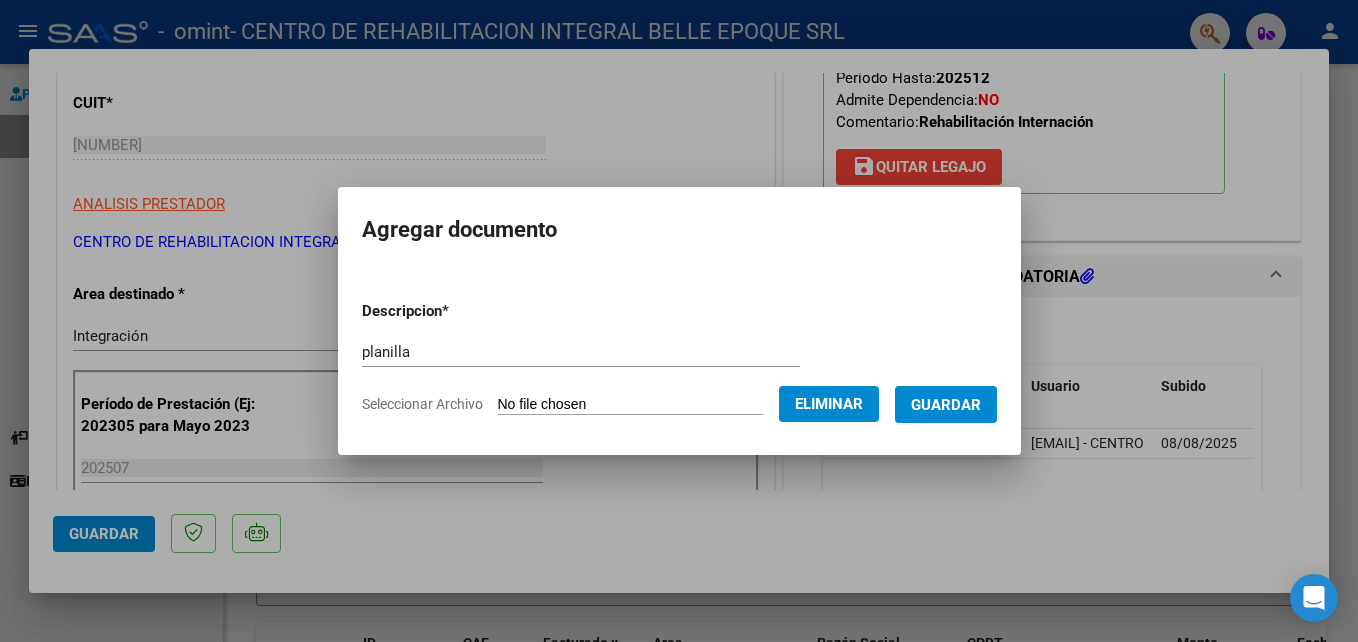 click on "Guardar" at bounding box center (946, 405) 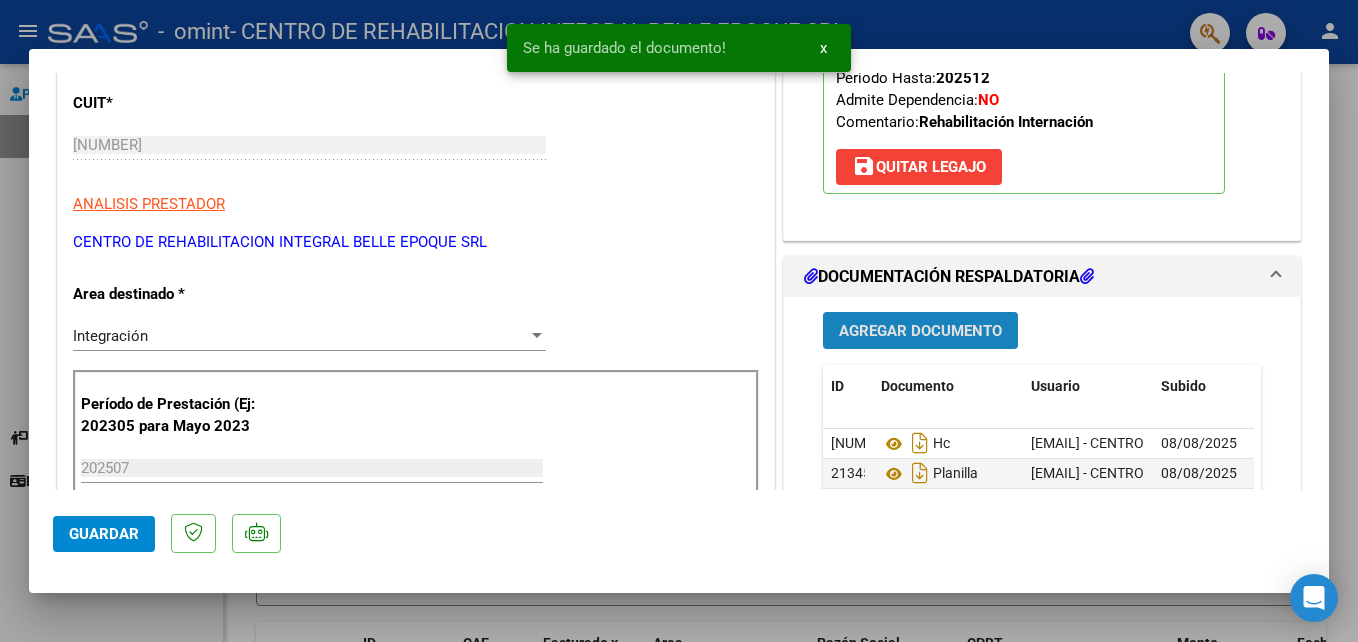 click on "Agregar Documento" at bounding box center [920, 331] 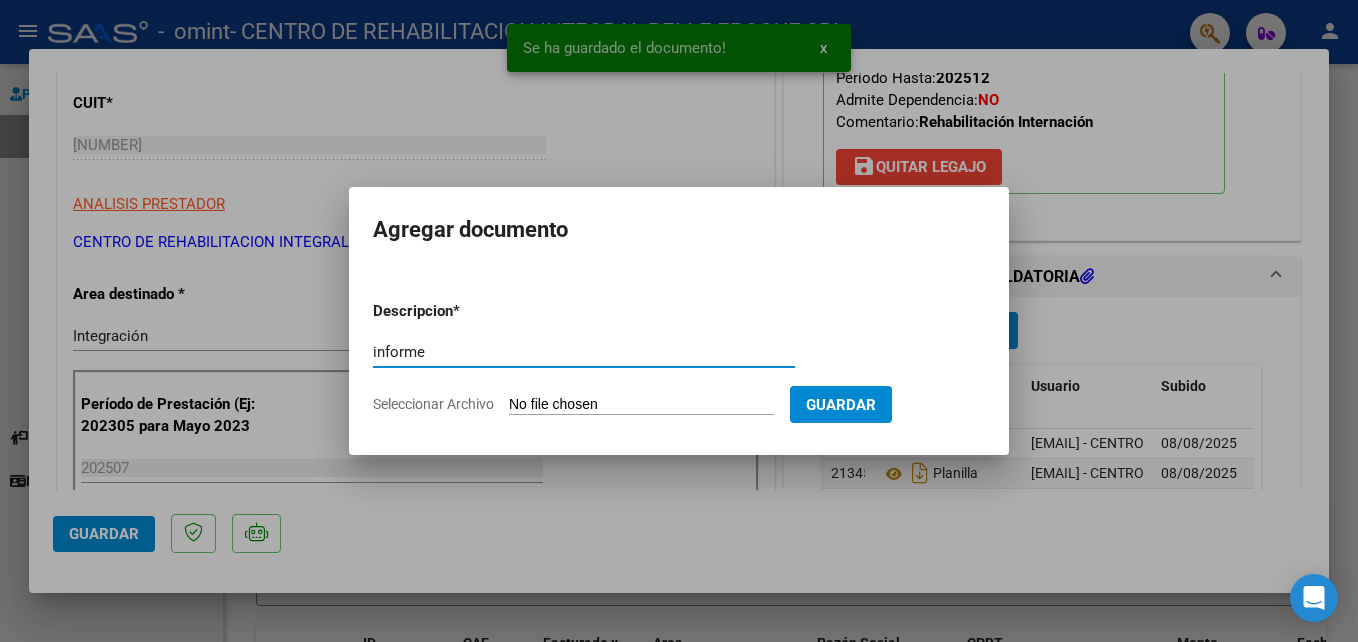 type on "informe" 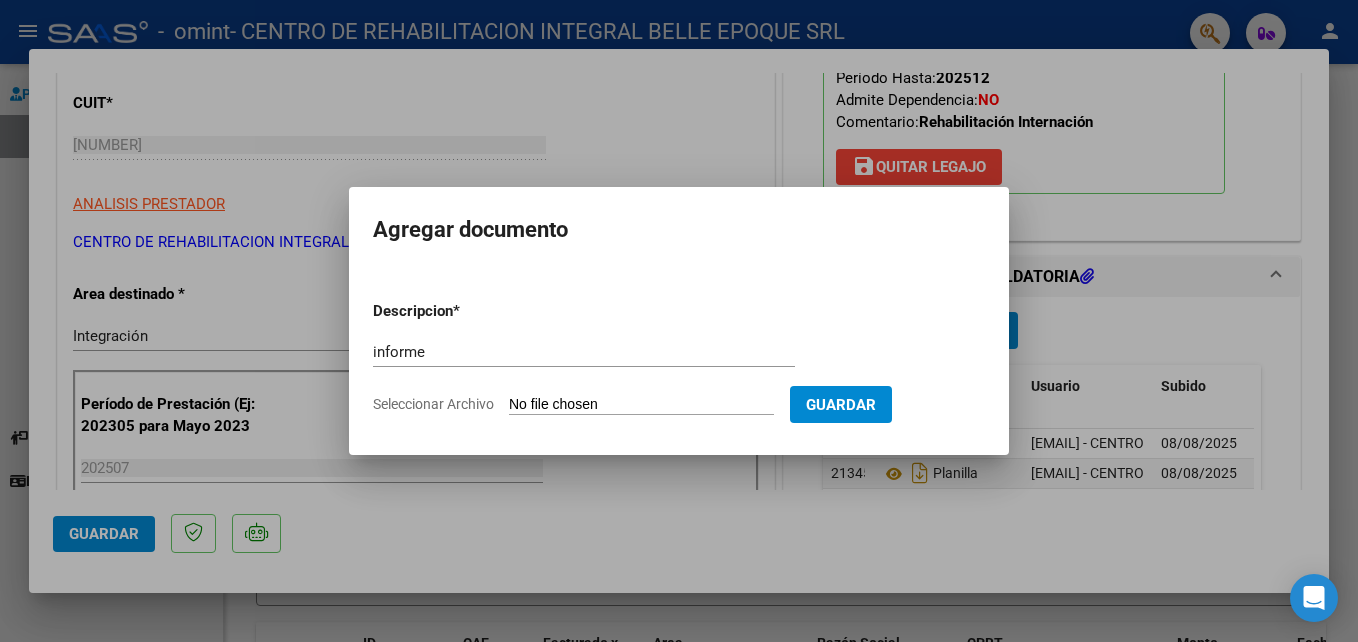 click on "Seleccionar Archivo" at bounding box center (641, 405) 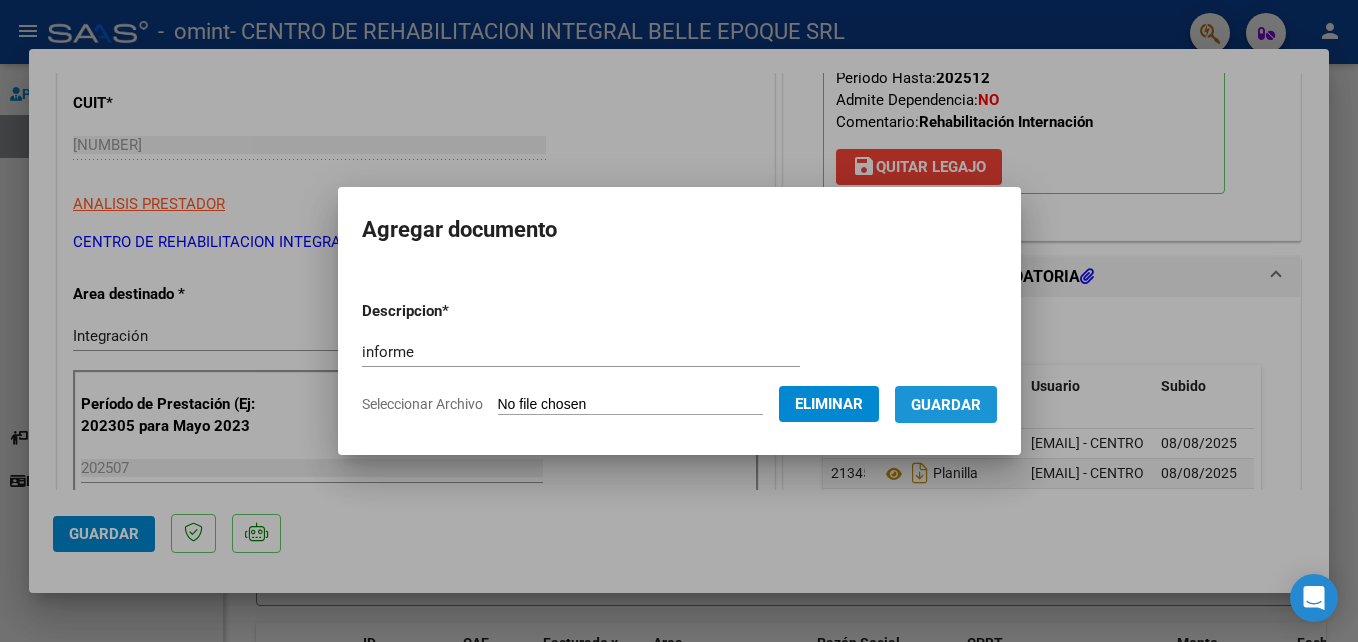 click on "Guardar" at bounding box center [946, 404] 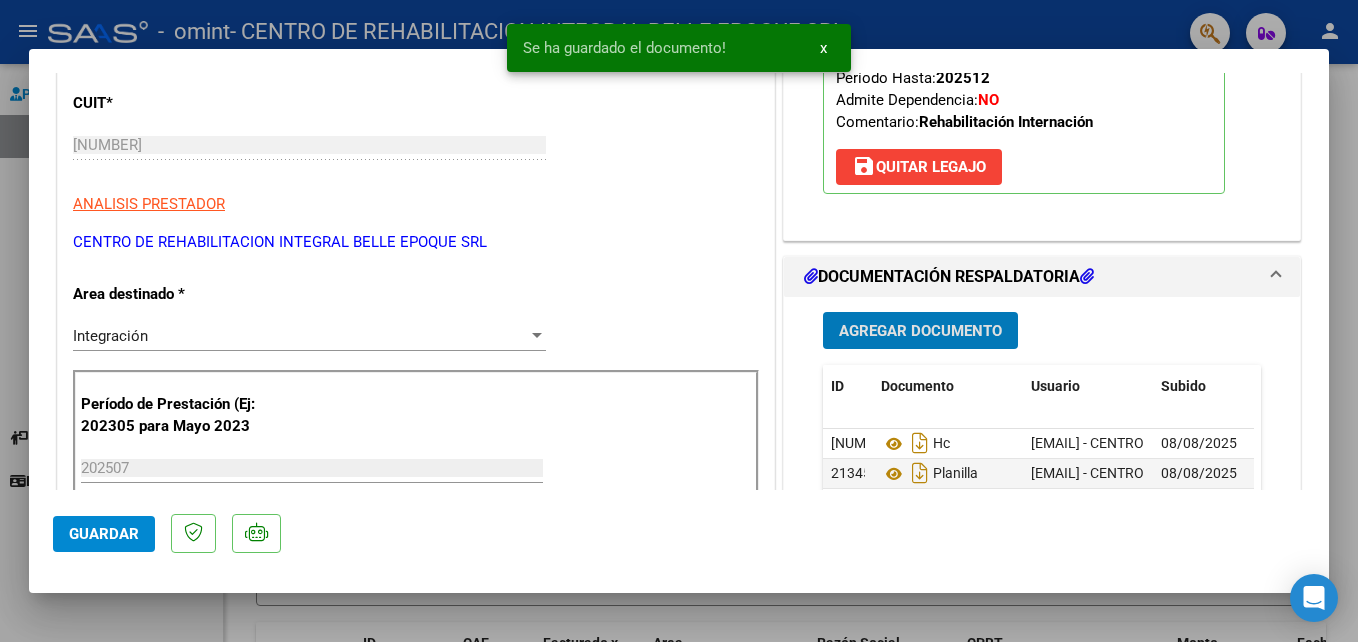 click on "Agregar Documento" at bounding box center (920, 331) 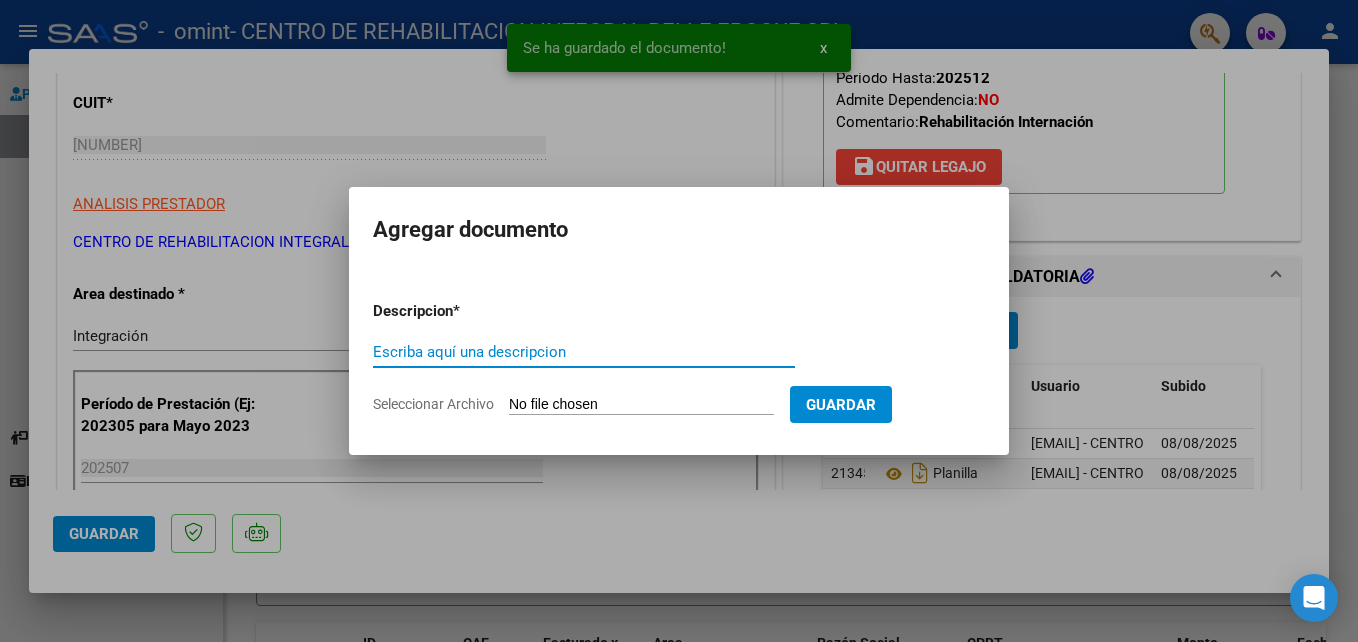 type on "g" 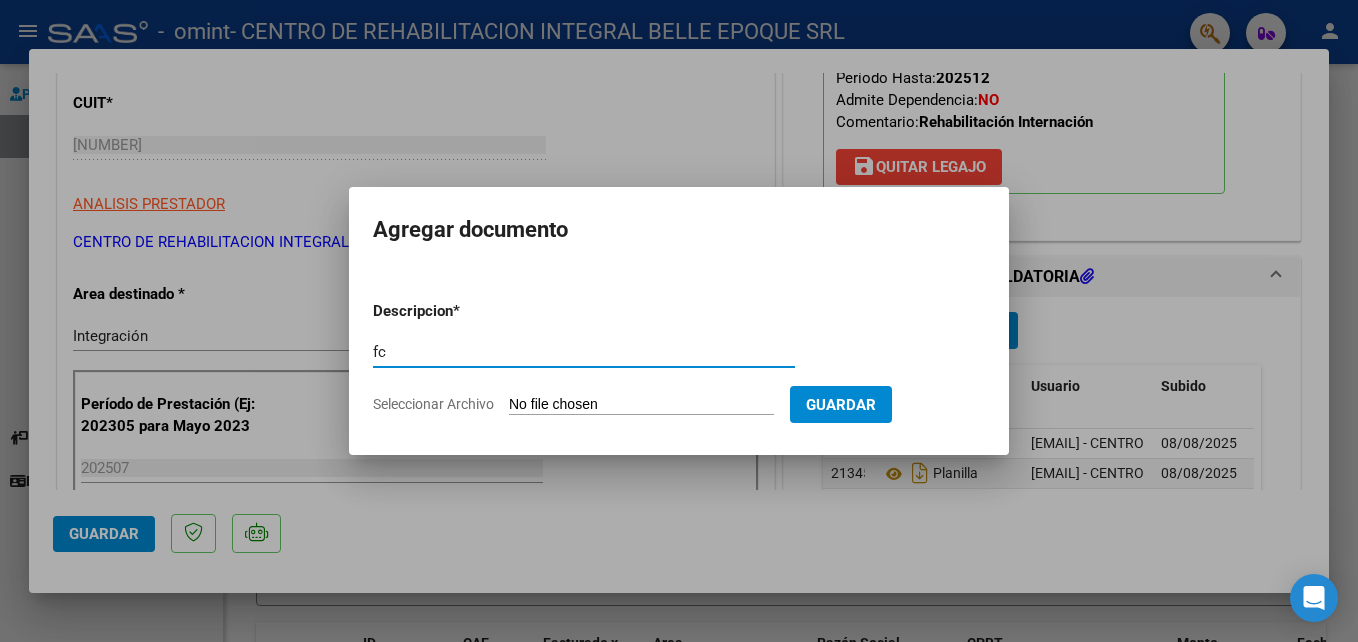 type on "fc" 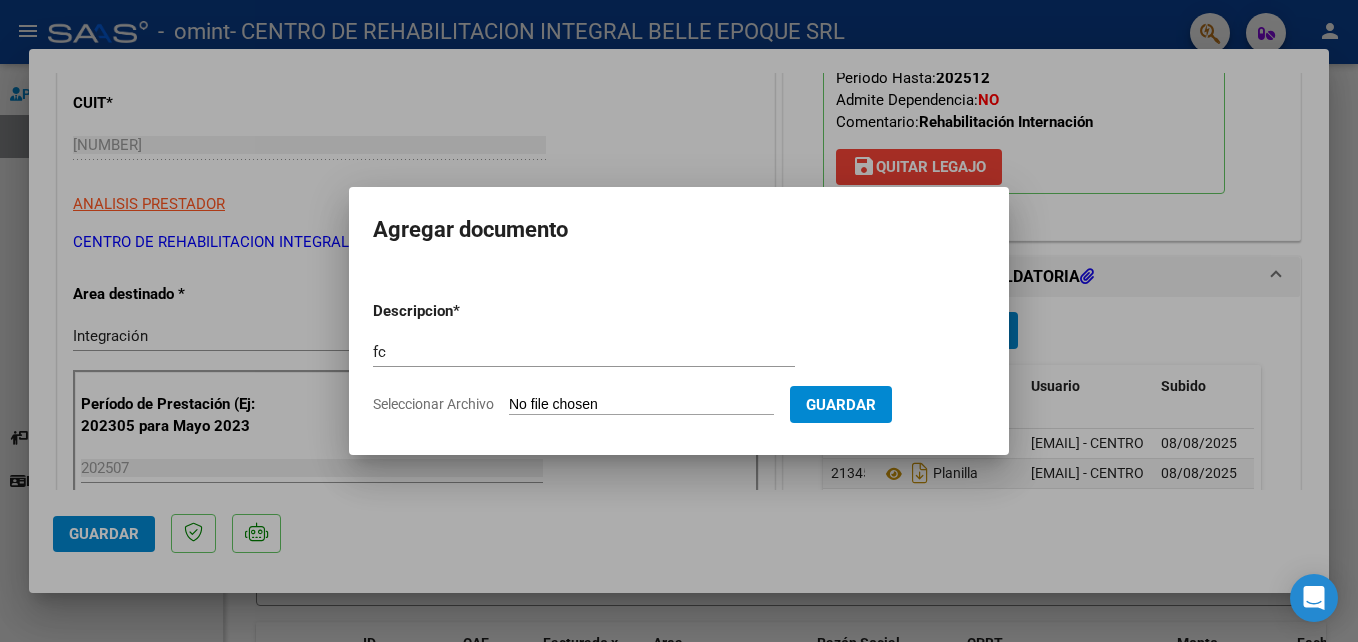 click on "Seleccionar Archivo" at bounding box center [641, 405] 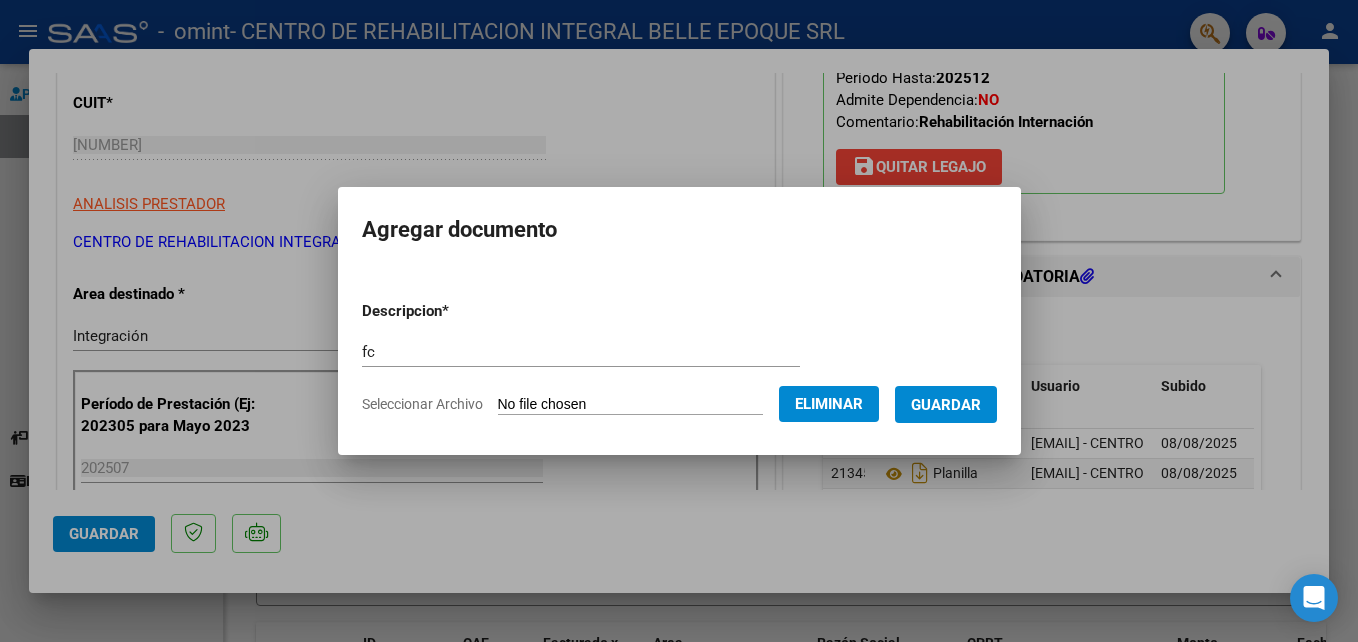 click on "Guardar" at bounding box center (946, 404) 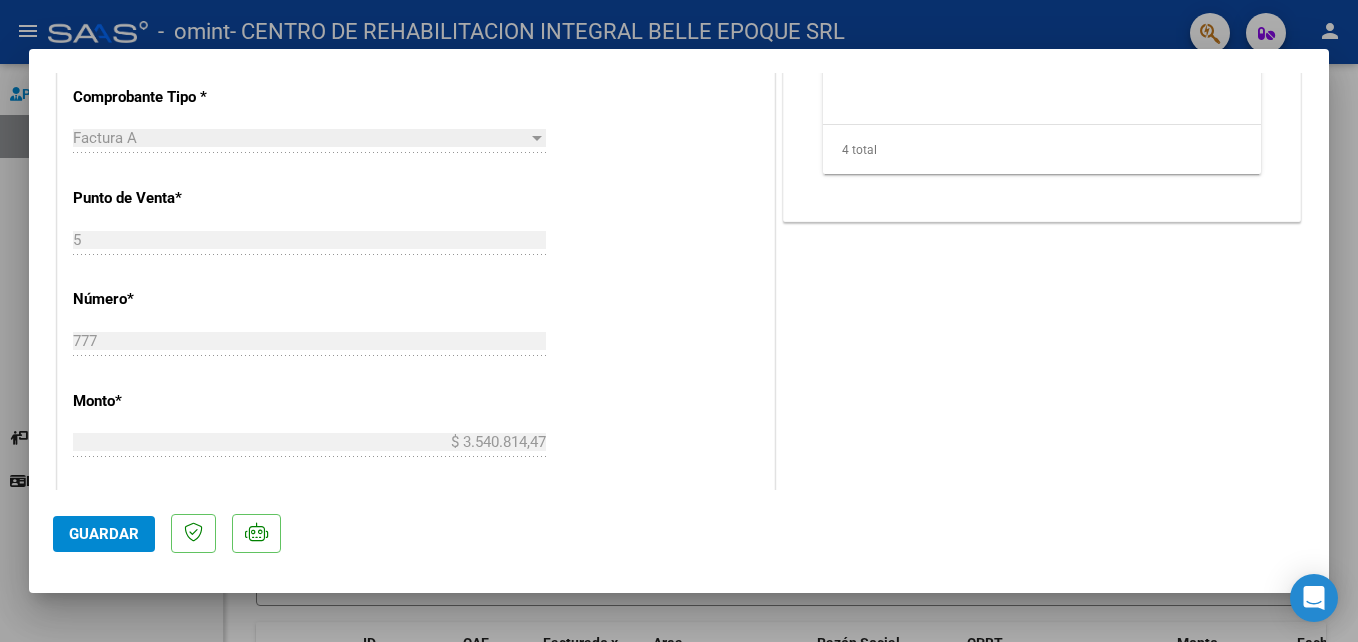scroll, scrollTop: 800, scrollLeft: 0, axis: vertical 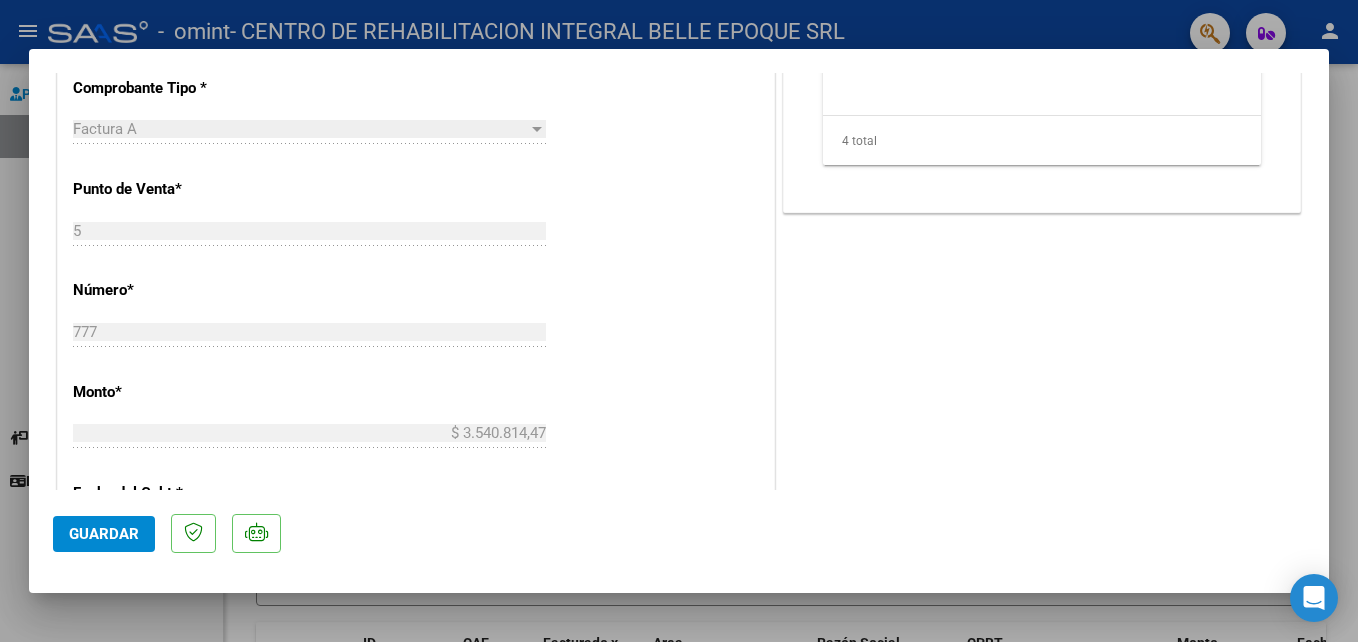click on "Guardar" 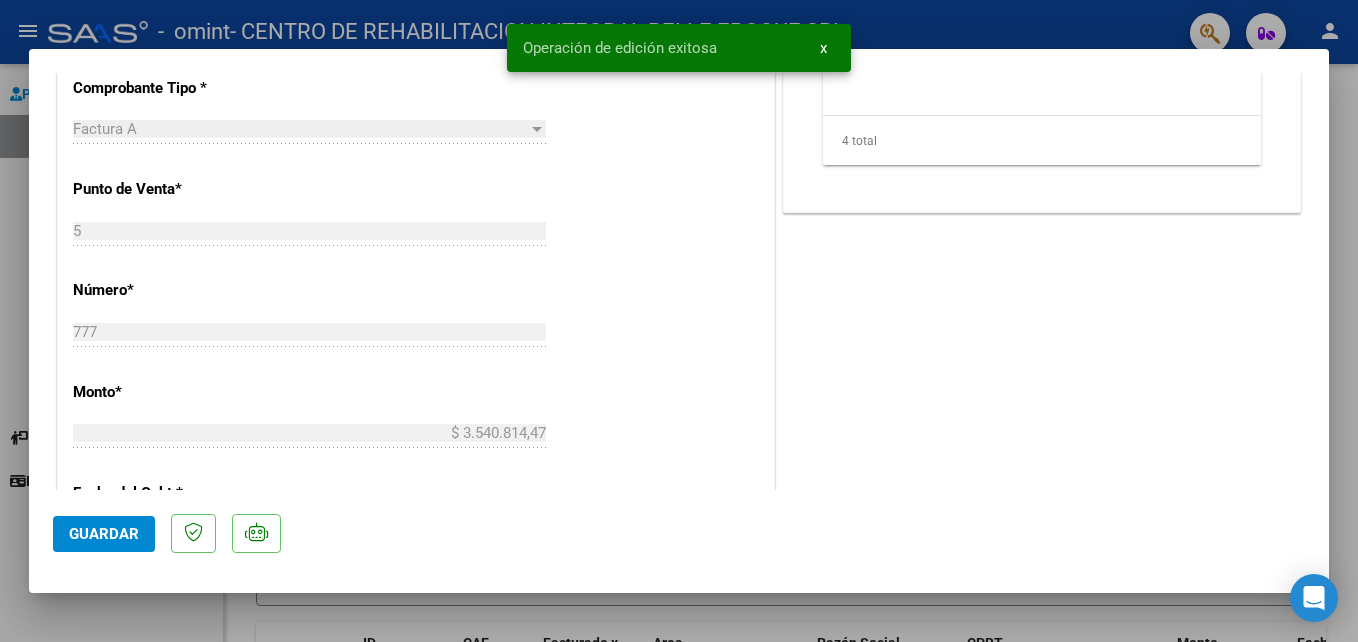 click at bounding box center (679, 321) 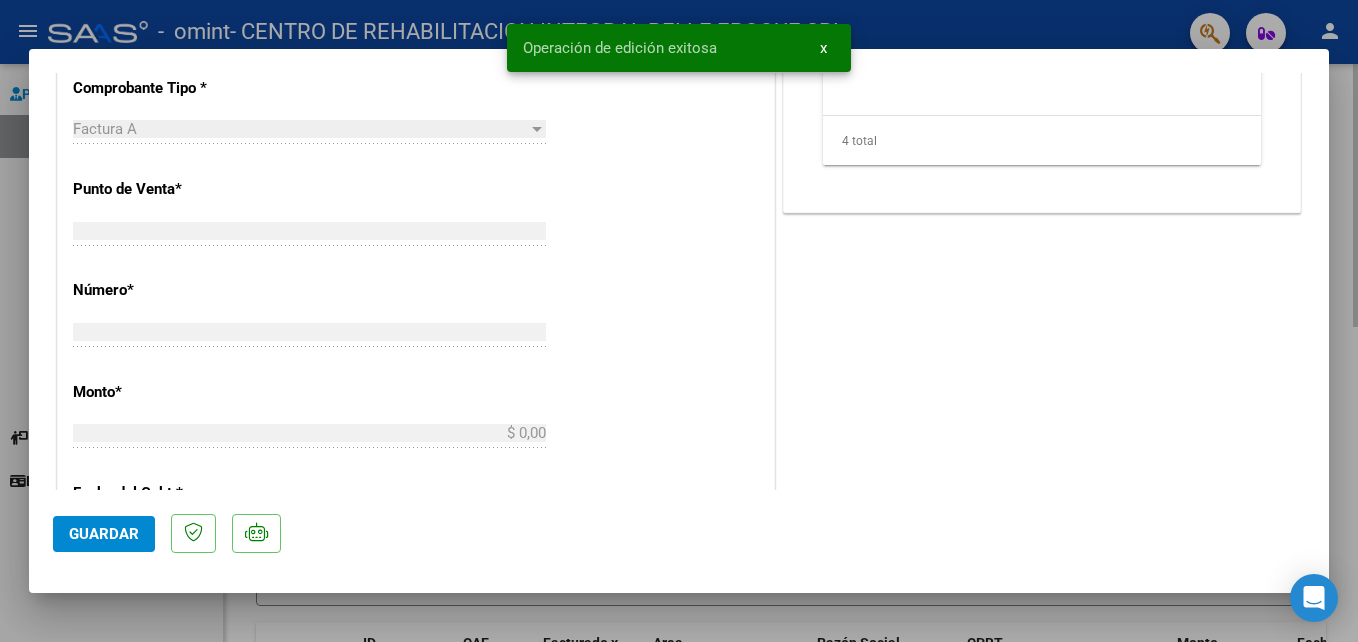 scroll, scrollTop: 759, scrollLeft: 0, axis: vertical 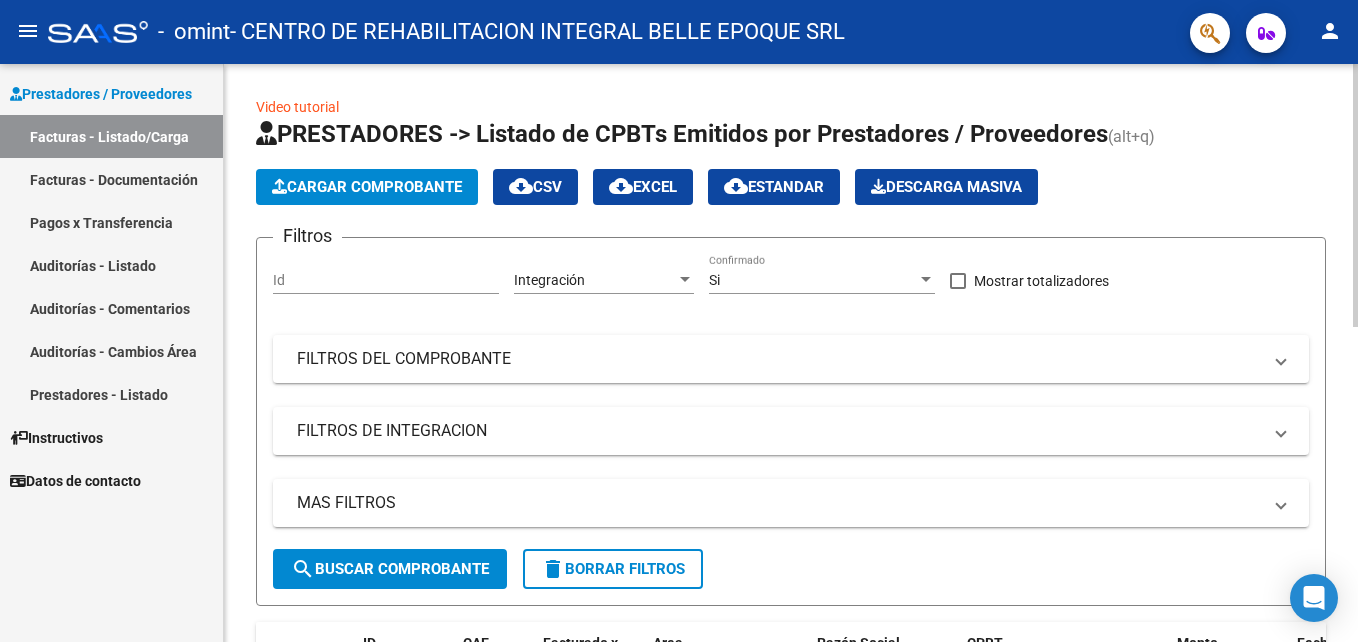 click on "Cargar Comprobante" 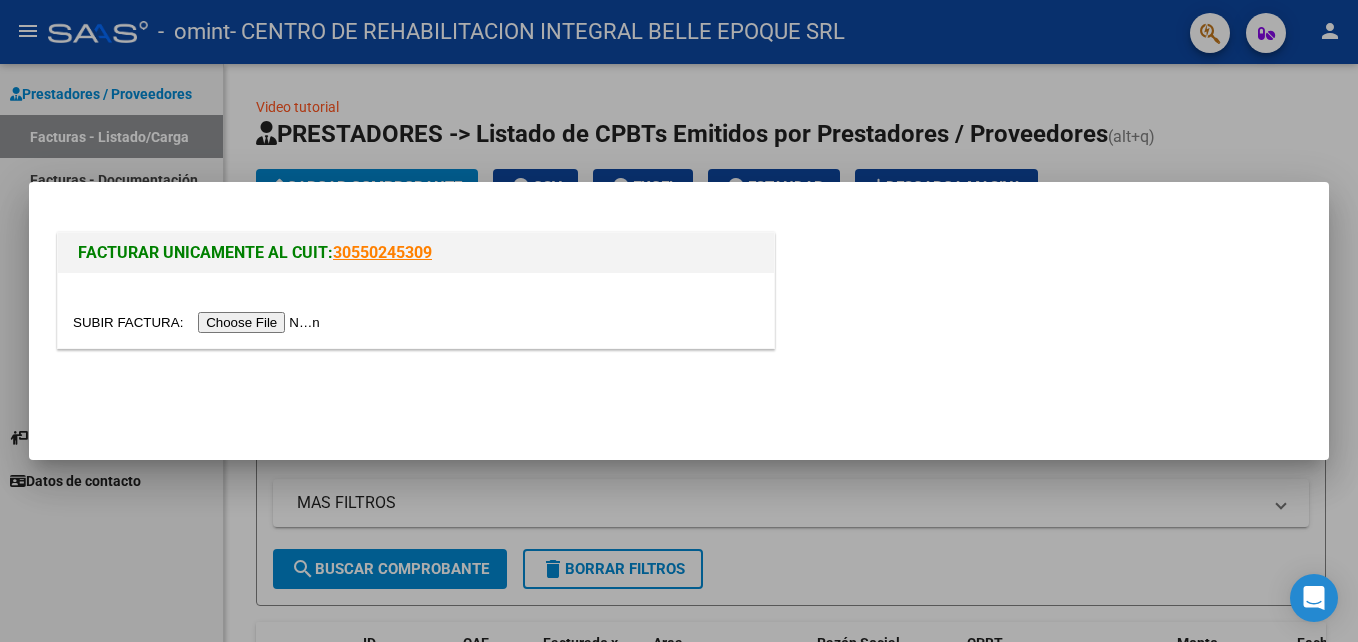 click at bounding box center (199, 322) 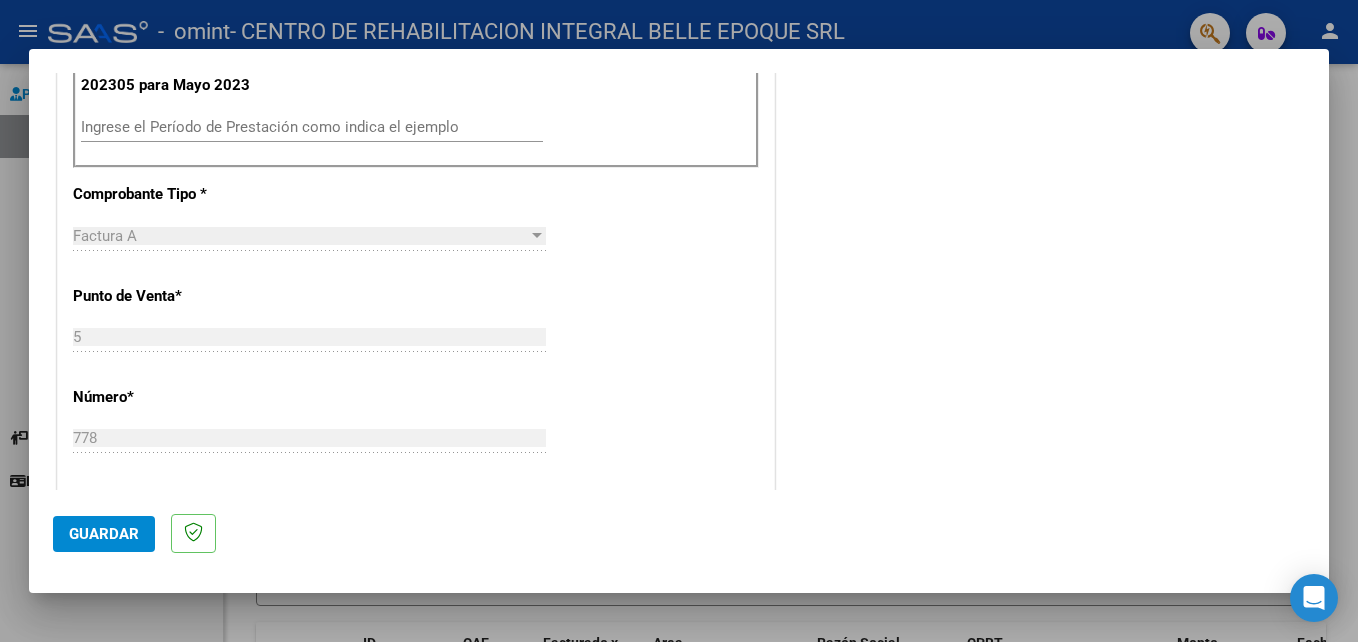 scroll, scrollTop: 500, scrollLeft: 0, axis: vertical 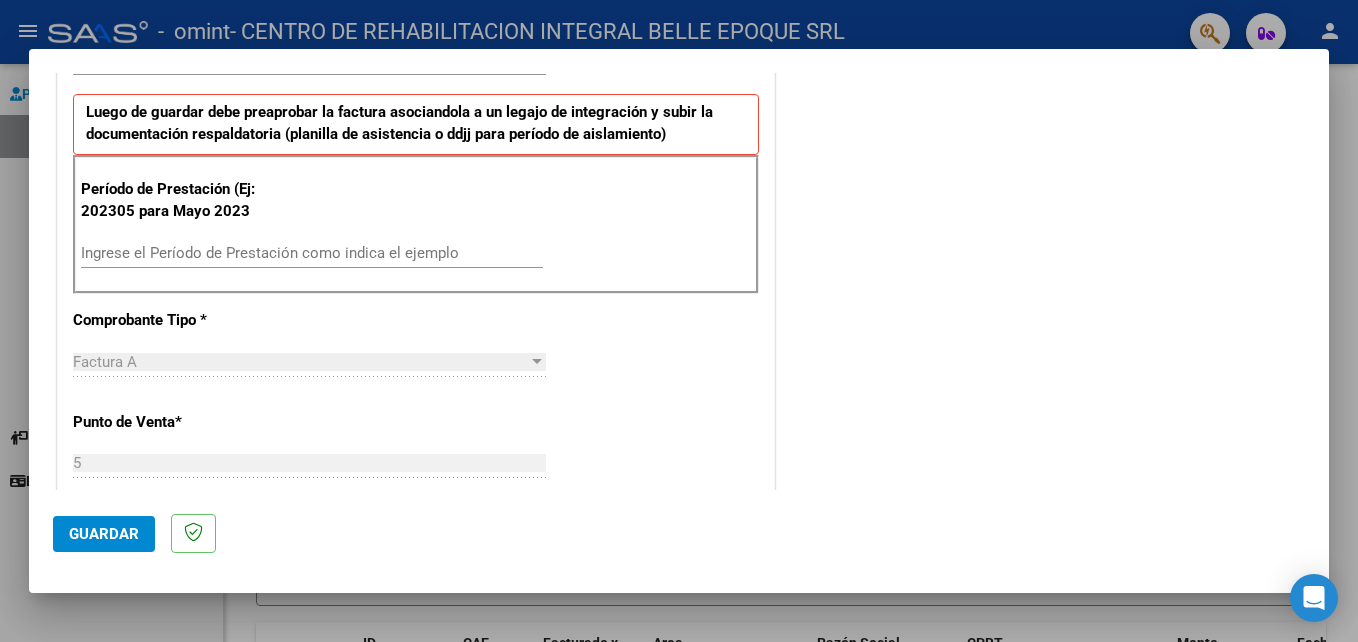 click on "Ingrese el Período de Prestación como indica el ejemplo" at bounding box center [312, 253] 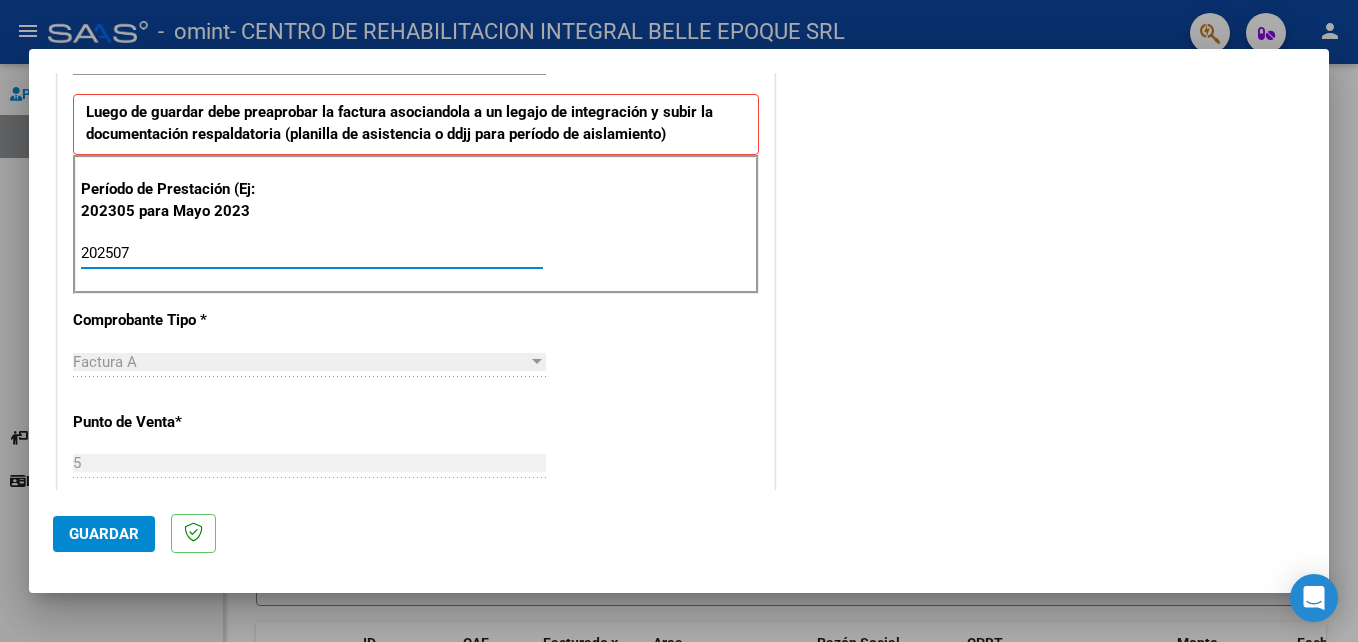 type on "202507" 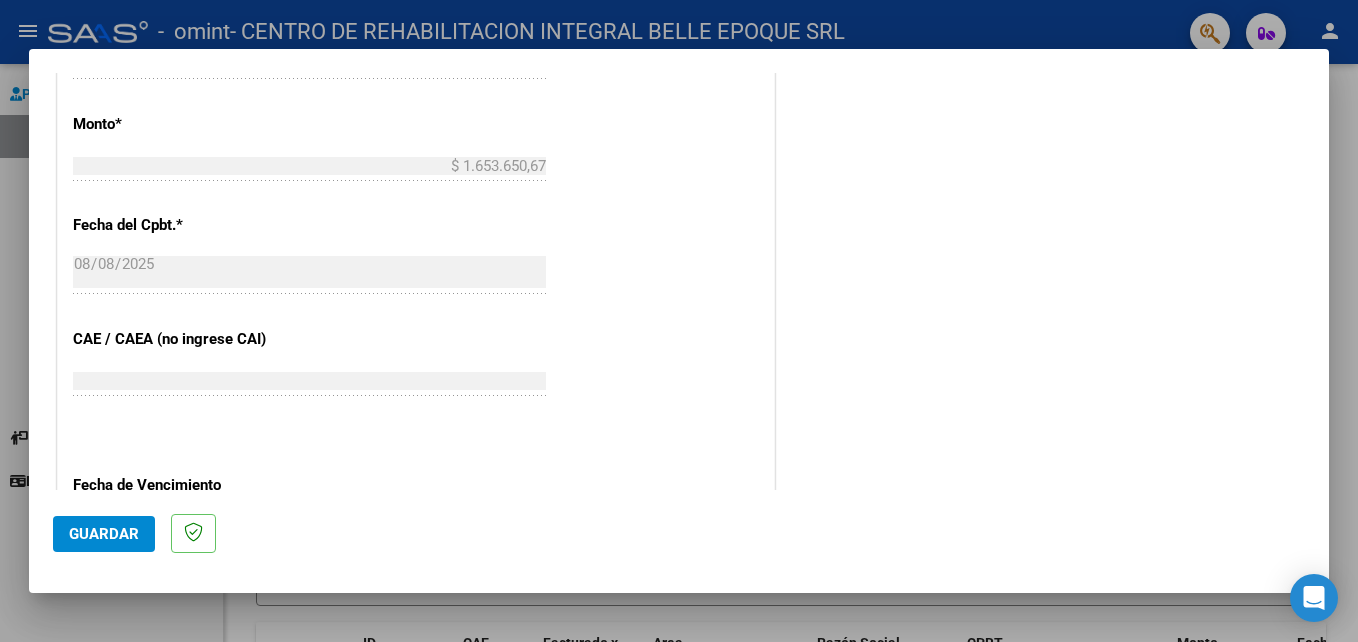 scroll, scrollTop: 1100, scrollLeft: 0, axis: vertical 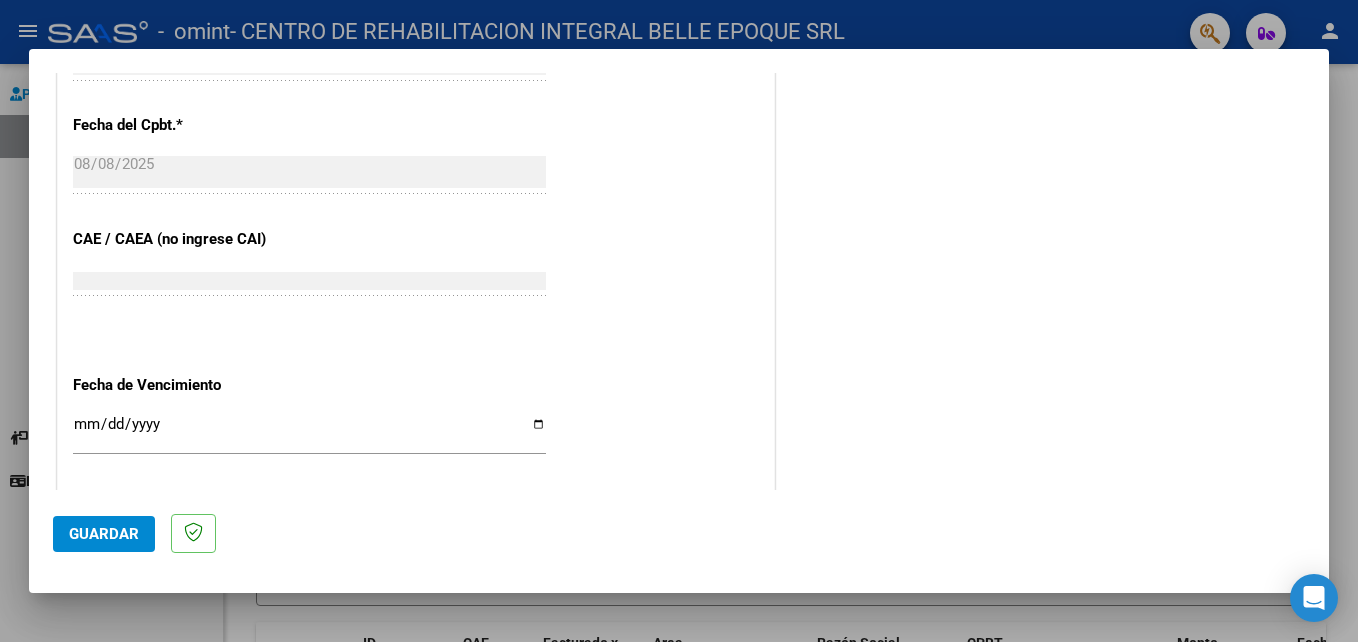 click on "Ingresar la fecha" at bounding box center (309, 432) 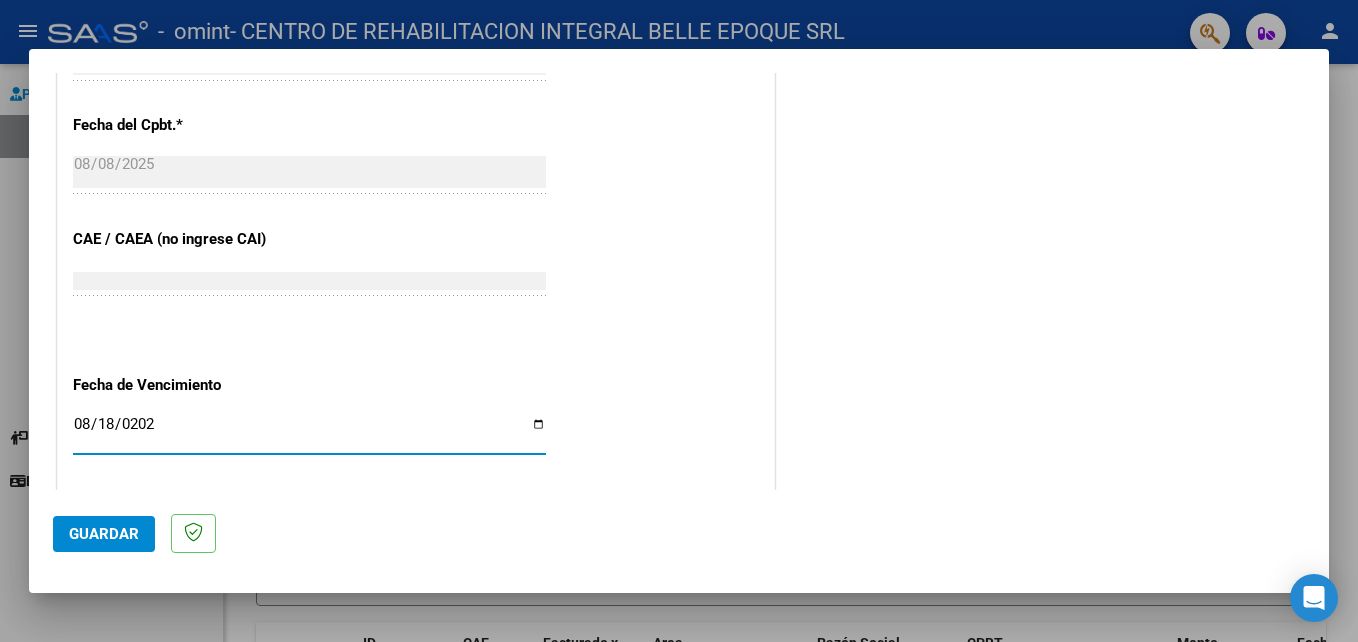 type on "2025-08-18" 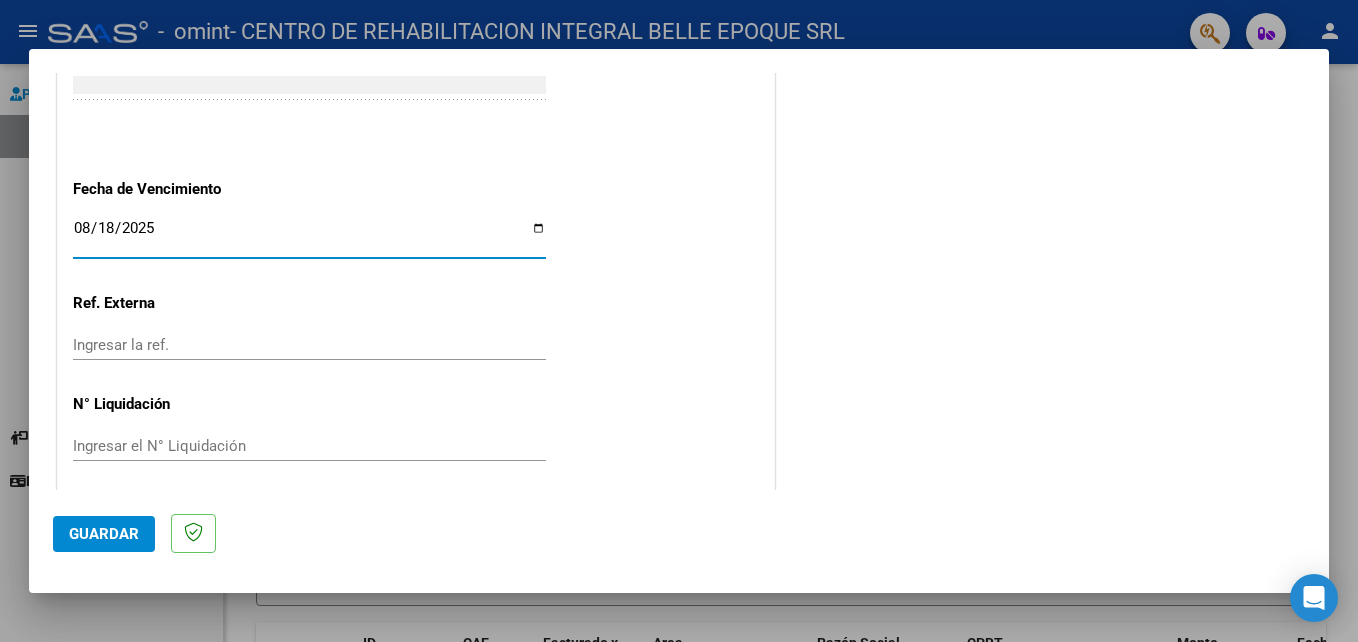 scroll, scrollTop: 1306, scrollLeft: 0, axis: vertical 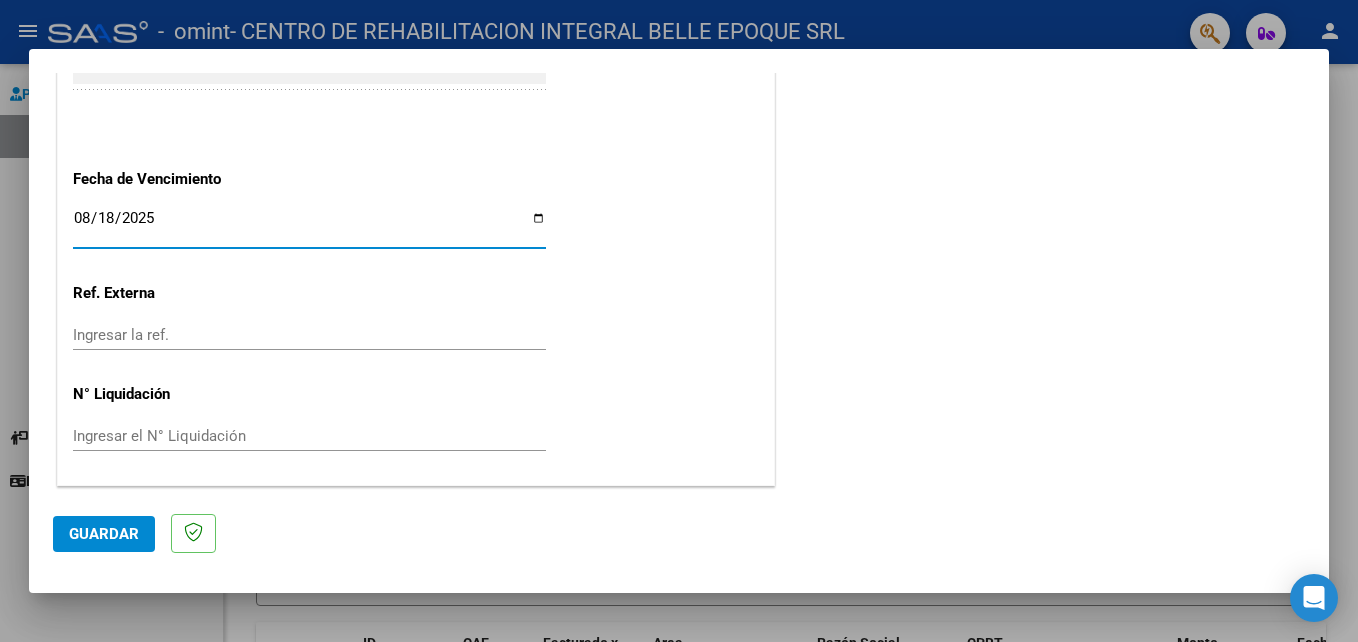 click on "Guardar" 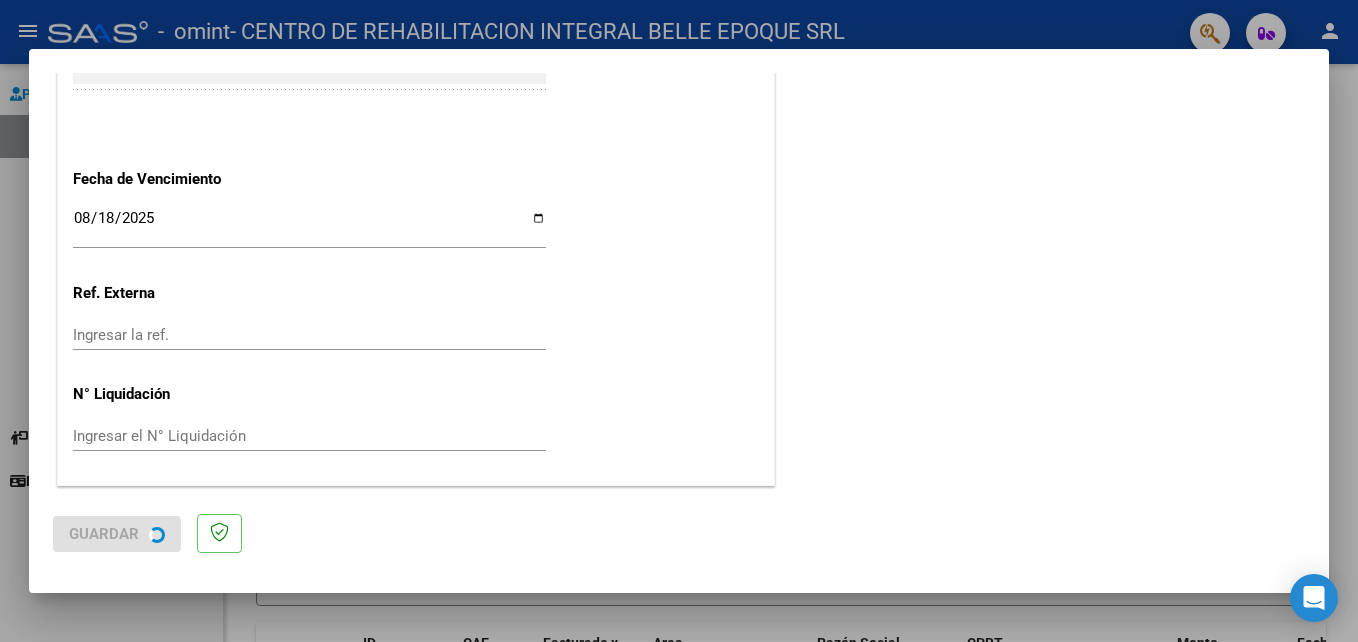 scroll, scrollTop: 0, scrollLeft: 0, axis: both 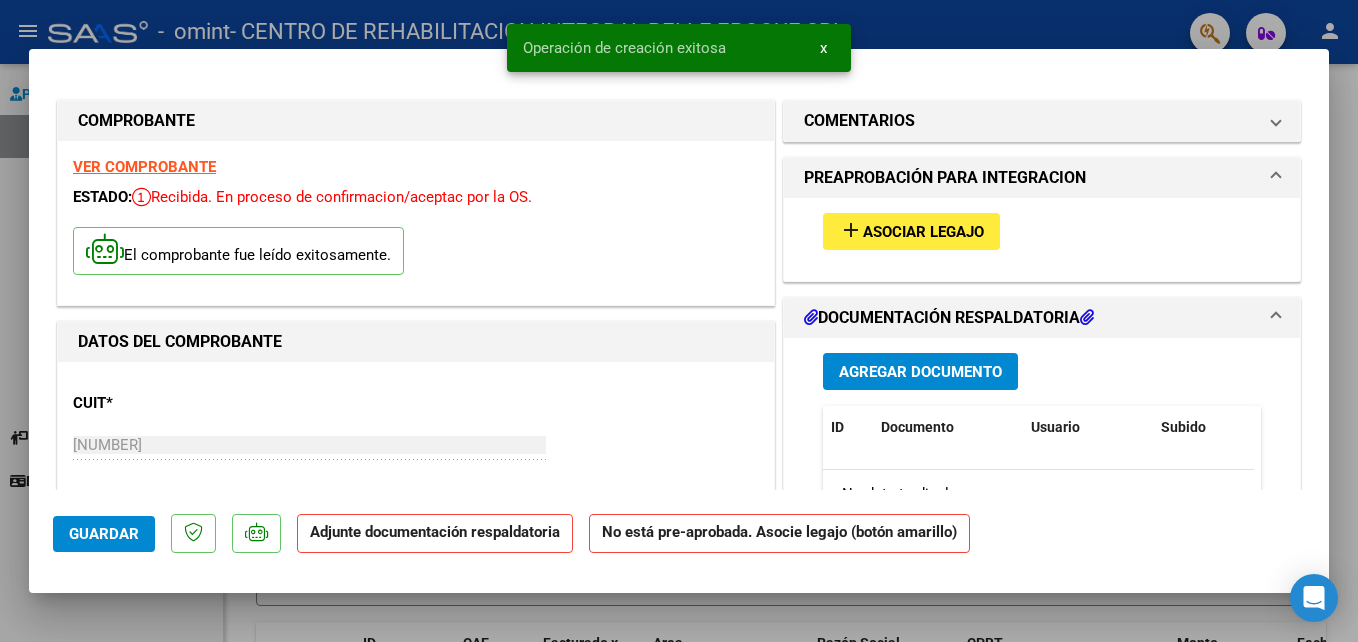 click on "Asociar Legajo" at bounding box center (923, 232) 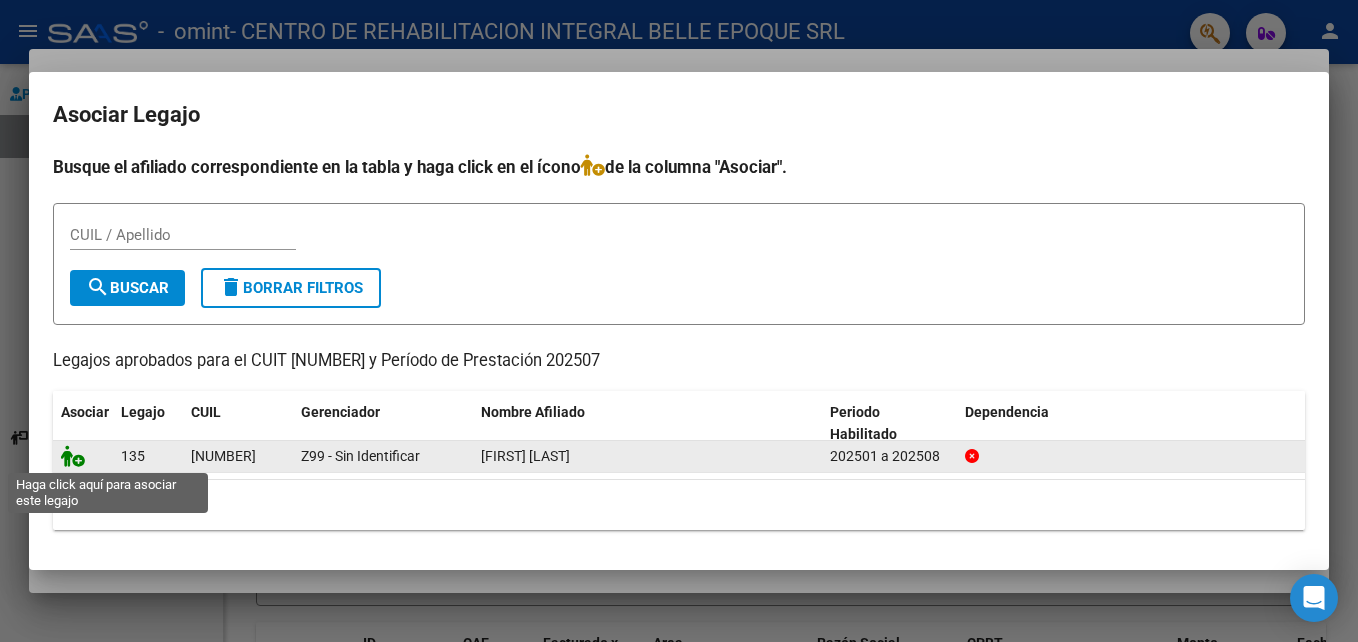 click 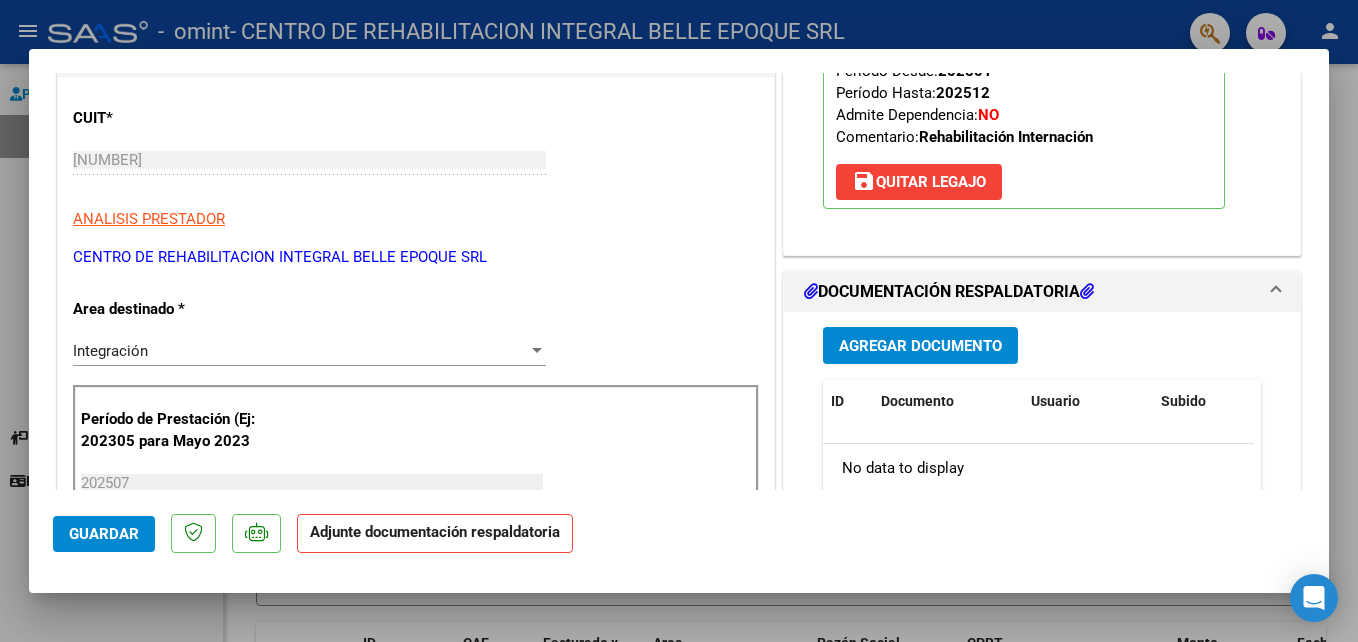 scroll, scrollTop: 500, scrollLeft: 0, axis: vertical 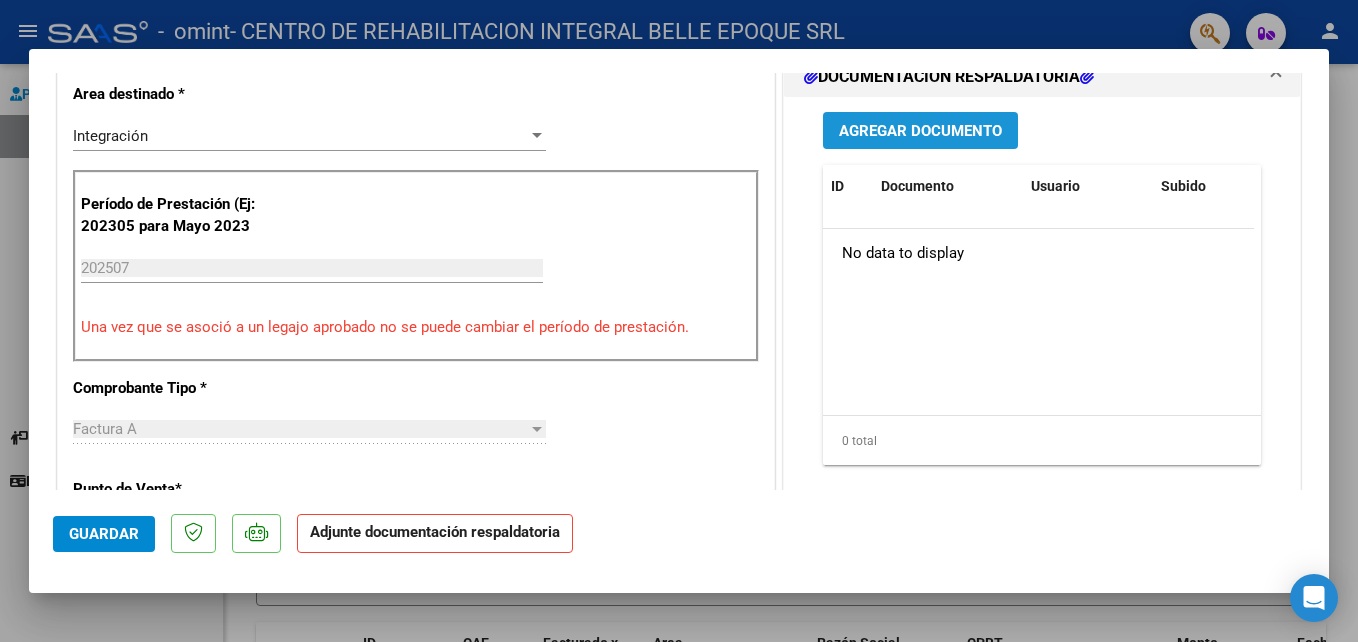 click on "Agregar Documento" at bounding box center [920, 131] 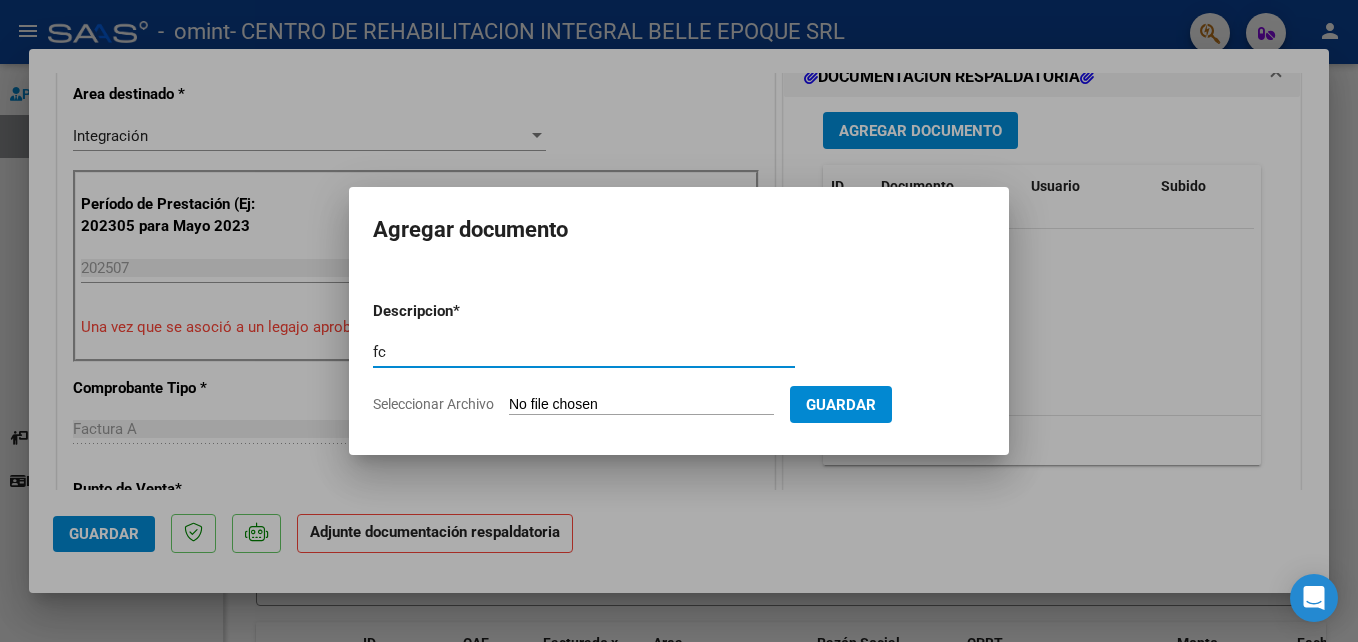 type on "fc" 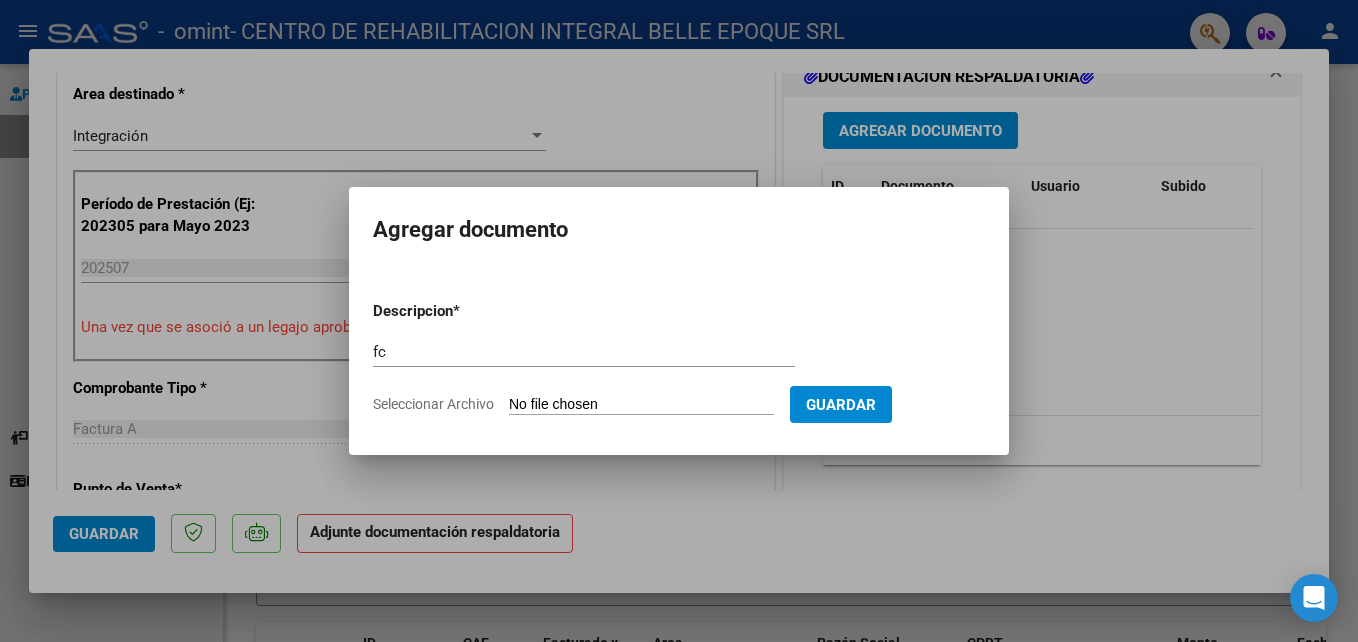 click on "Seleccionar Archivo" at bounding box center [641, 405] 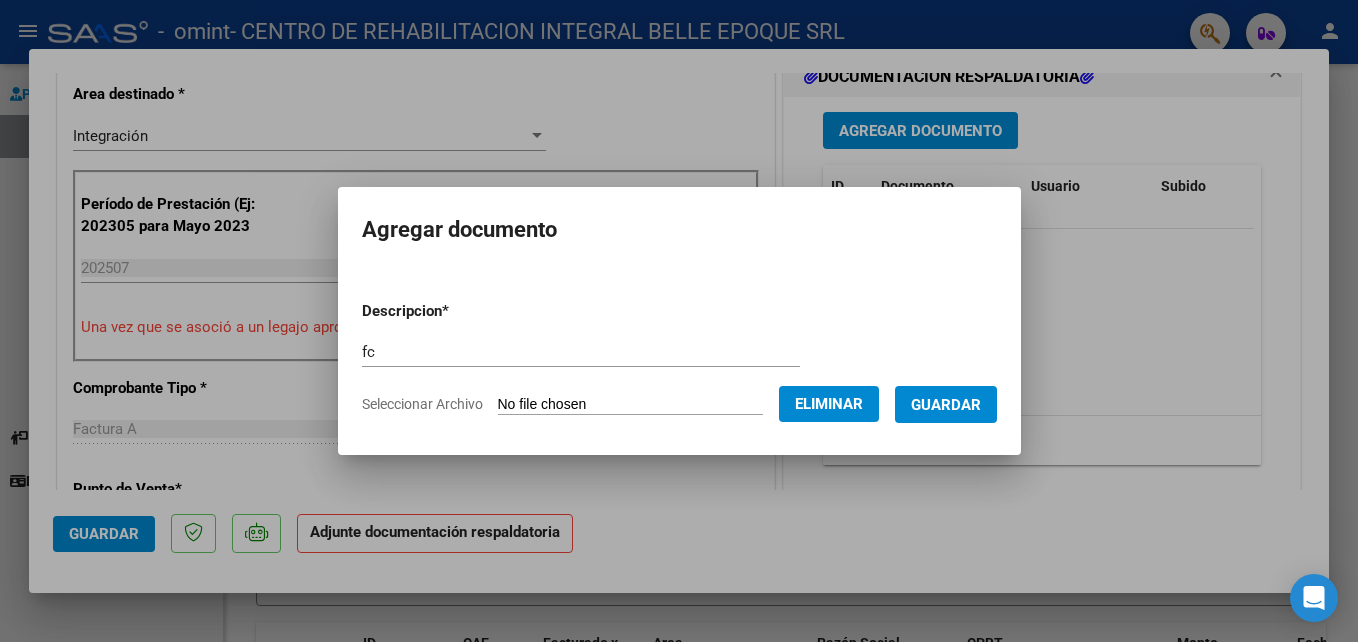 click on "Guardar" at bounding box center (946, 405) 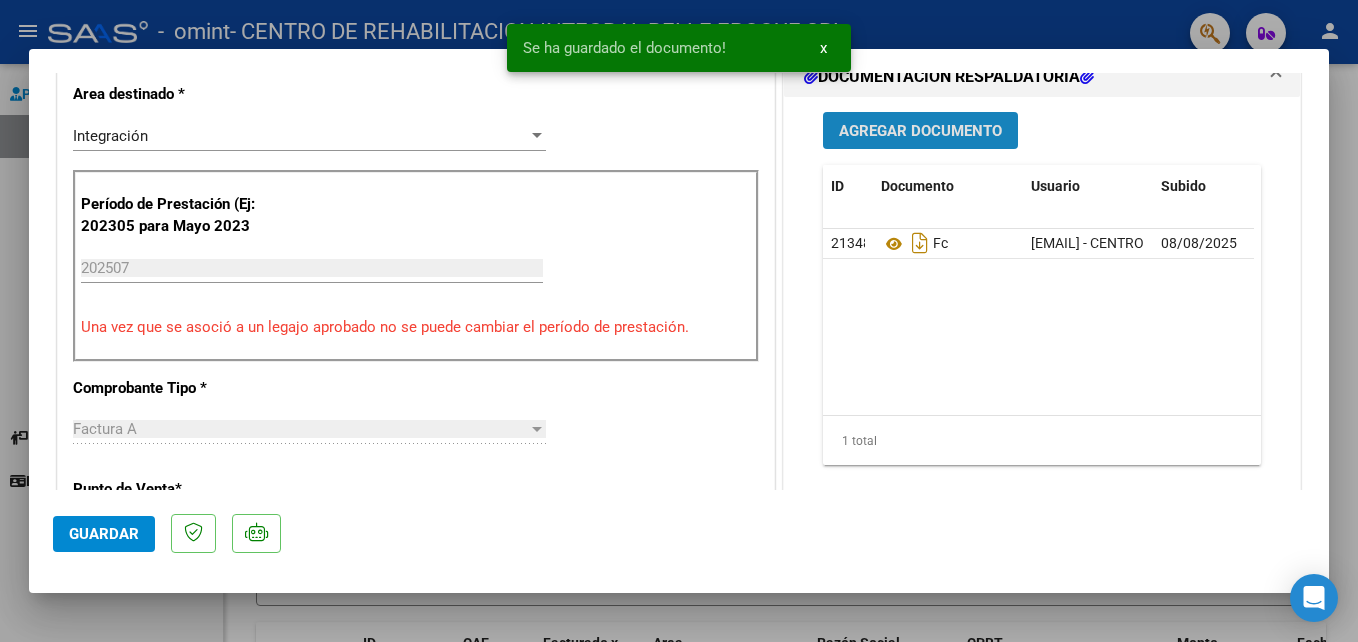 click on "Agregar Documento" at bounding box center (920, 131) 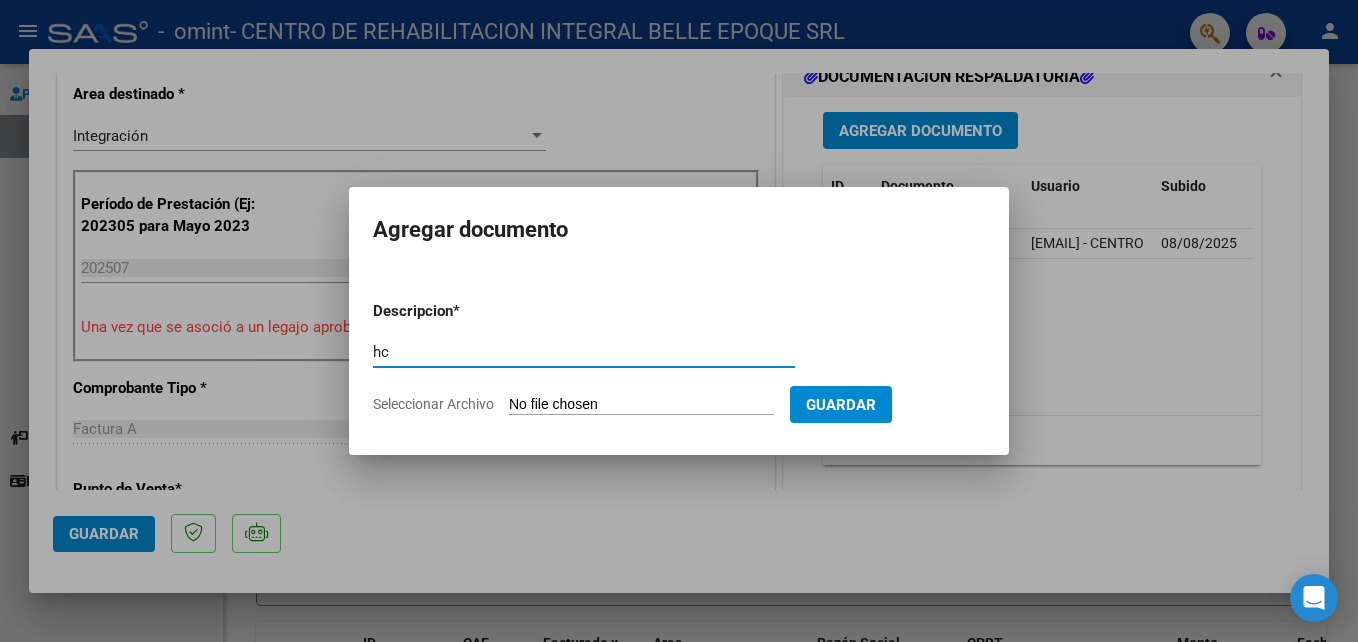 type on "hc" 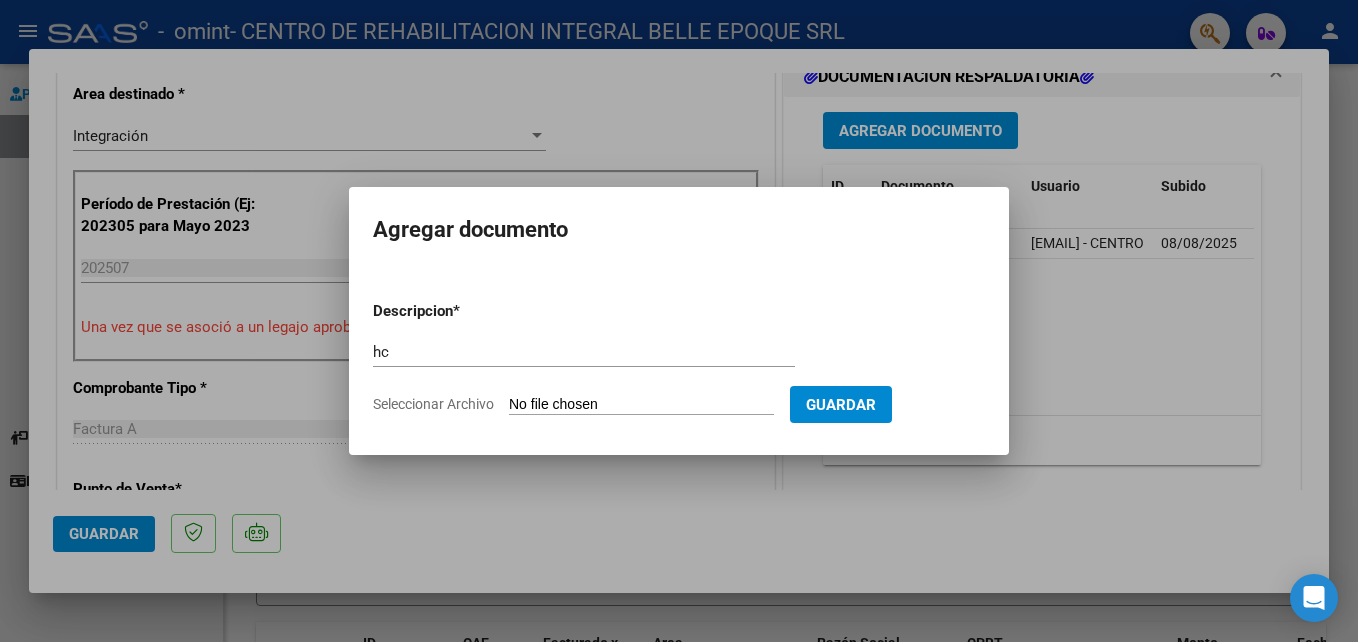 click on "Descripcion  *   hc Escriba aquí una descripcion  Seleccionar Archivo Guardar" at bounding box center (679, 358) 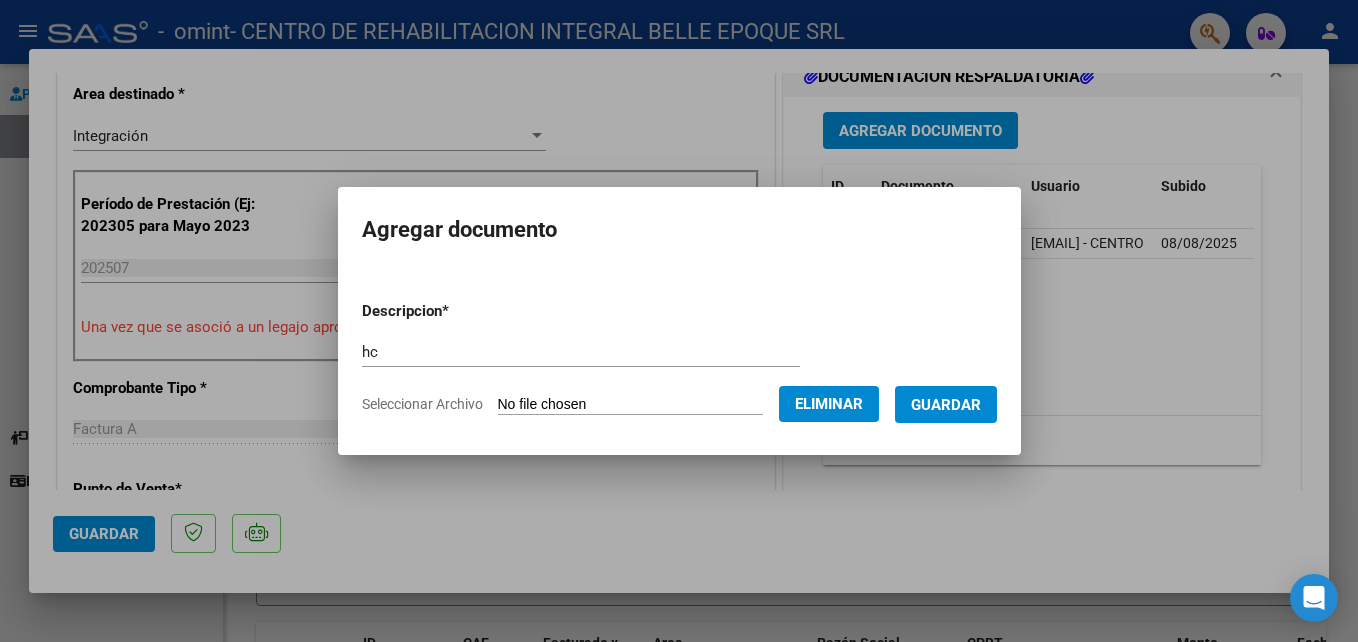 click on "Guardar" at bounding box center (946, 405) 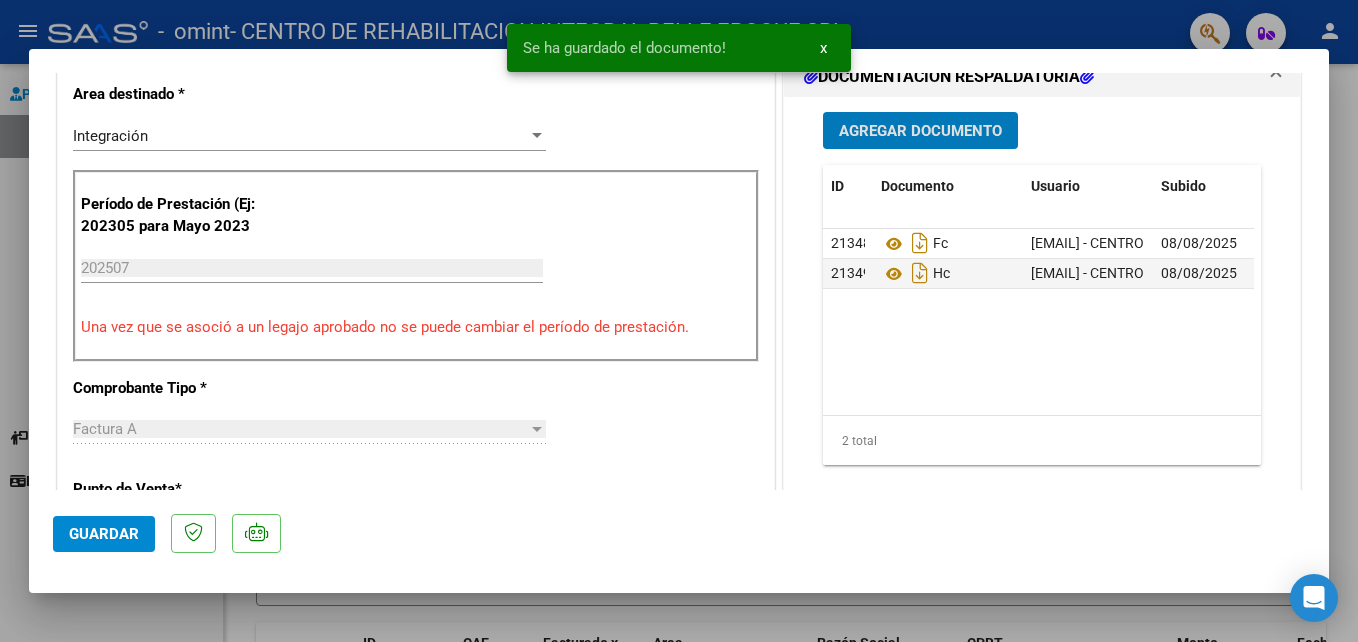 click on "Agregar Documento" at bounding box center (920, 131) 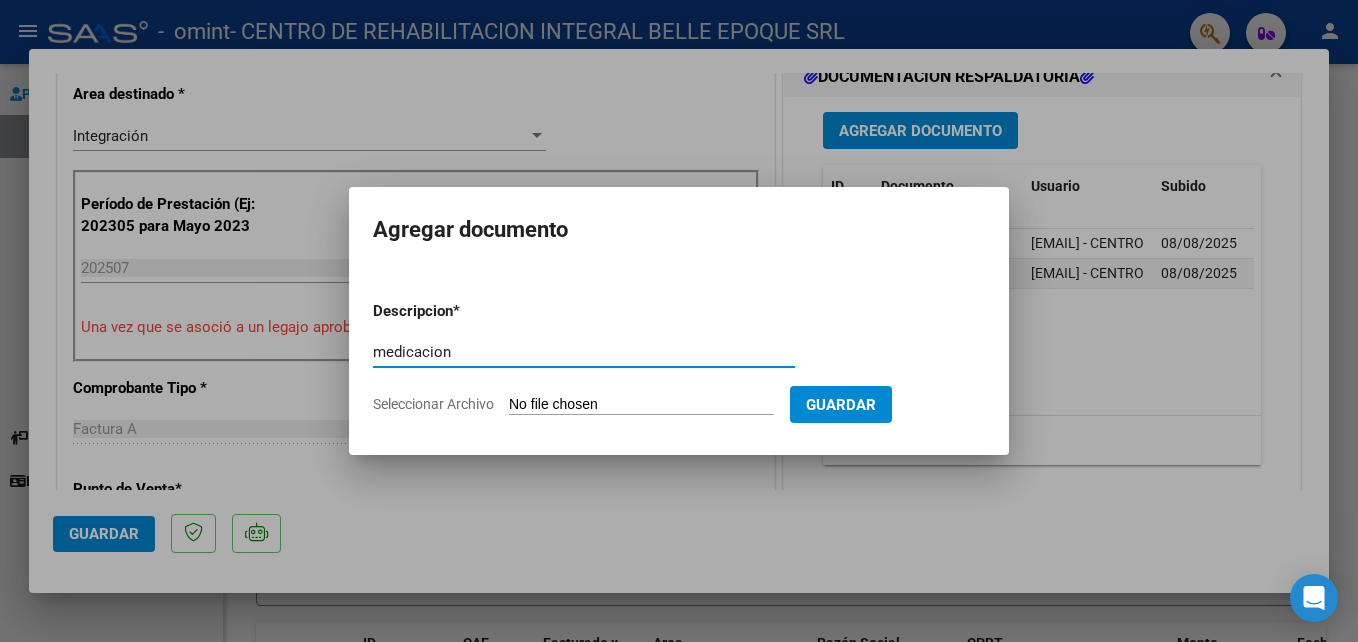 type on "medicacion" 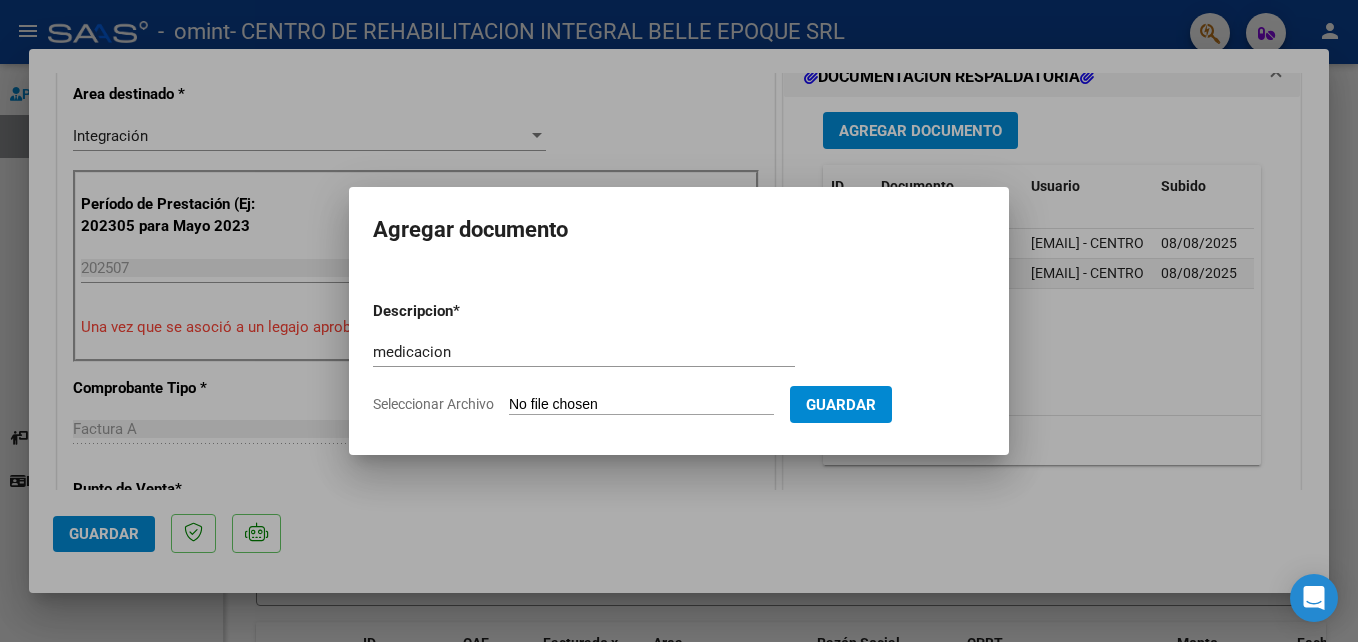 type on "C:\fakepath\DETALLE DE MEDICAMENTOS II.xlsx" 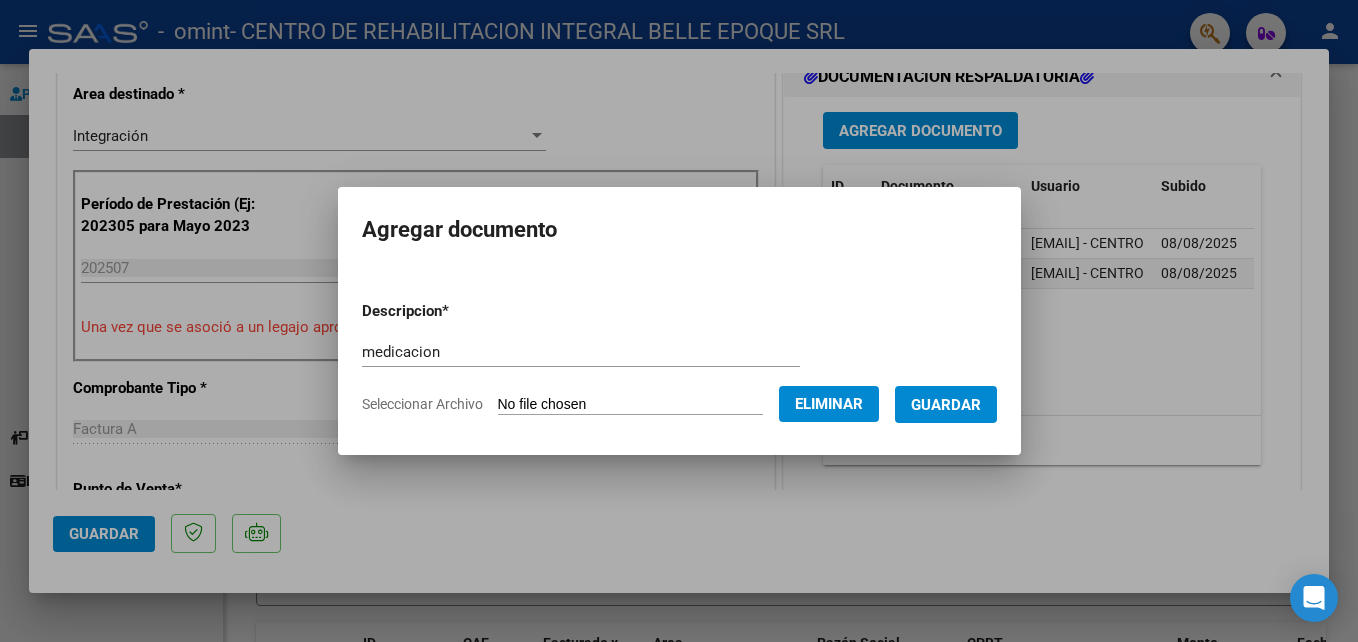 click on "Guardar" at bounding box center [946, 405] 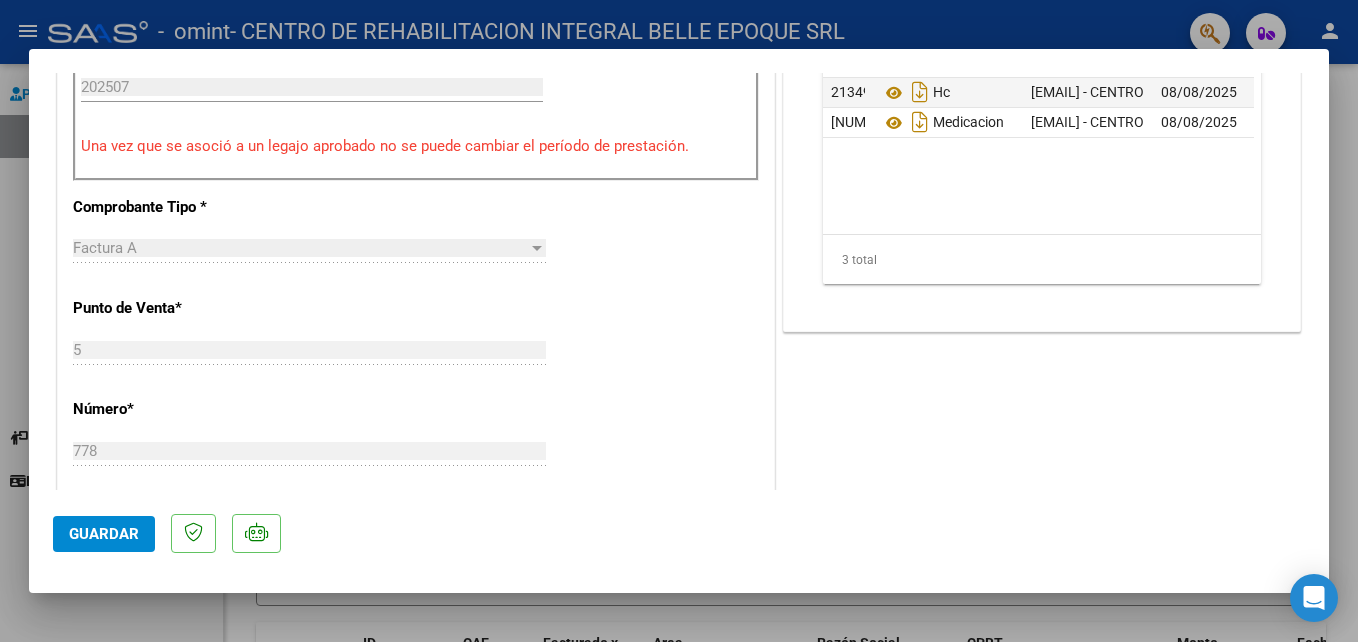 scroll, scrollTop: 1000, scrollLeft: 0, axis: vertical 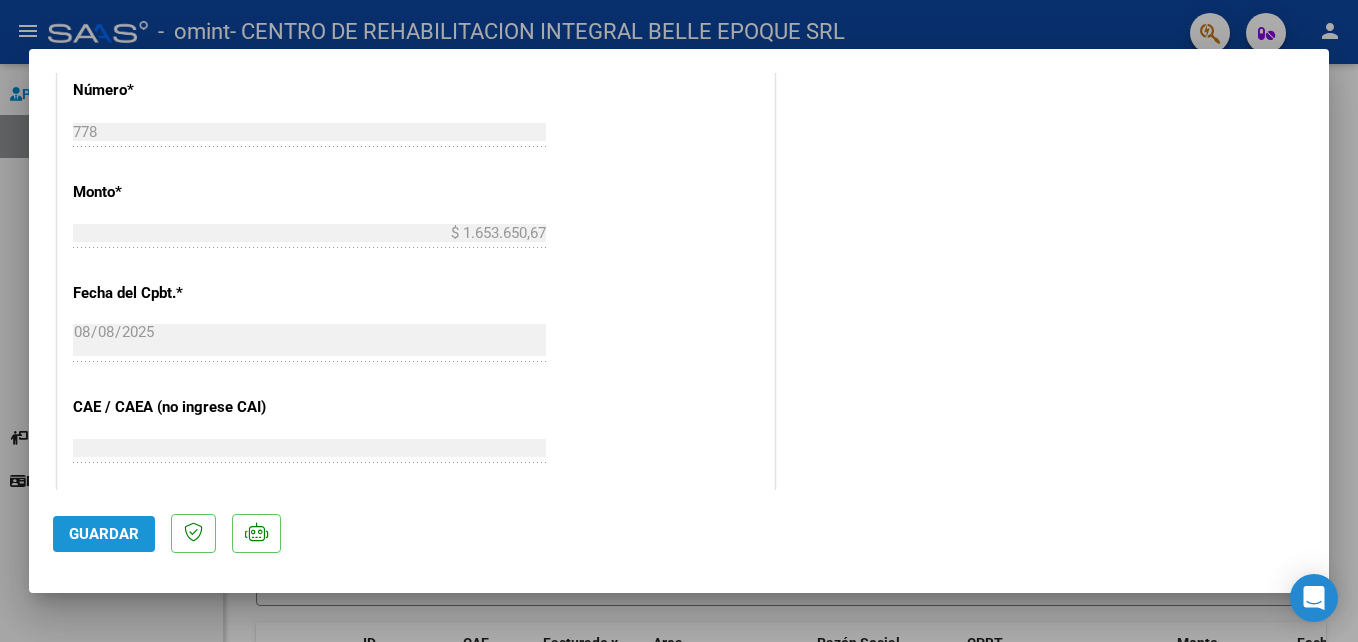 click on "Guardar" 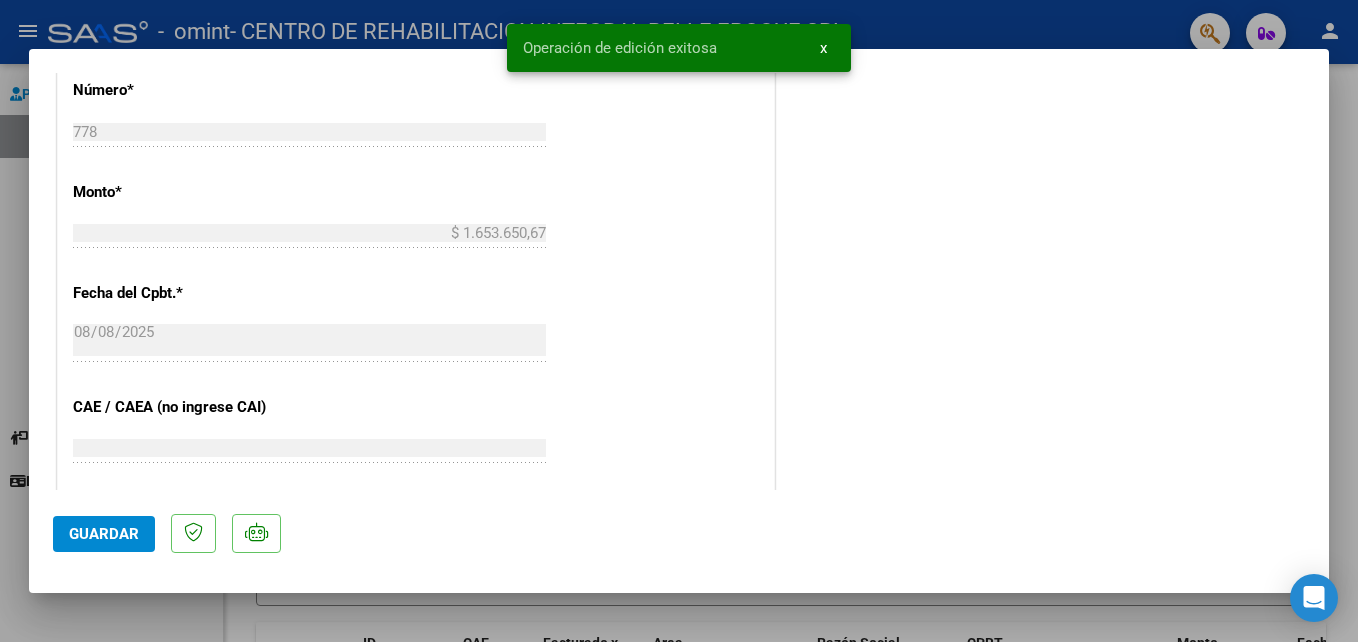 click at bounding box center [679, 321] 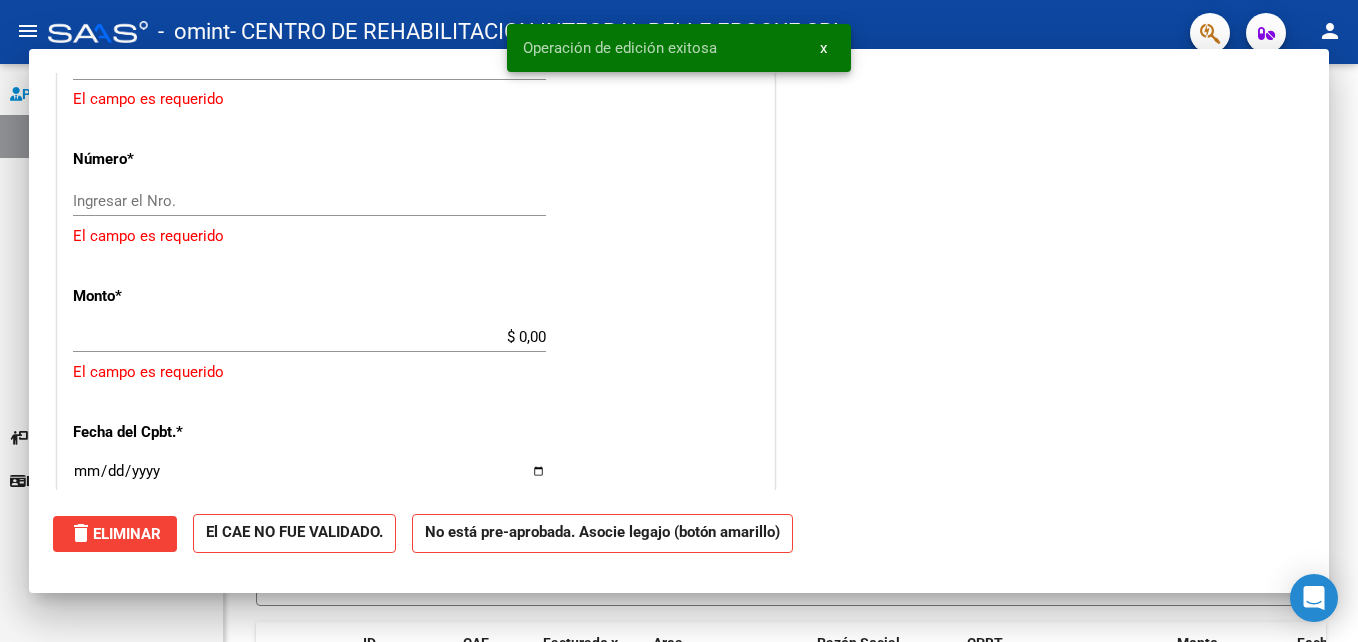 scroll, scrollTop: 1069, scrollLeft: 0, axis: vertical 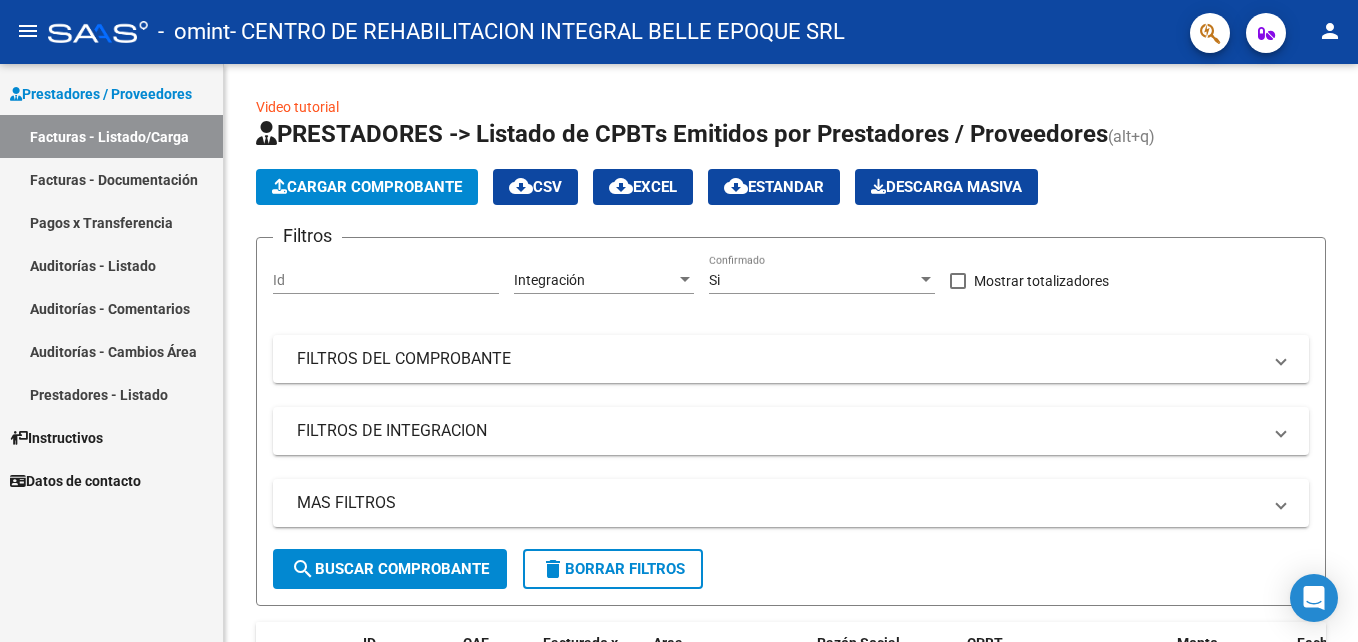 click on "Facturas - Documentación" at bounding box center (111, 179) 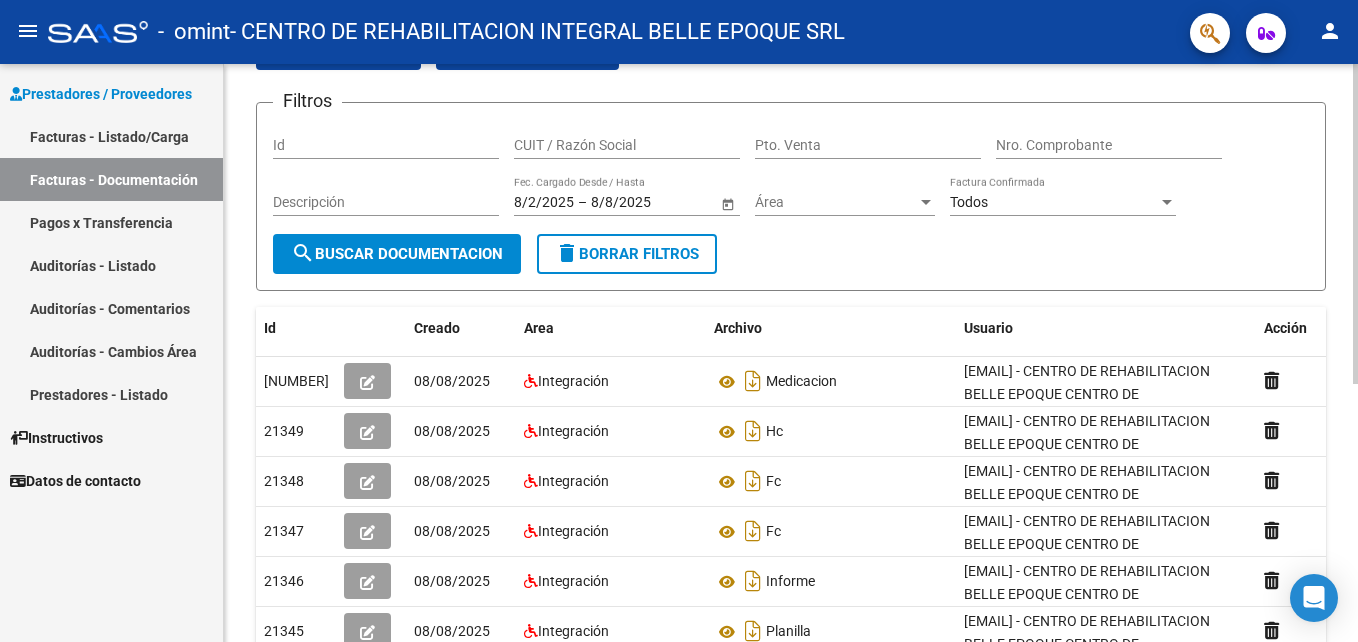 scroll, scrollTop: 65, scrollLeft: 0, axis: vertical 